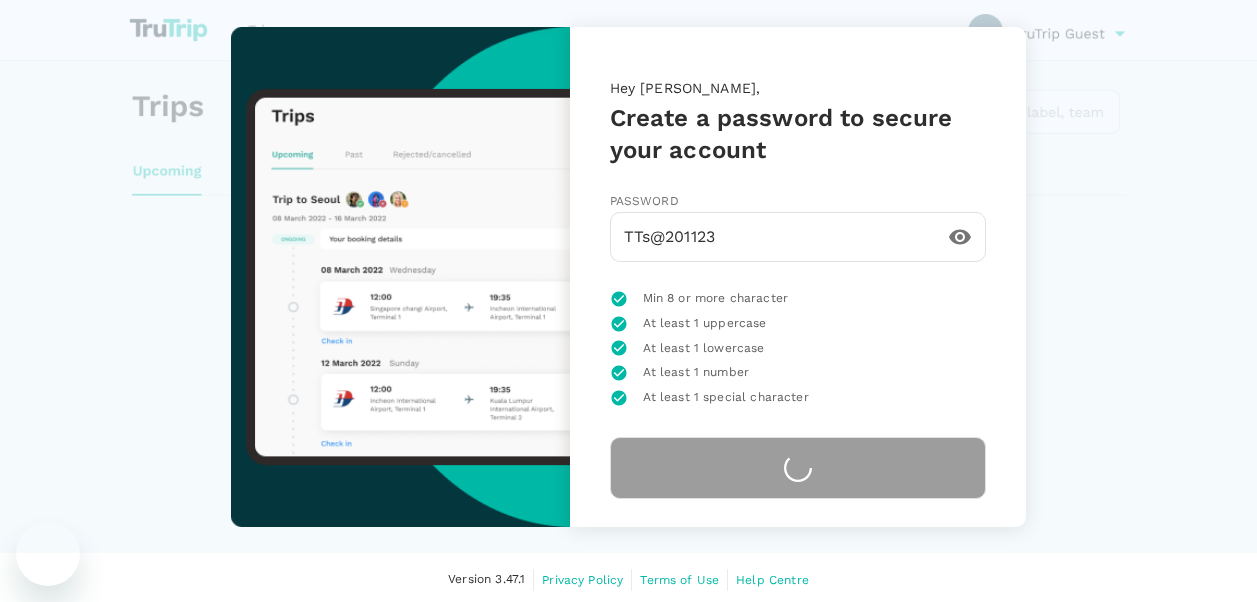 scroll, scrollTop: 0, scrollLeft: 0, axis: both 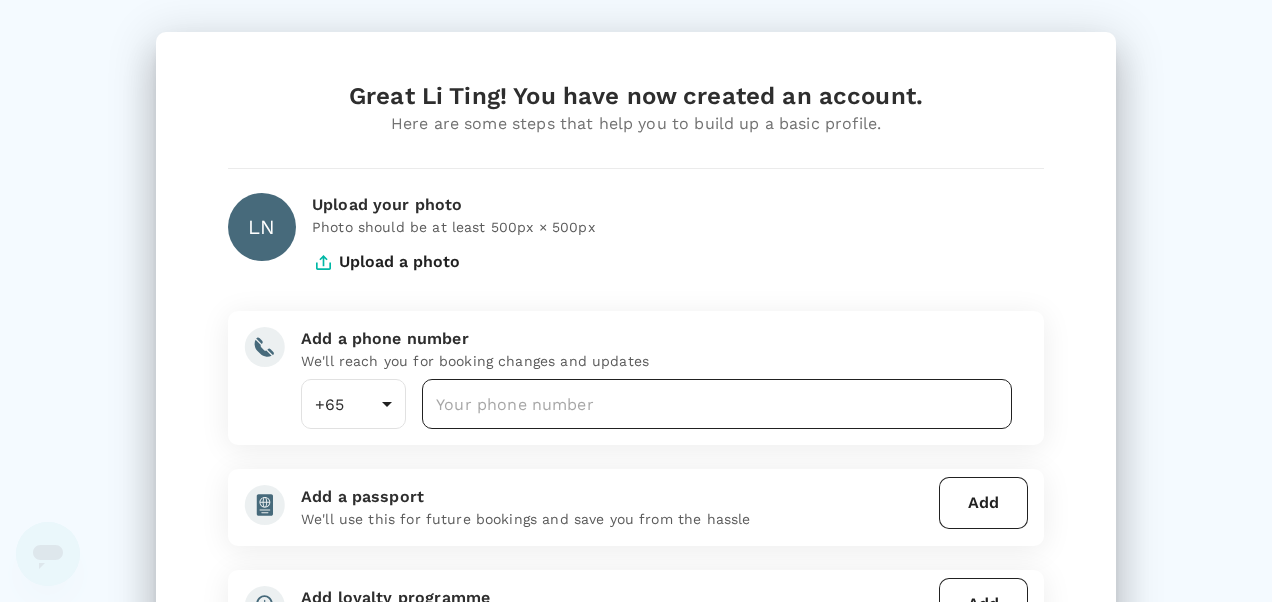 click at bounding box center [717, 404] 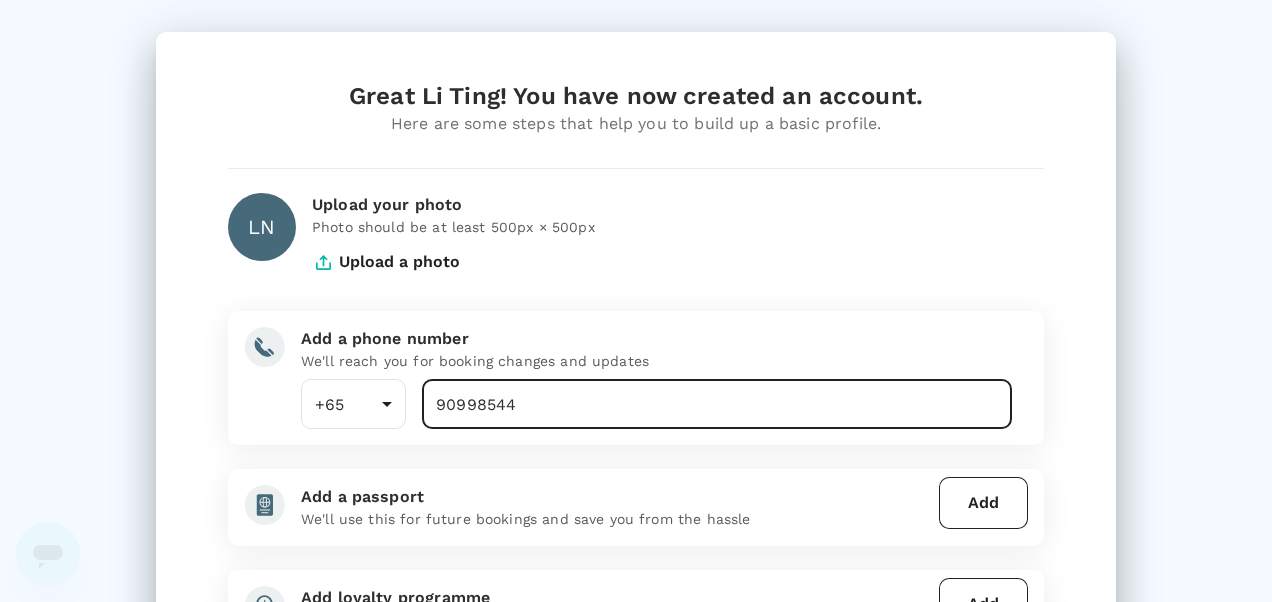 type on "90998544" 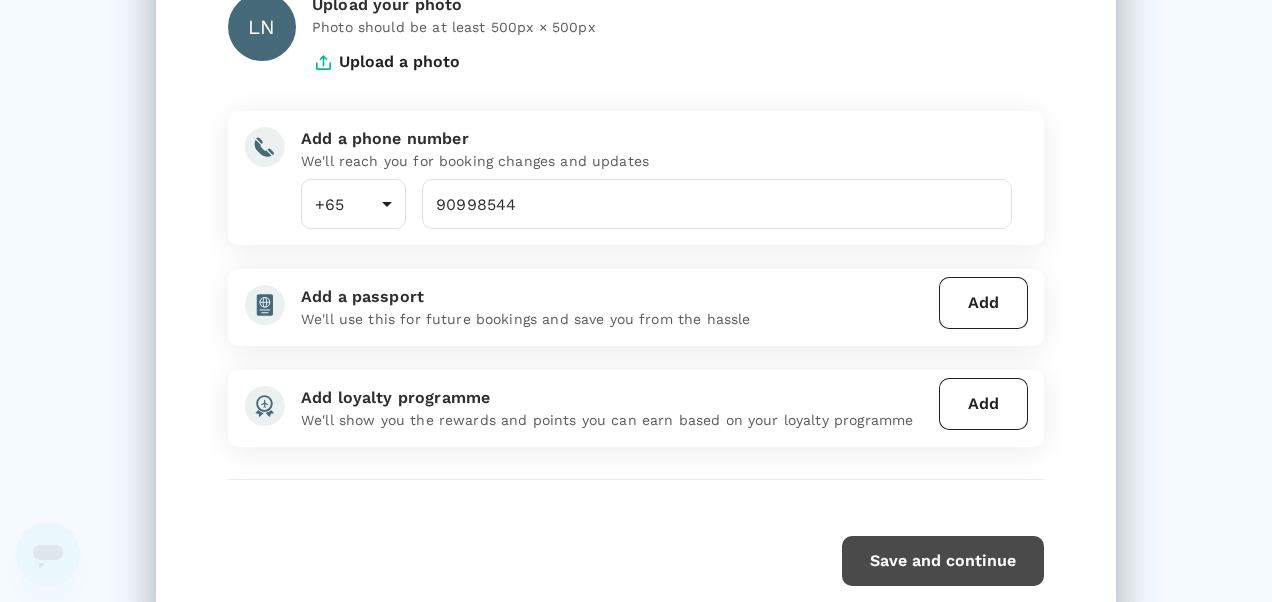 scroll, scrollTop: 100, scrollLeft: 0, axis: vertical 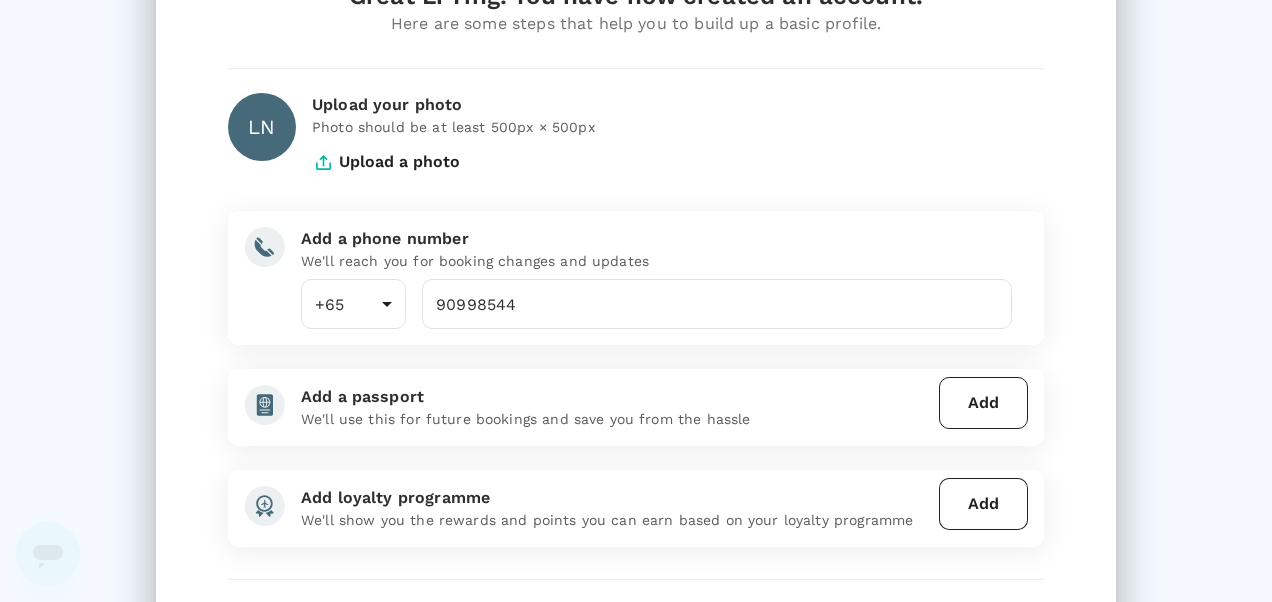 click on "Add" at bounding box center [983, 403] 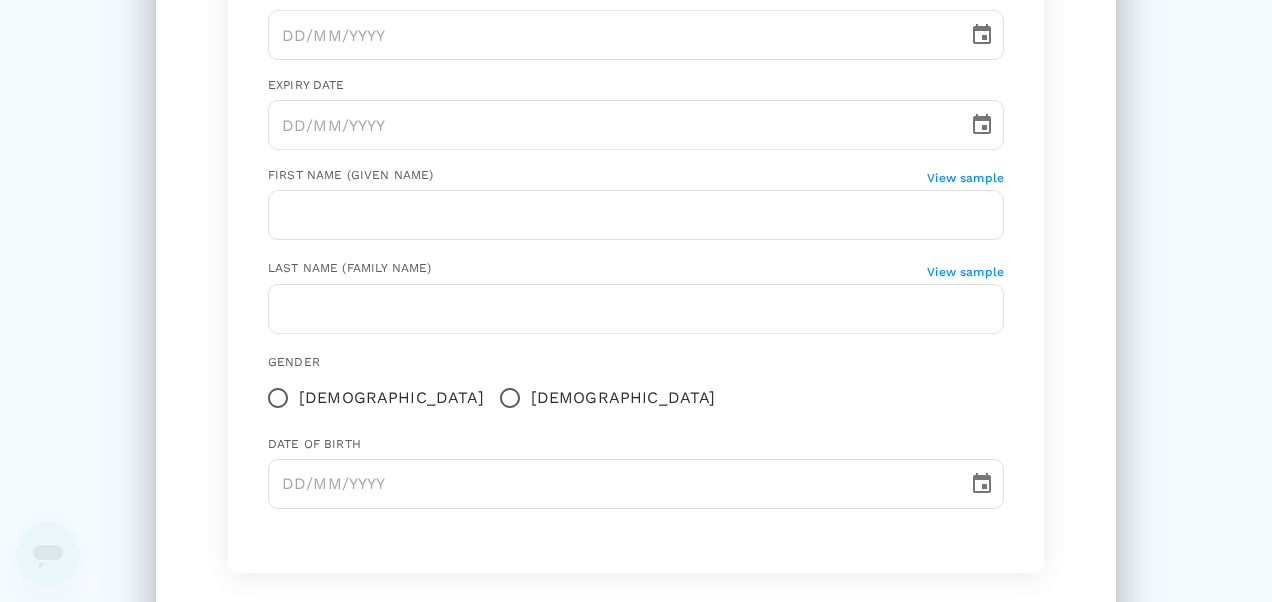 scroll, scrollTop: 0, scrollLeft: 0, axis: both 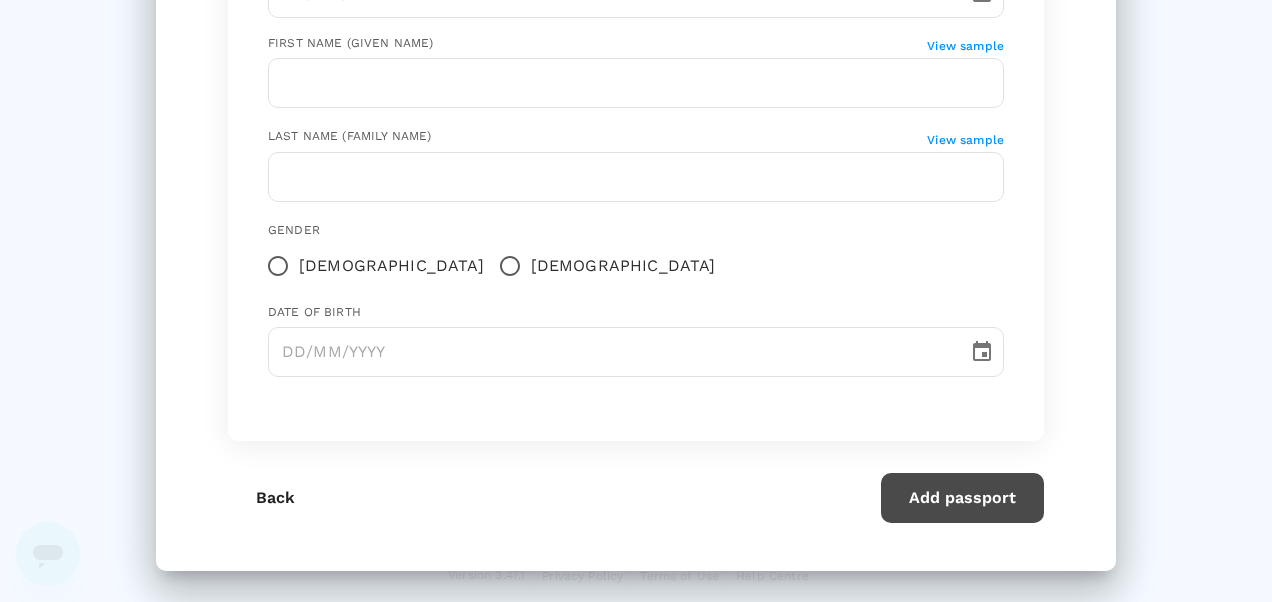 click on "Back" at bounding box center [275, 498] 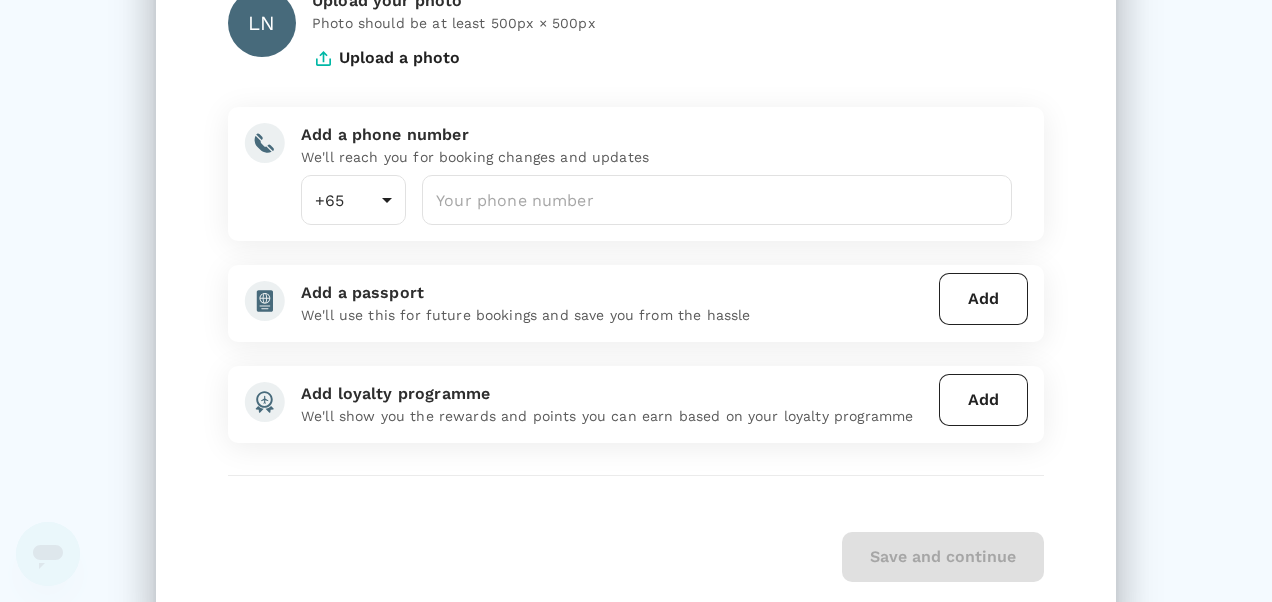 scroll, scrollTop: 164, scrollLeft: 0, axis: vertical 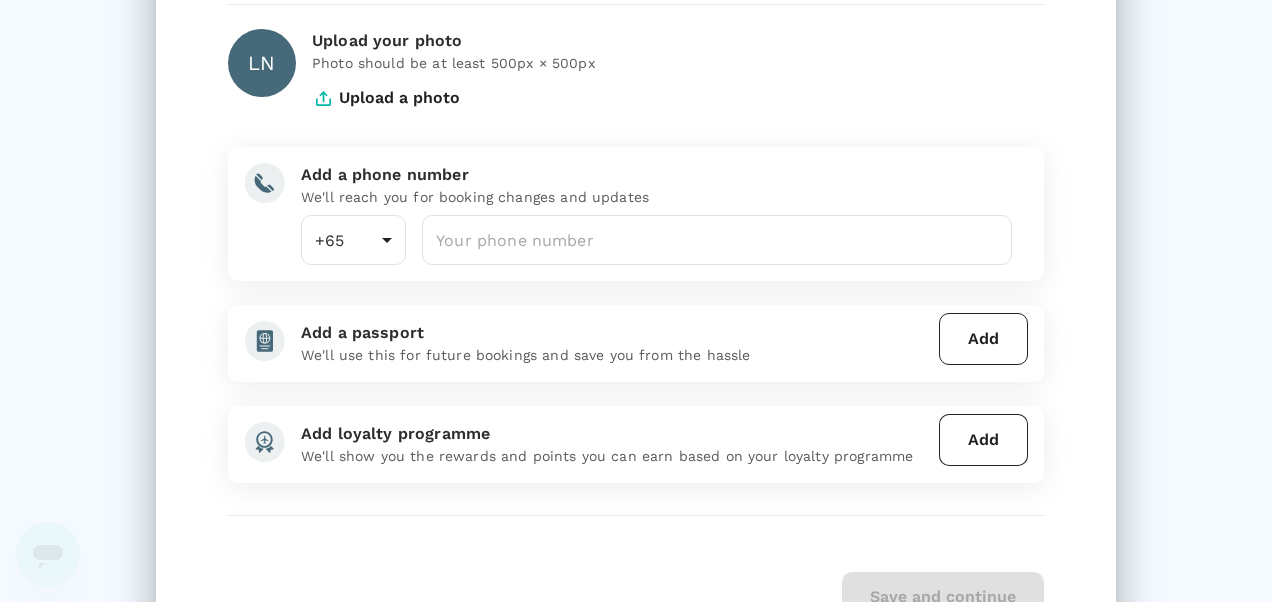 click on "Add" at bounding box center [983, 339] 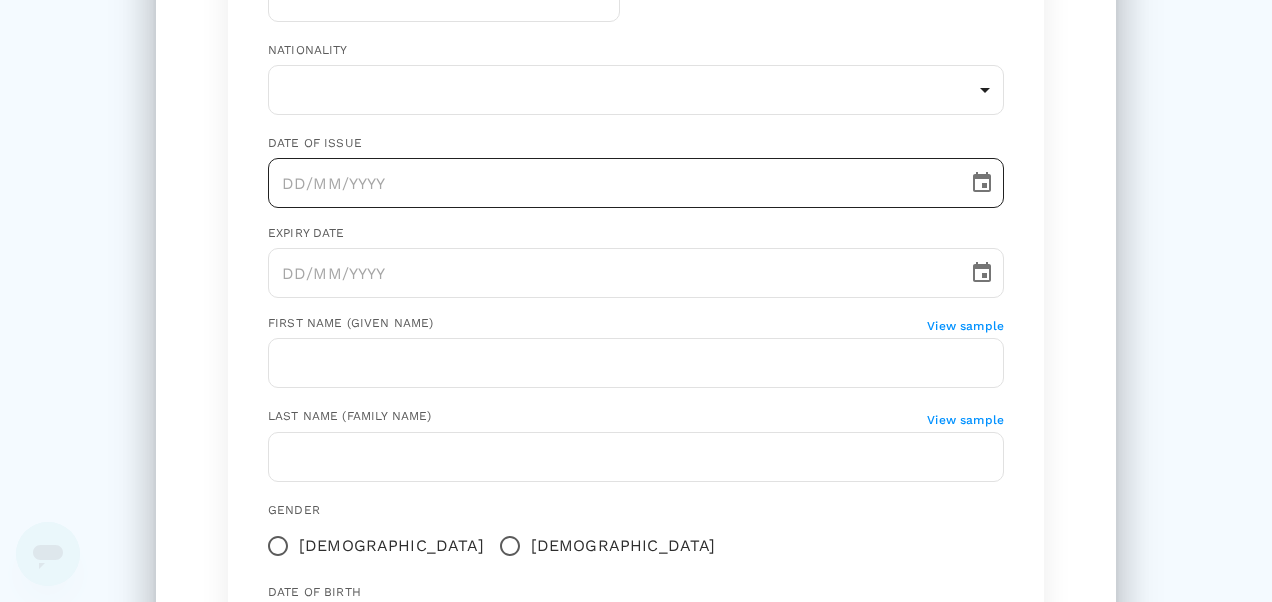 scroll, scrollTop: 132, scrollLeft: 0, axis: vertical 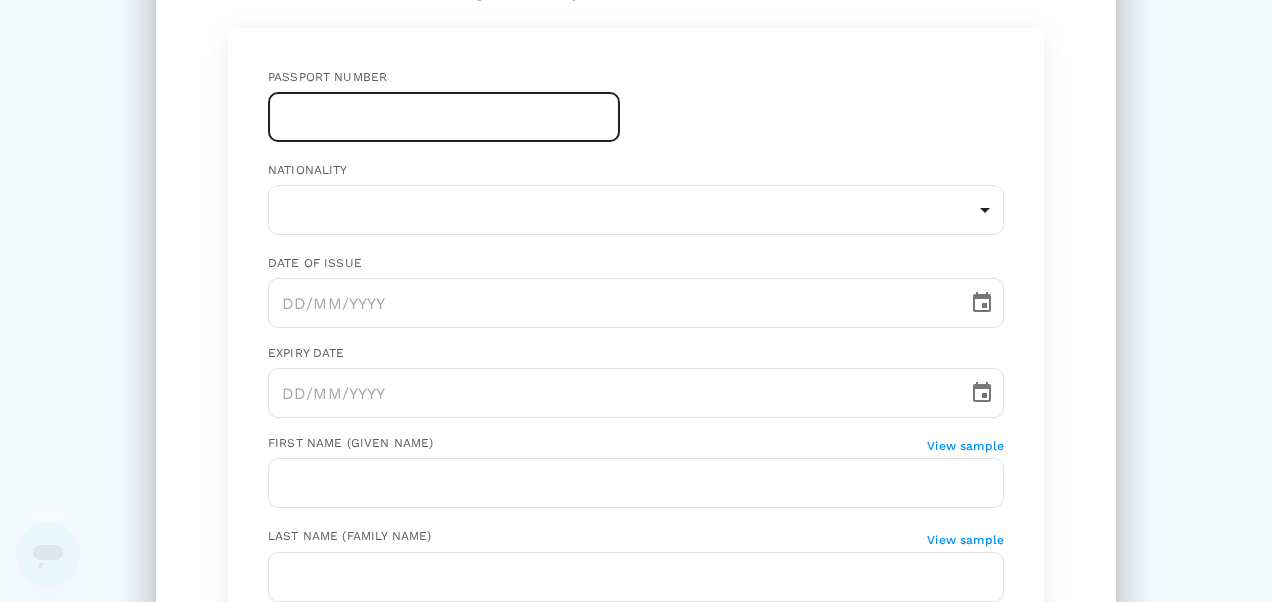 click at bounding box center (444, 117) 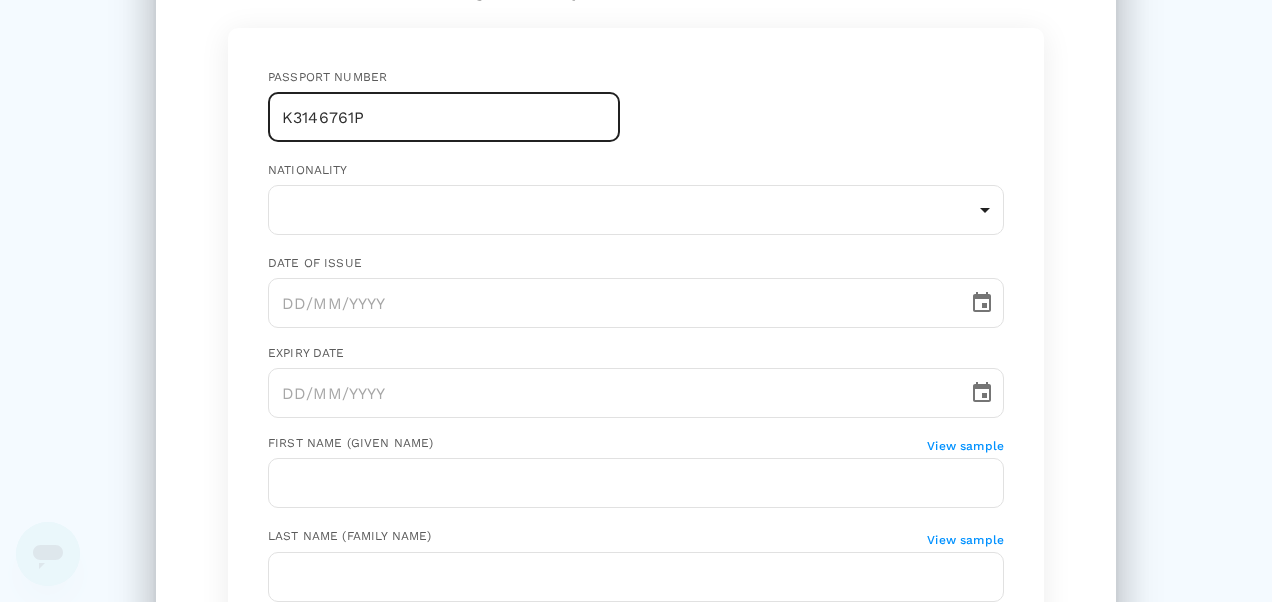 click on "K3146761P" at bounding box center (444, 117) 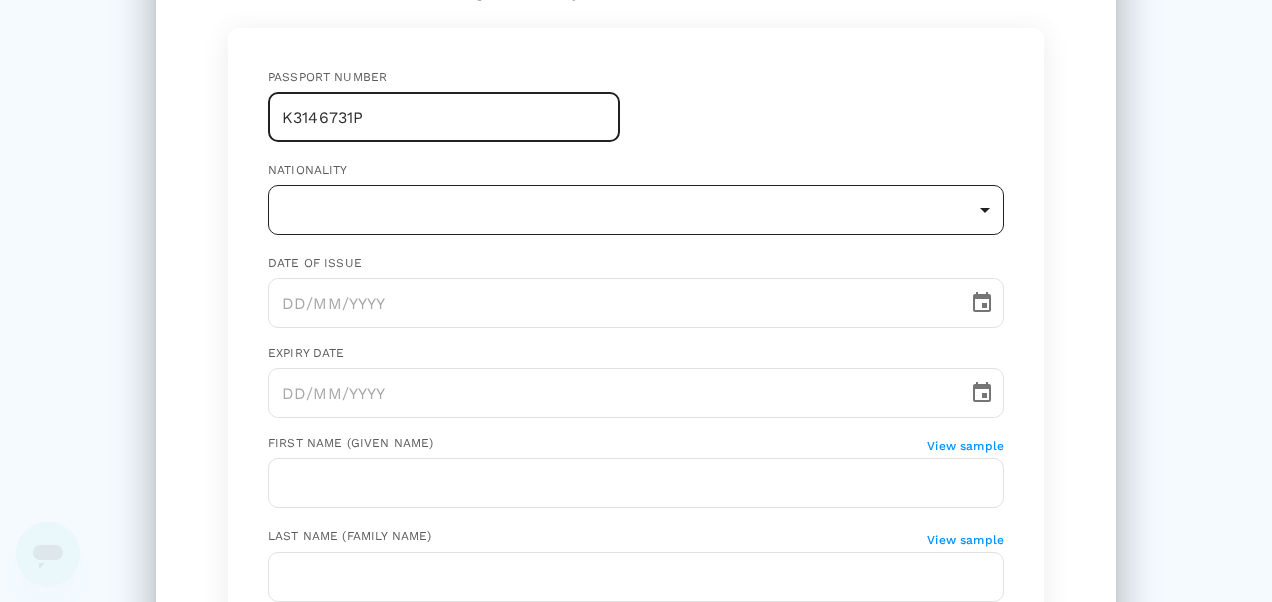 type on "K3146731P" 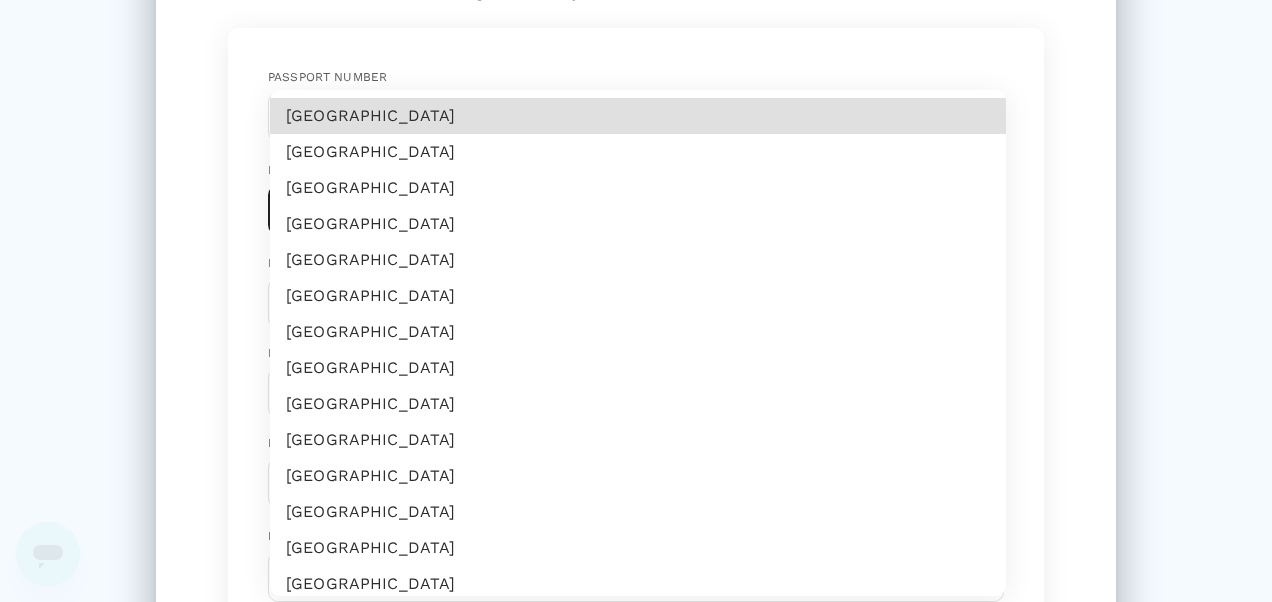 type 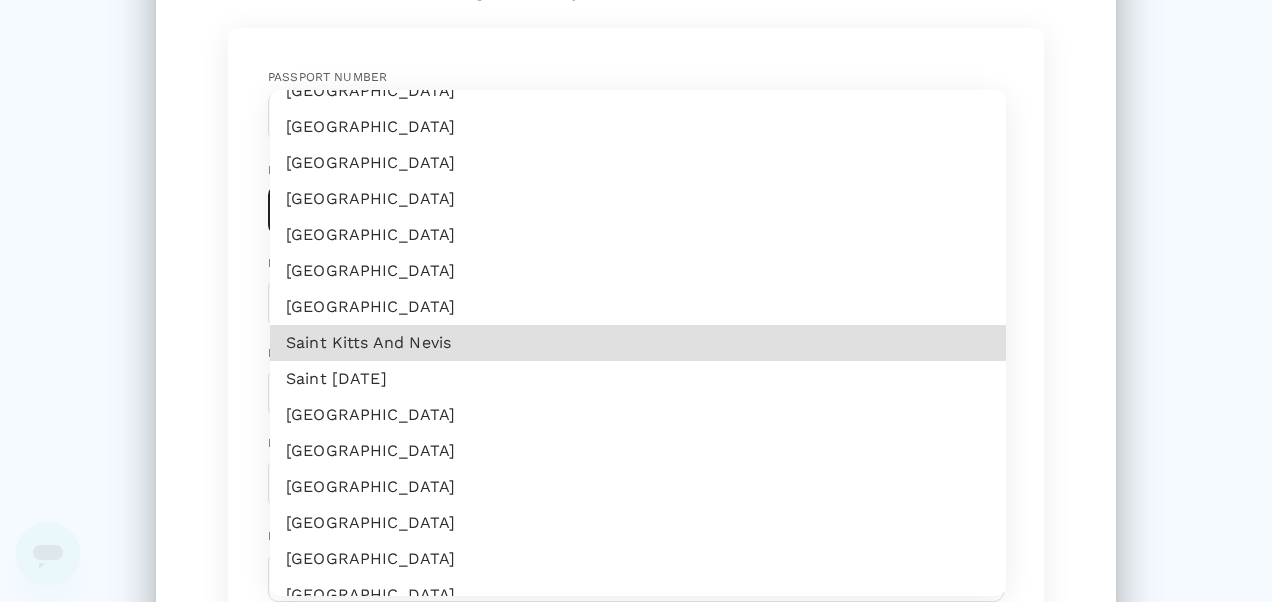 type 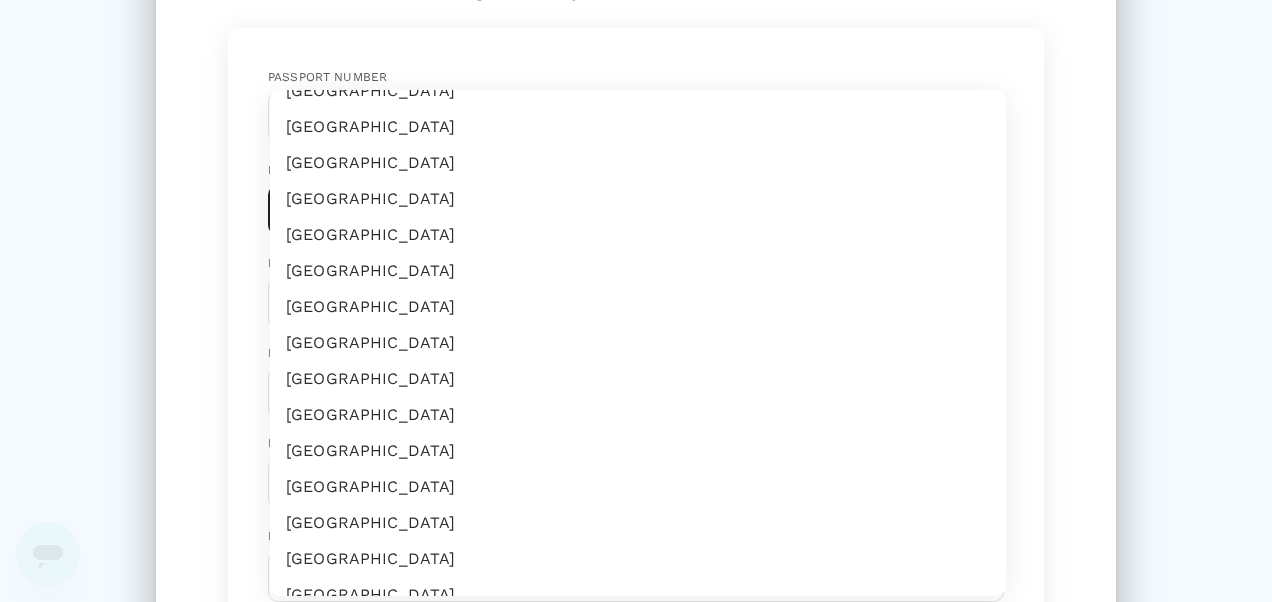 type 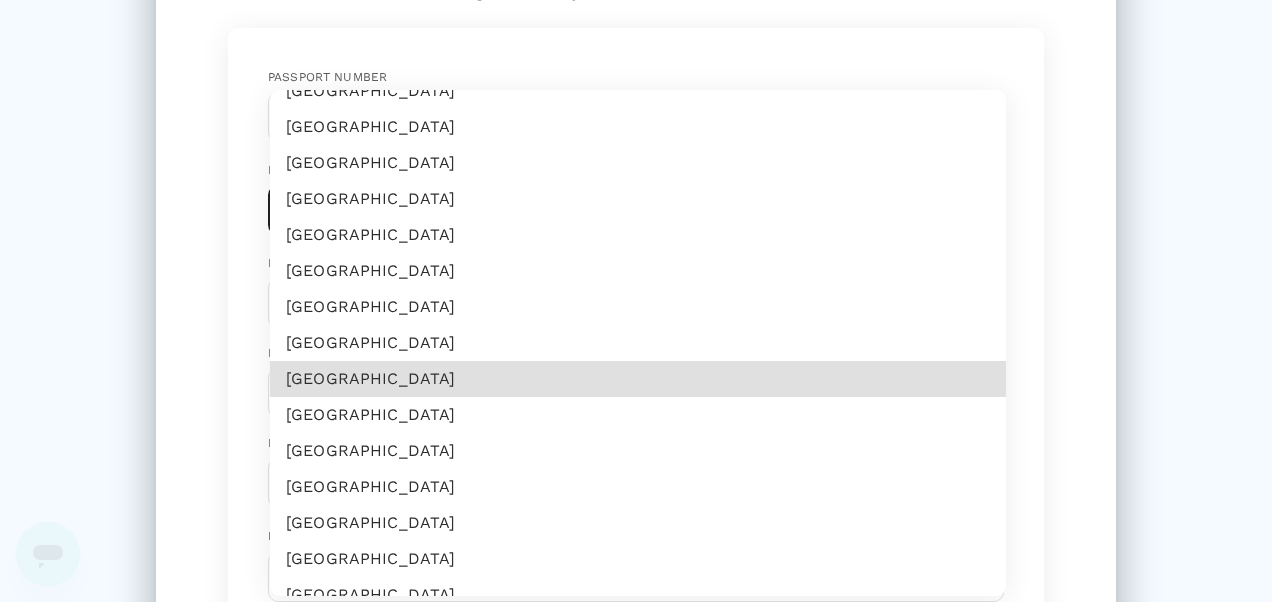 type on "SG" 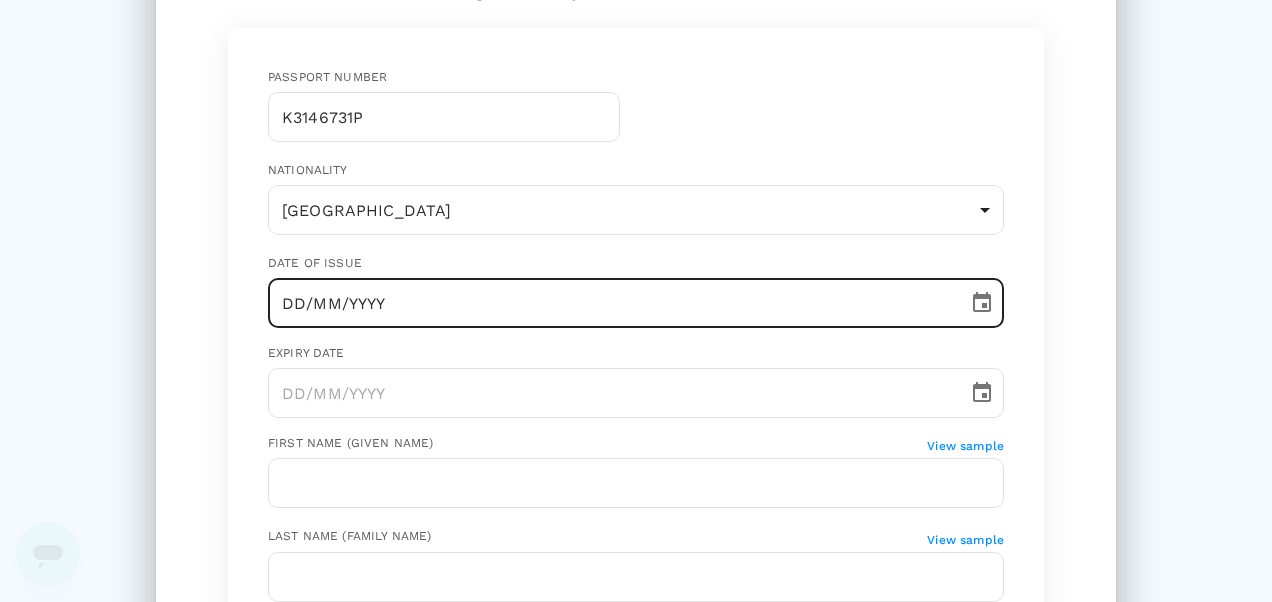 click on "DD/MM/YYYY" at bounding box center [611, 303] 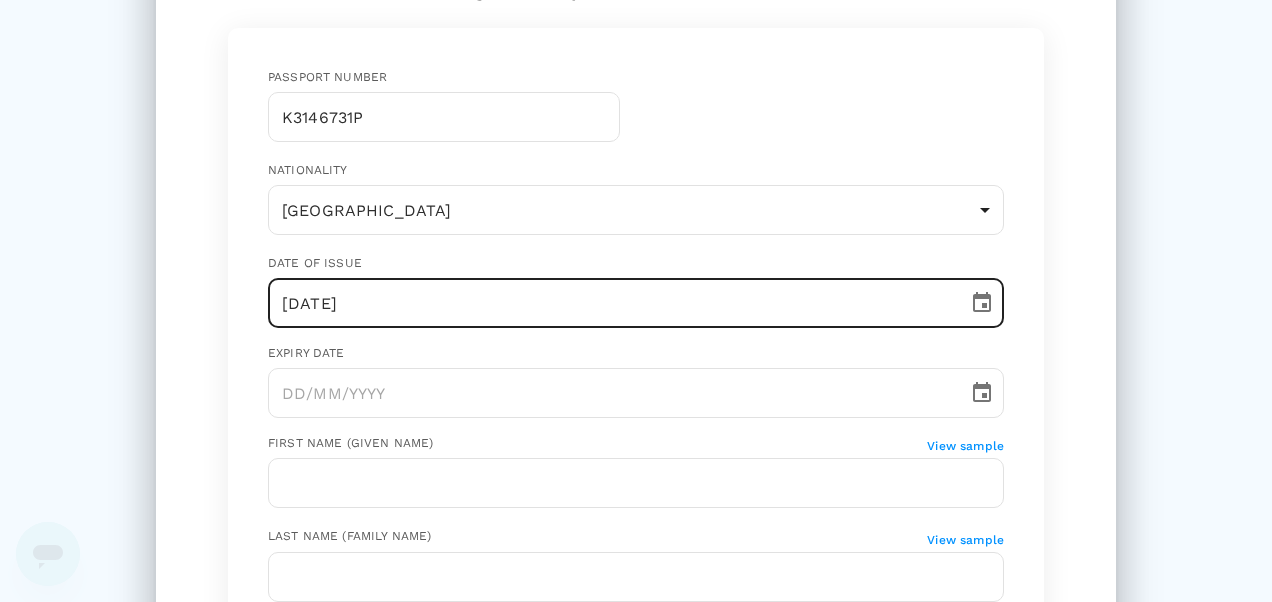 type on "[DATE]" 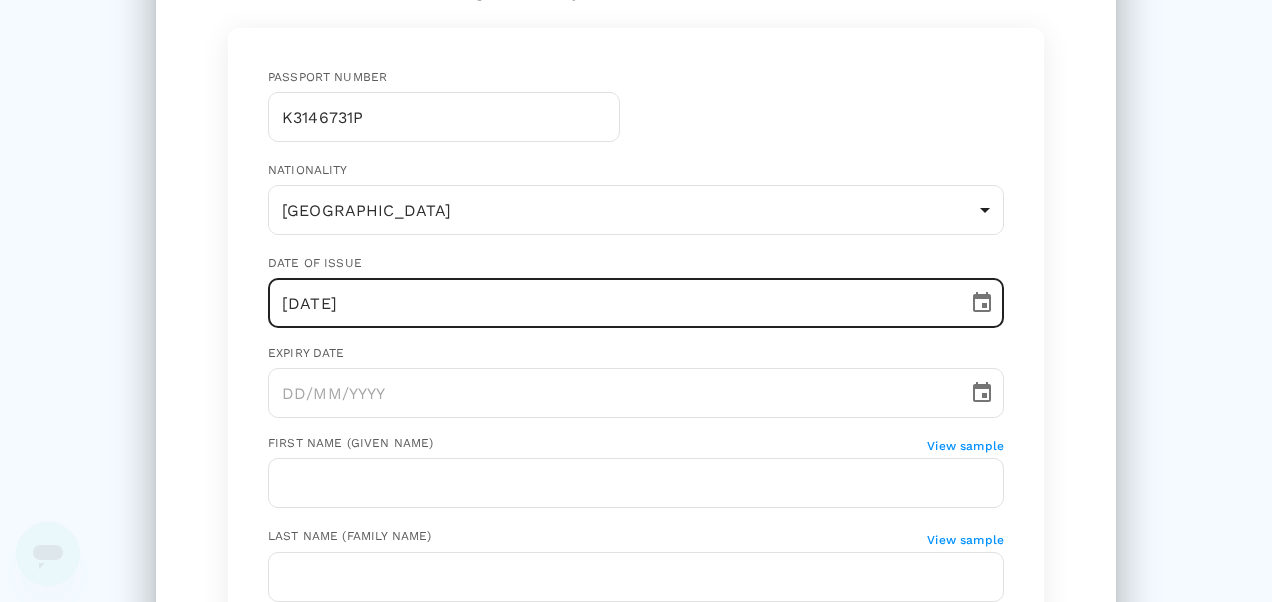 type 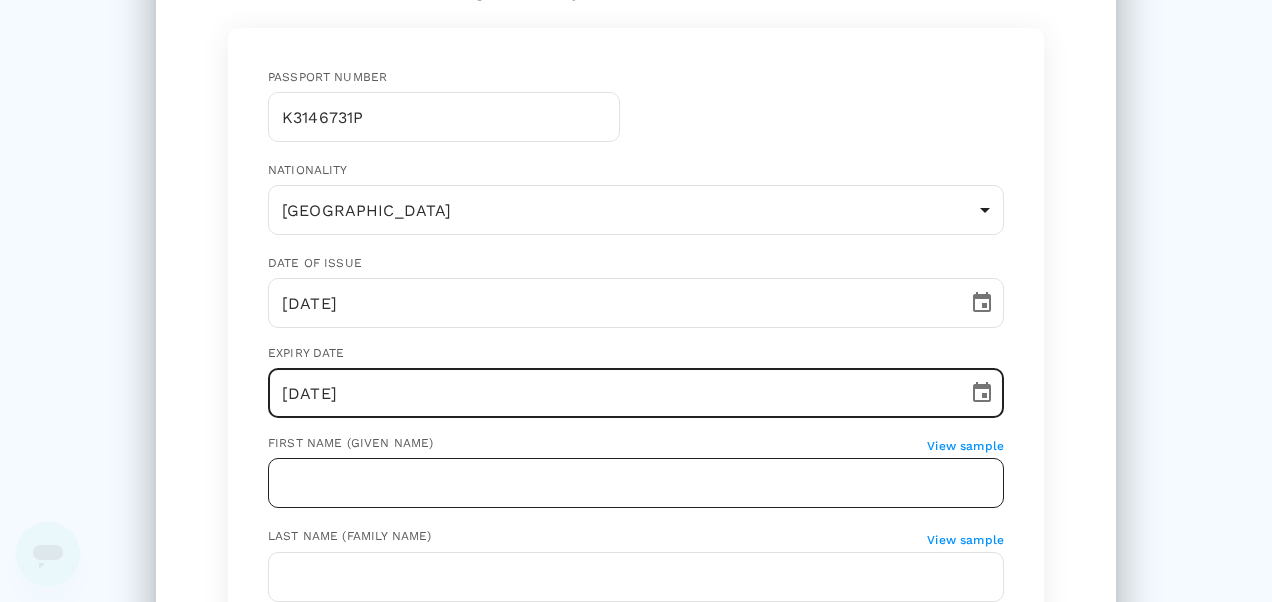 type on "[DATE]" 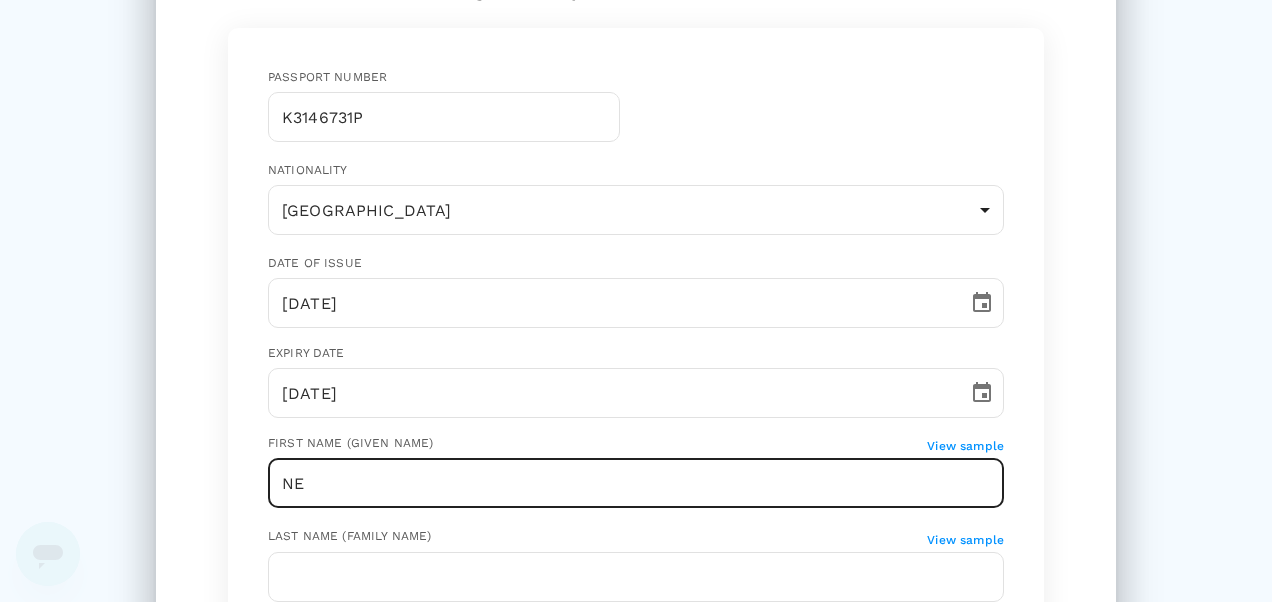 type on "N" 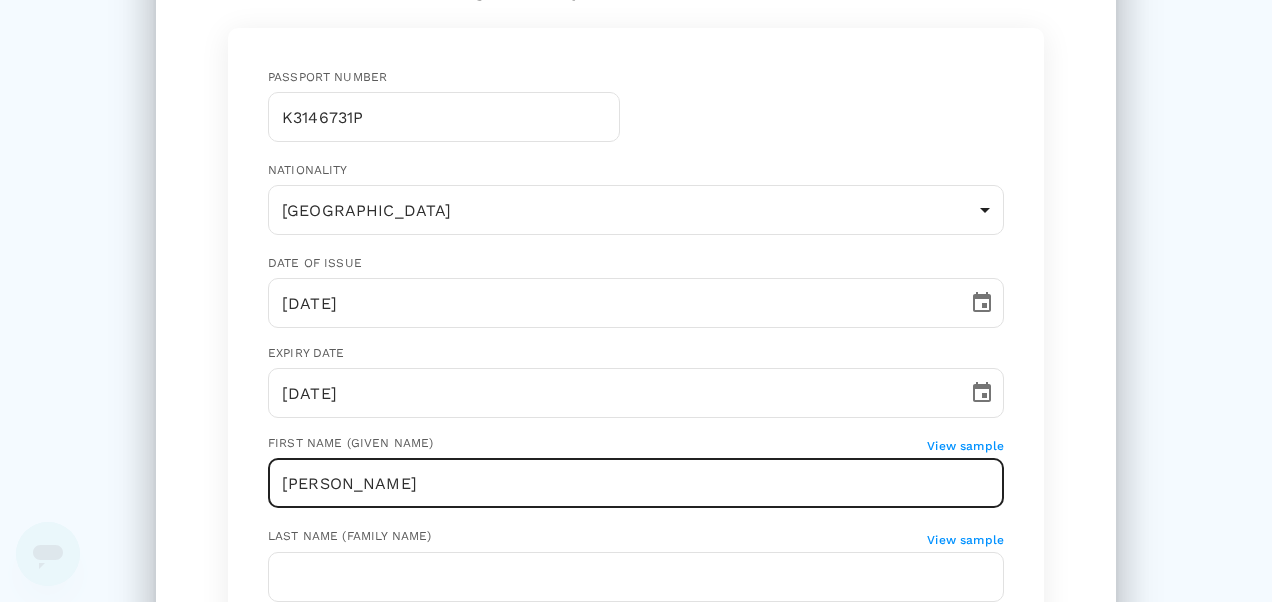 type on "[PERSON_NAME]" 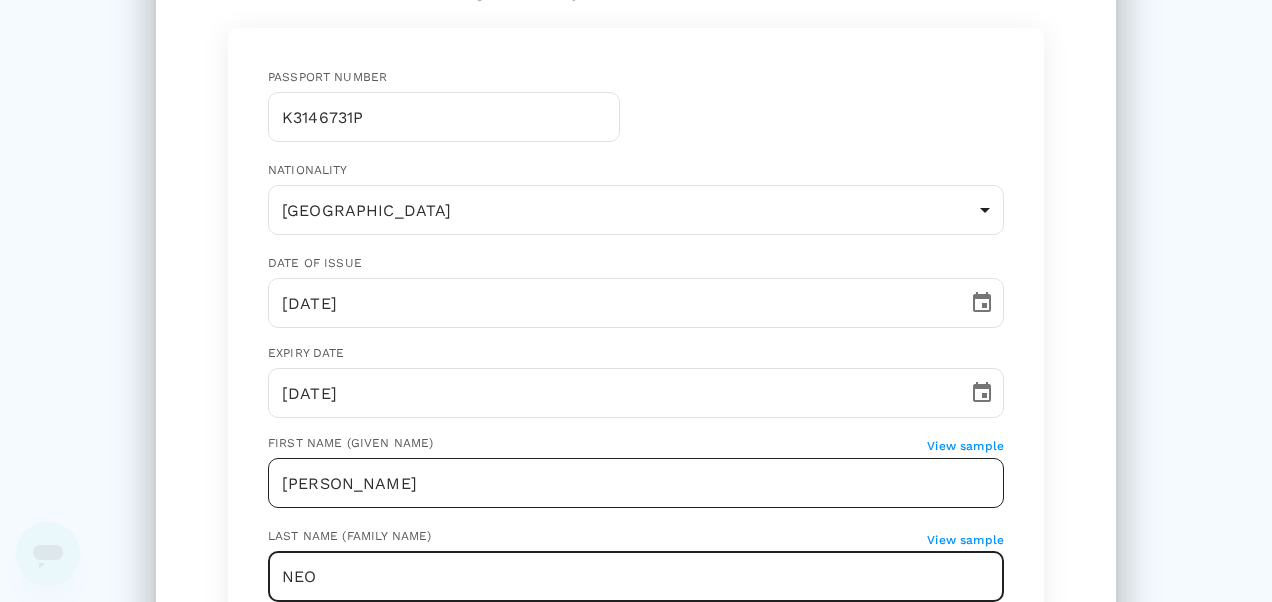 type on "NEO" 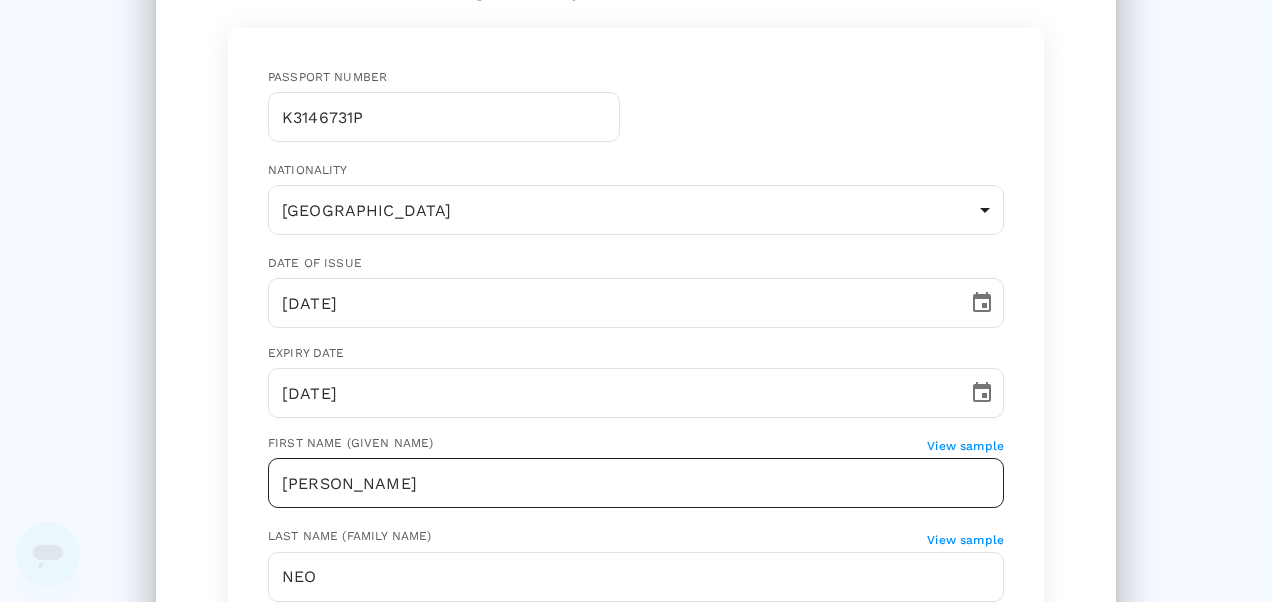 scroll, scrollTop: 496, scrollLeft: 0, axis: vertical 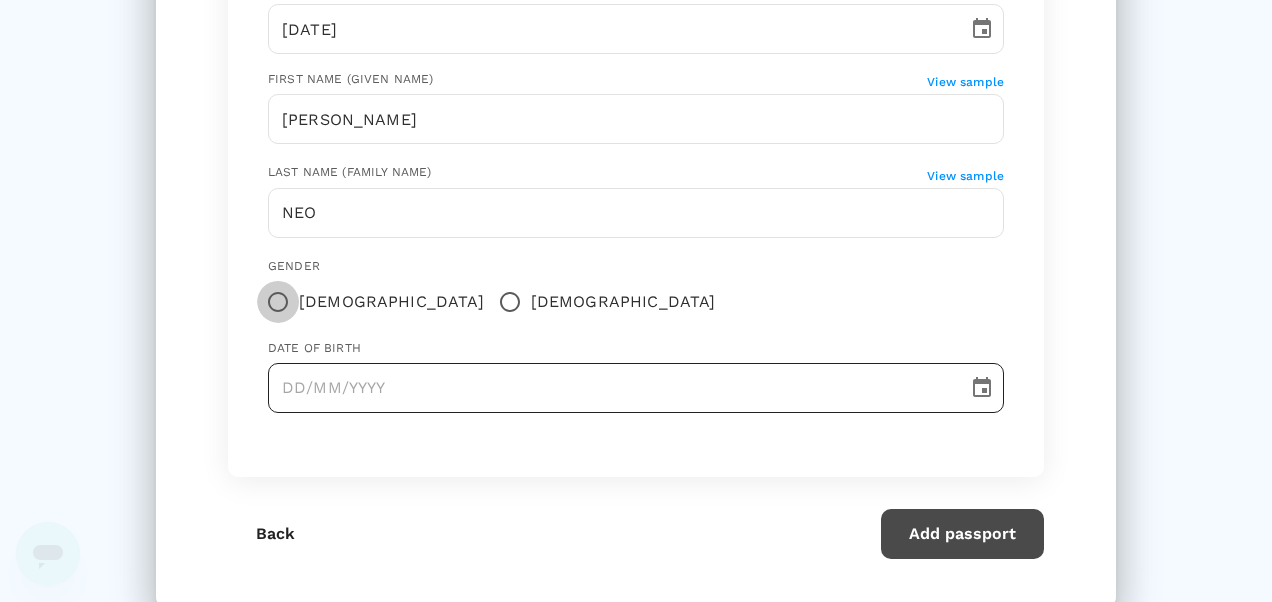 drag, startPoint x: 280, startPoint y: 299, endPoint x: 355, endPoint y: 364, distance: 99.24717 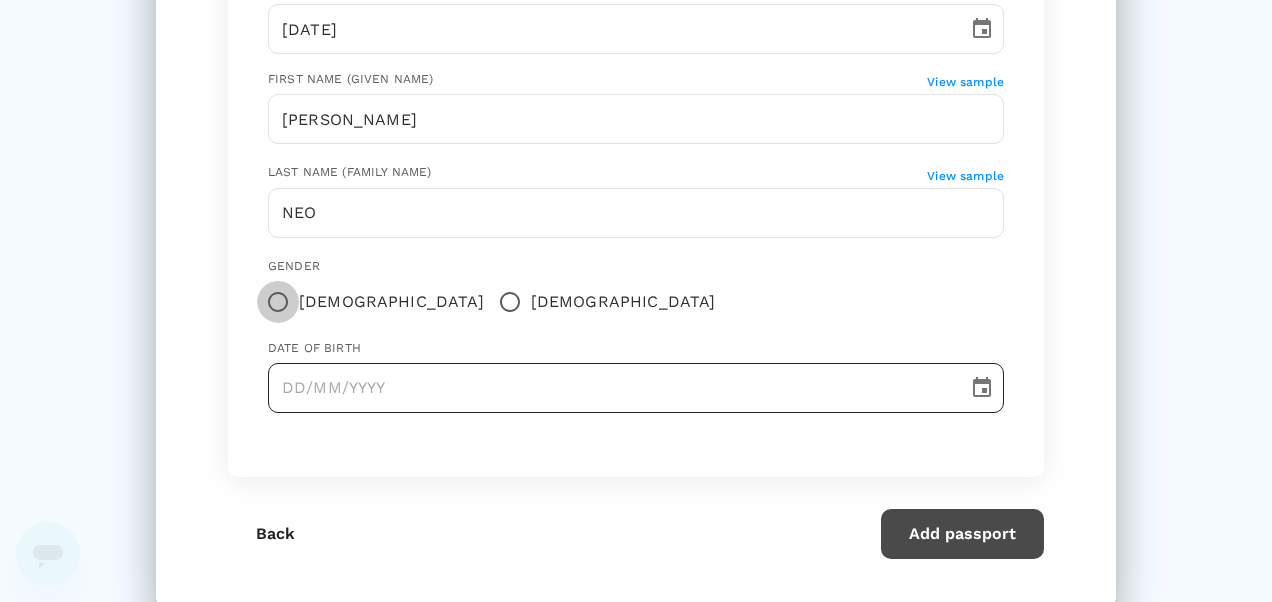 click on "[DEMOGRAPHIC_DATA]" at bounding box center [278, 302] 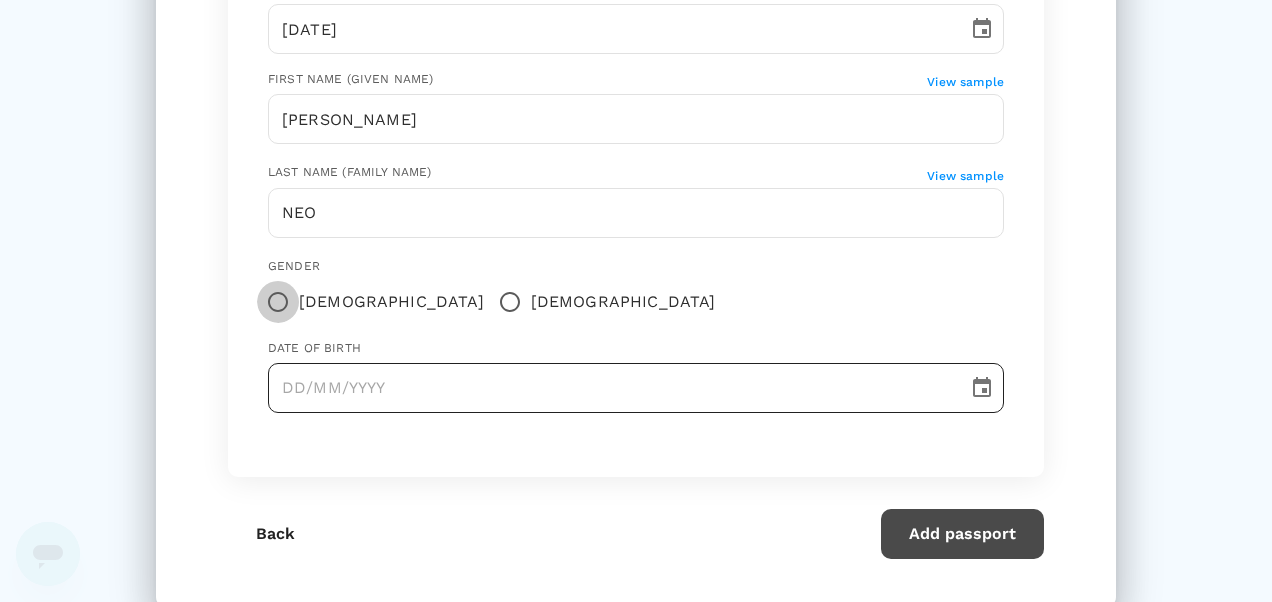 radio on "true" 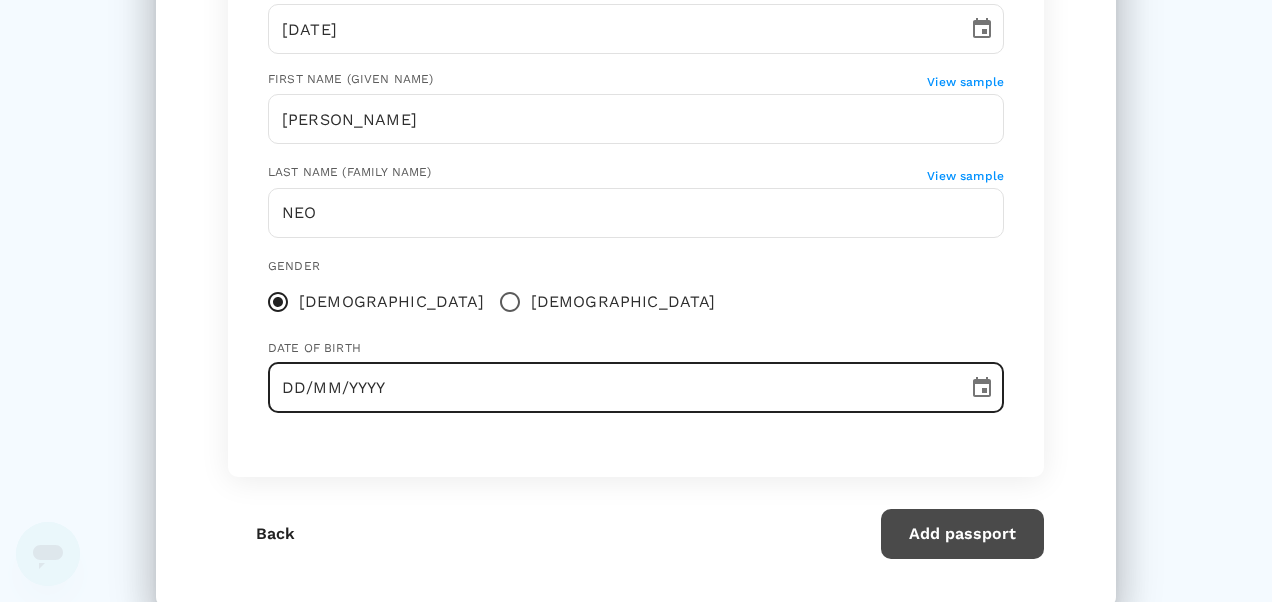click on "DD/MM/YYYY" at bounding box center (611, 388) 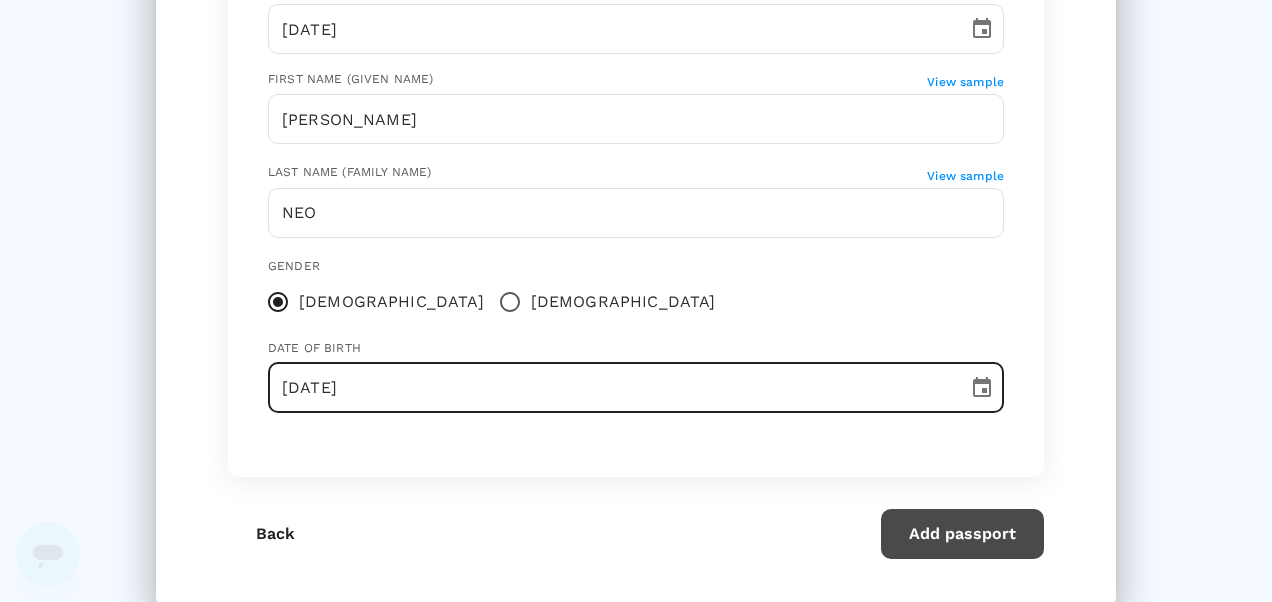 type on "[DATE]" 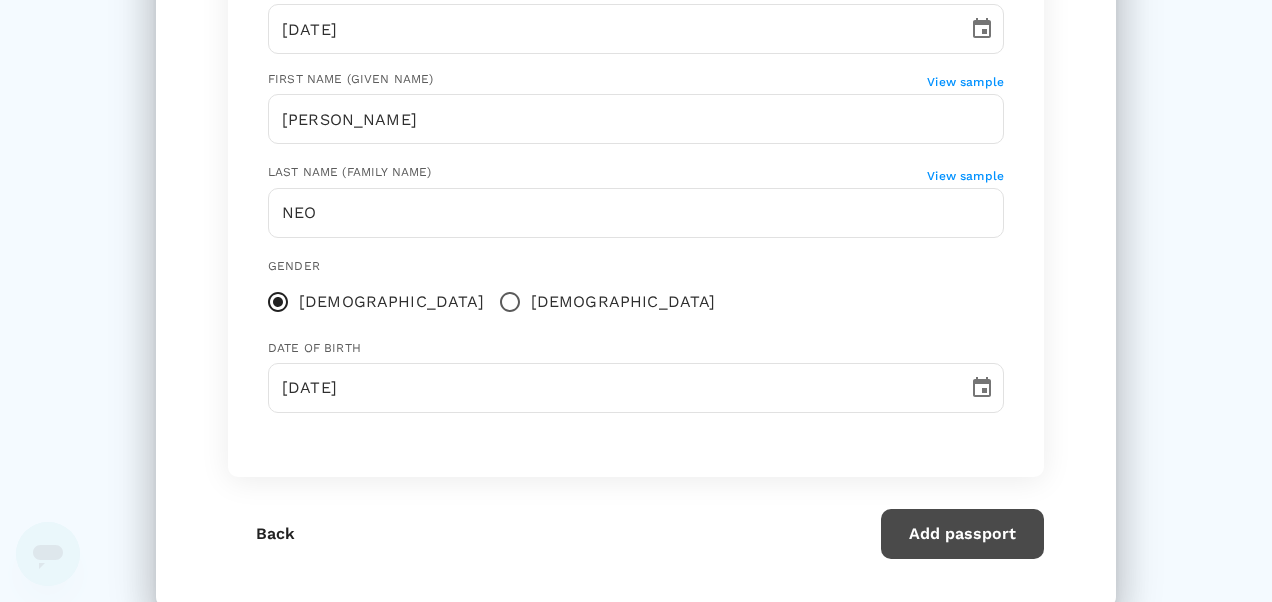 click on "Add passport" at bounding box center (962, 534) 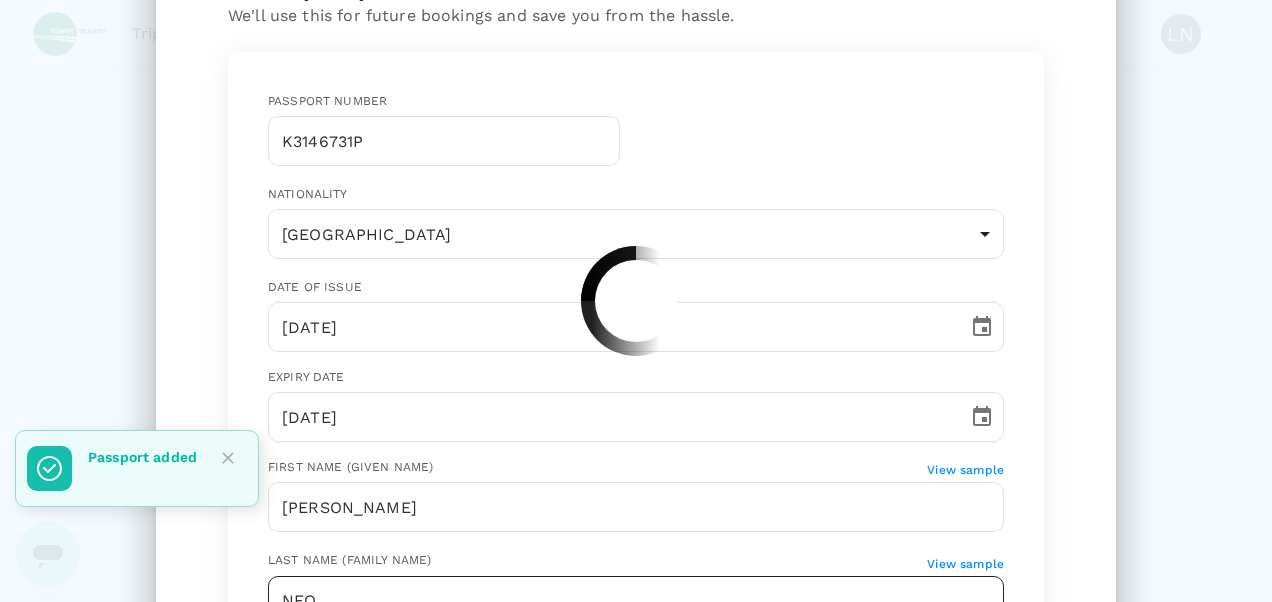 scroll, scrollTop: 0, scrollLeft: 0, axis: both 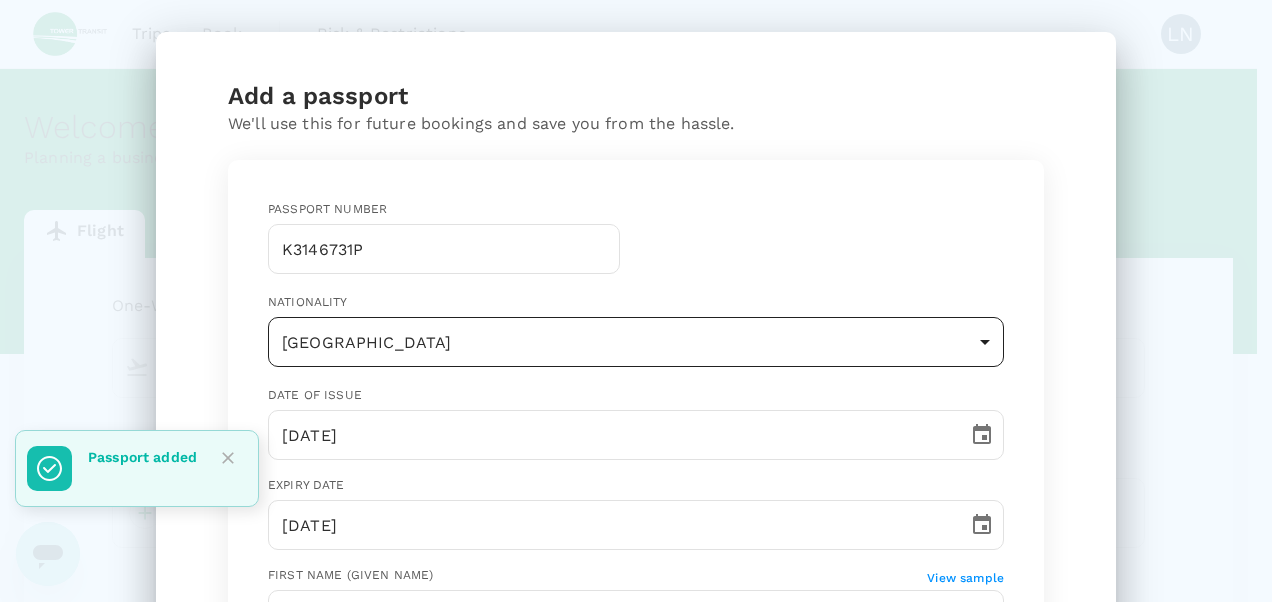 type 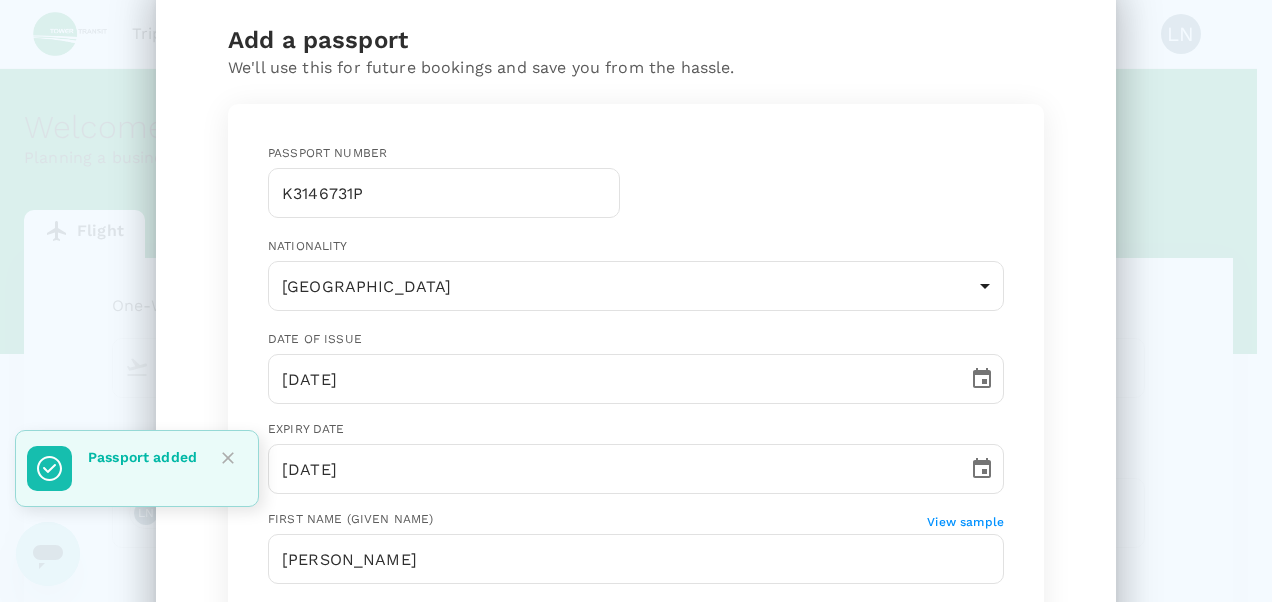 scroll, scrollTop: 100, scrollLeft: 0, axis: vertical 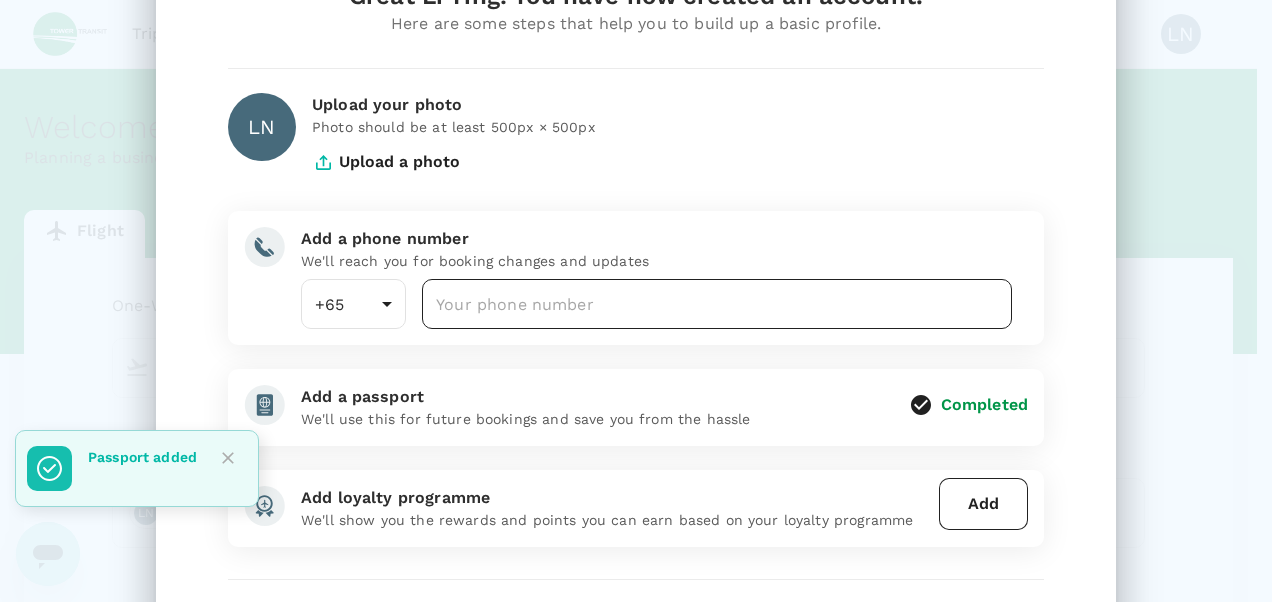 click at bounding box center (717, 304) 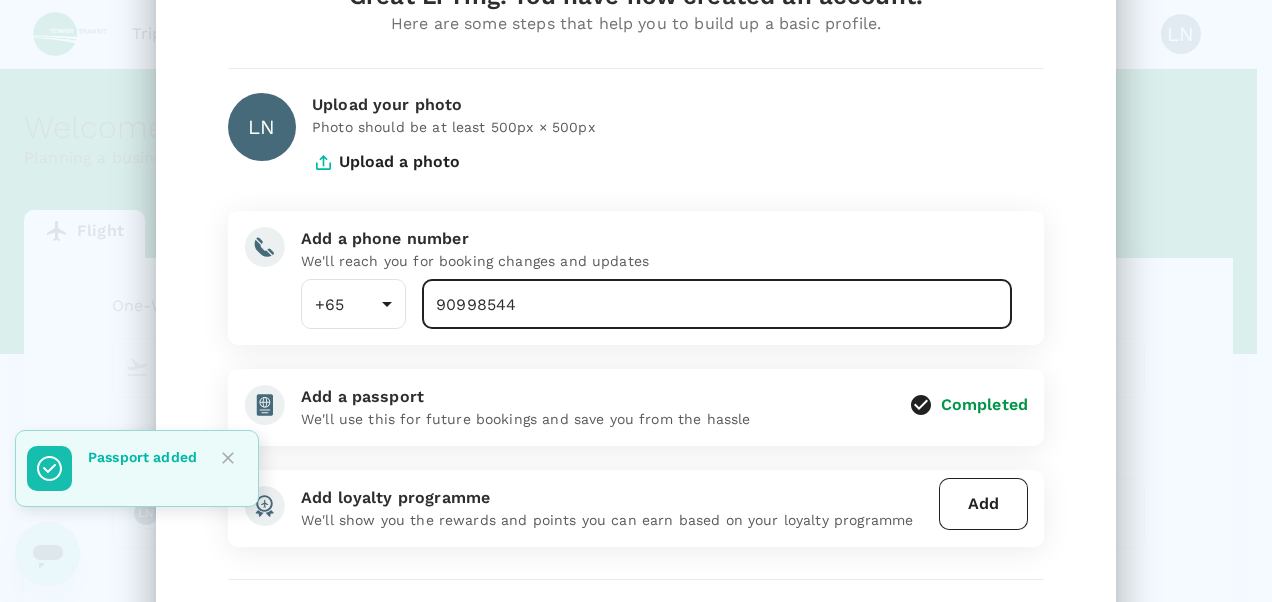 type on "90998544" 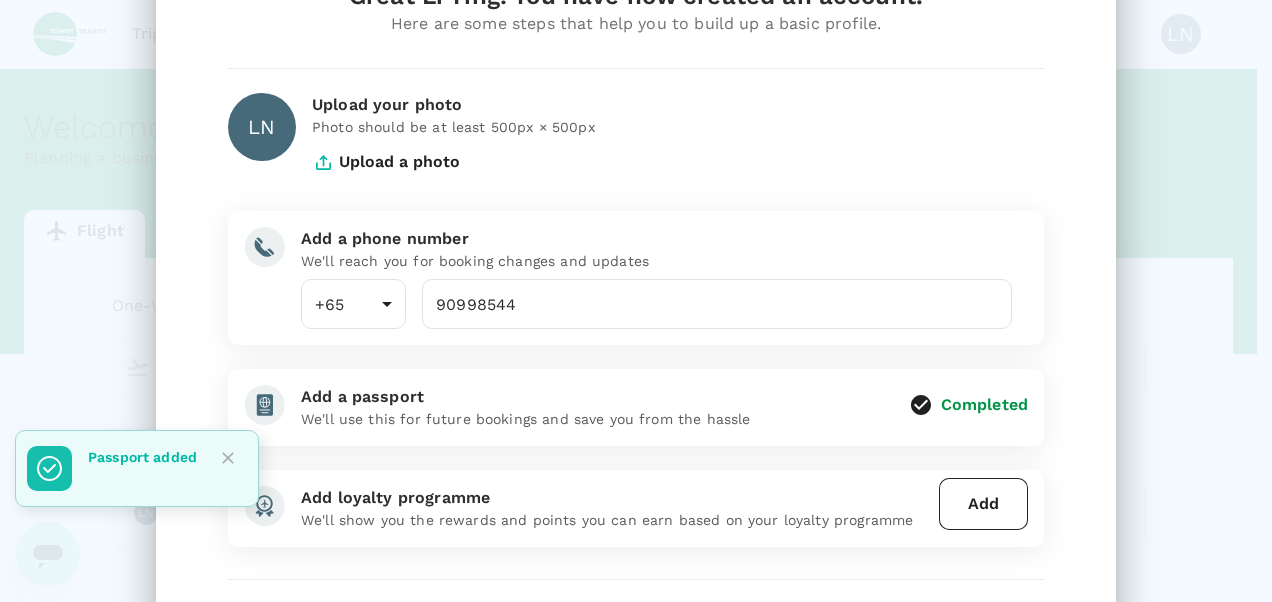 scroll, scrollTop: 200, scrollLeft: 0, axis: vertical 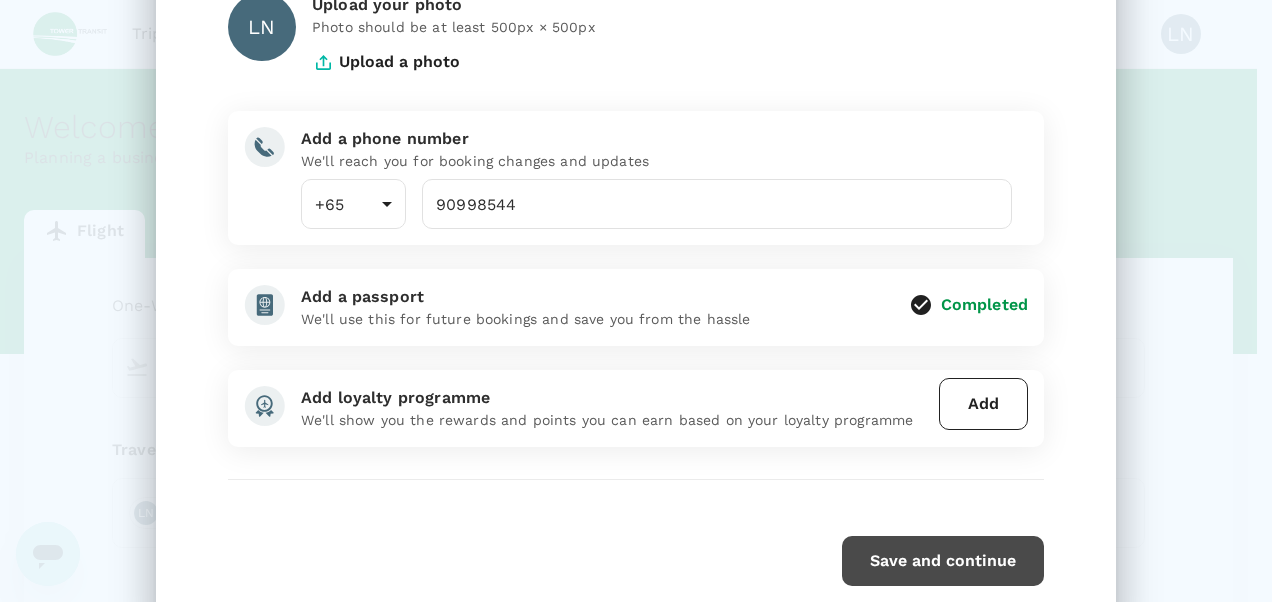 click on "Add" at bounding box center (983, 404) 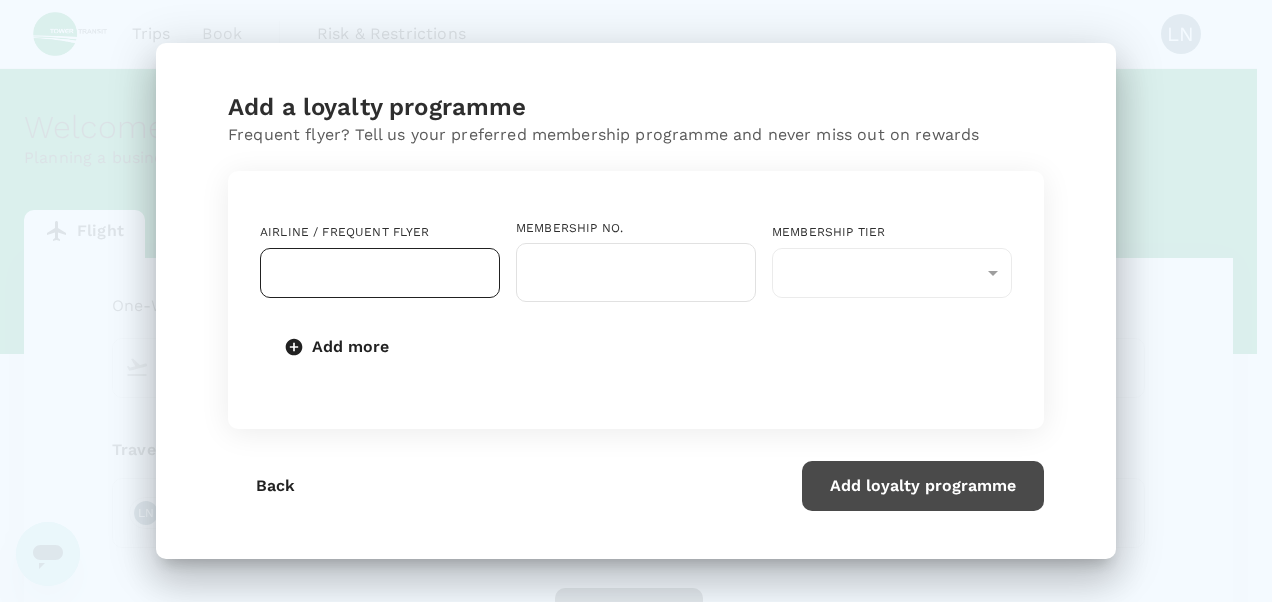 click at bounding box center (365, 273) 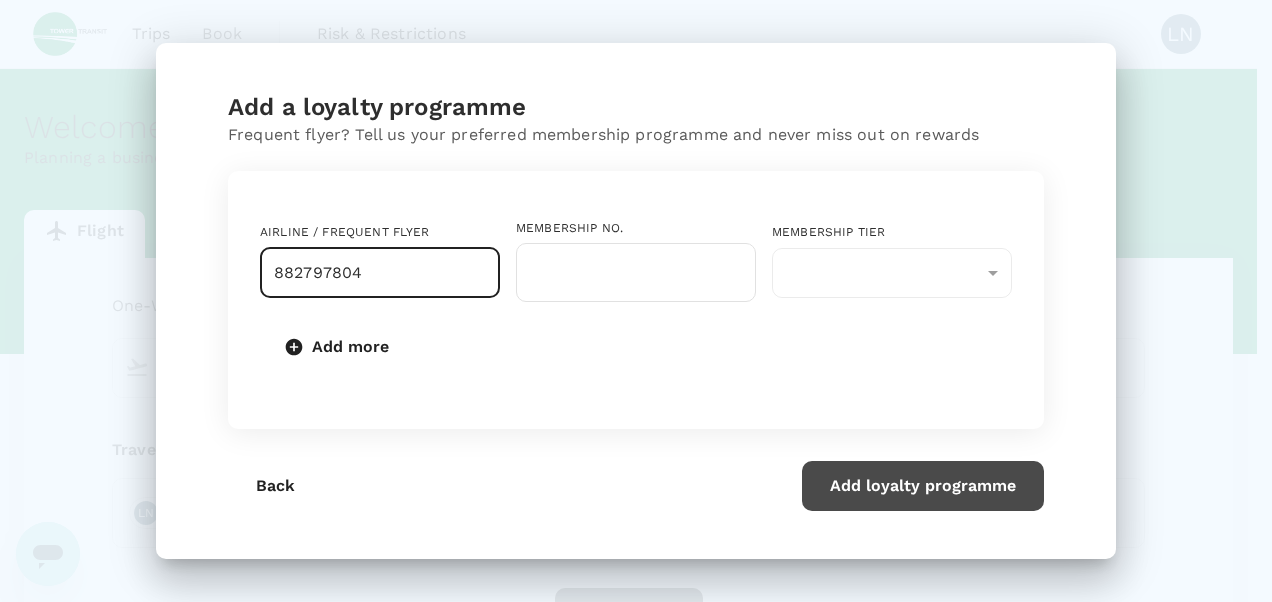 type on "8827978043" 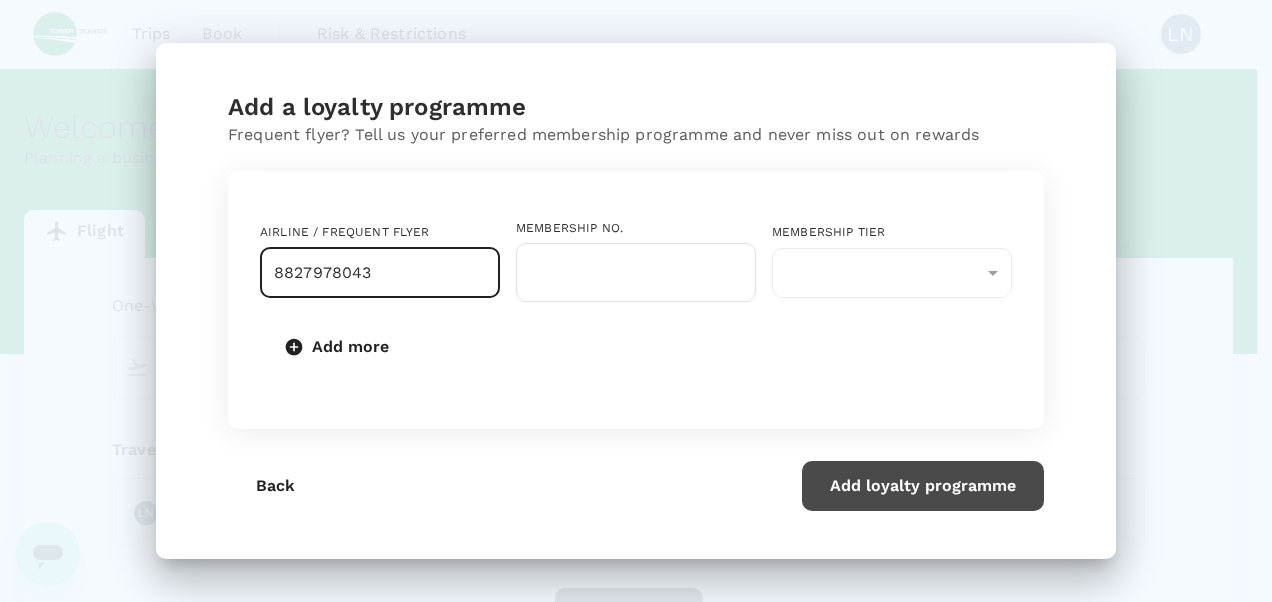 drag, startPoint x: 370, startPoint y: 265, endPoint x: 98, endPoint y: 266, distance: 272.00183 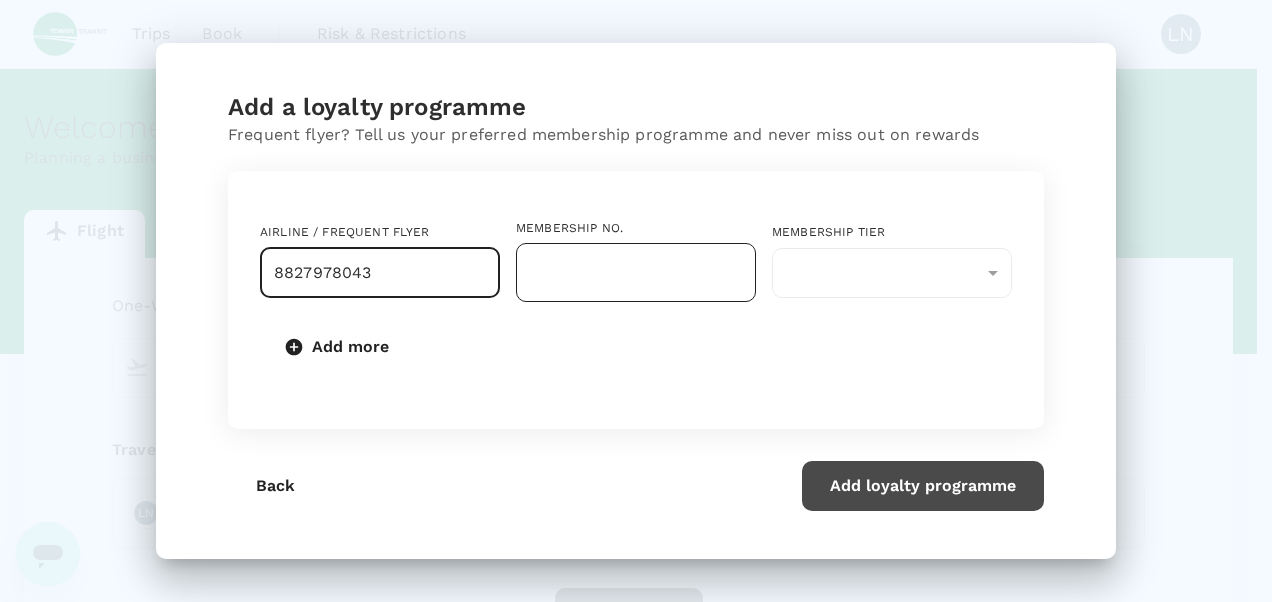 type 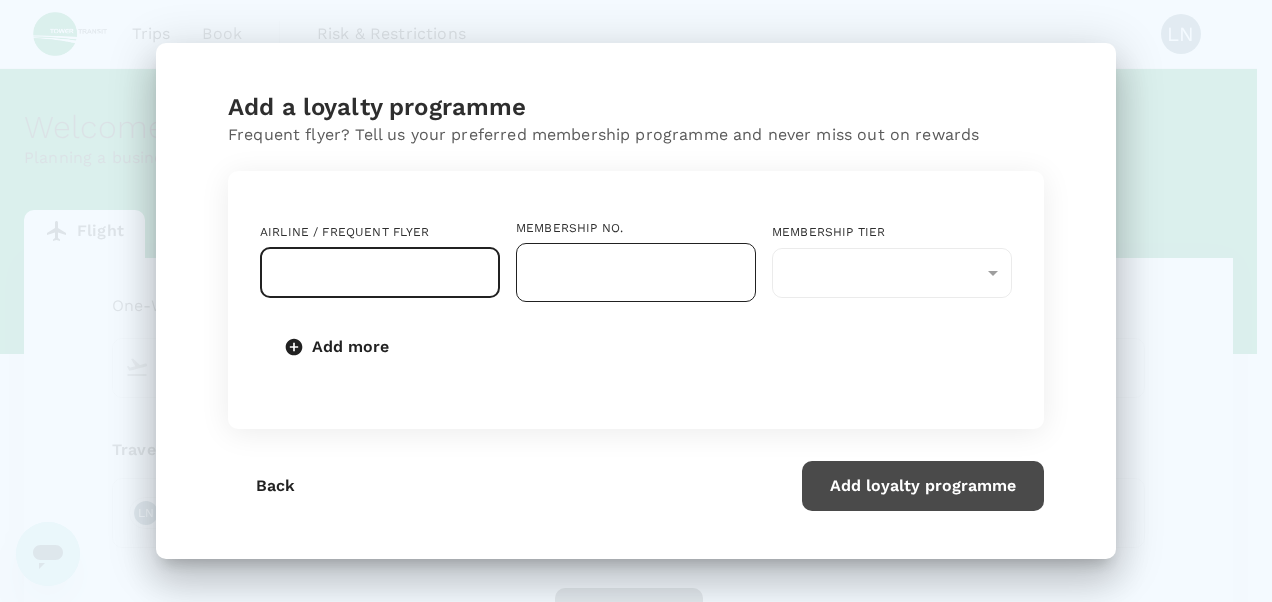 click at bounding box center (636, 272) 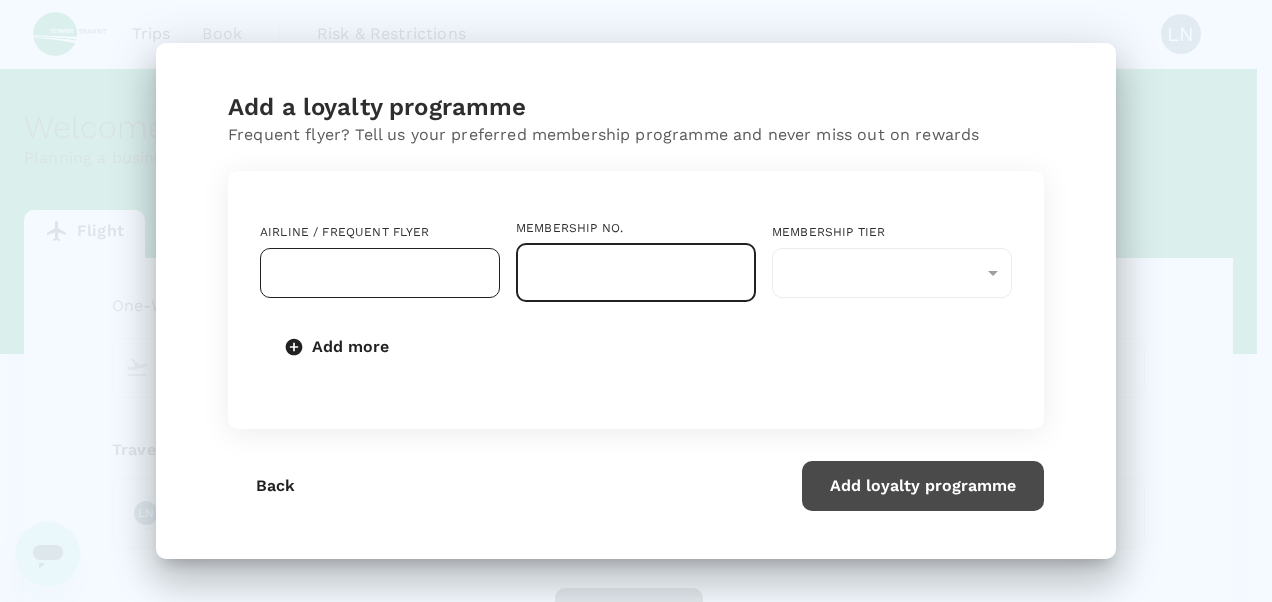 paste on "8827978043" 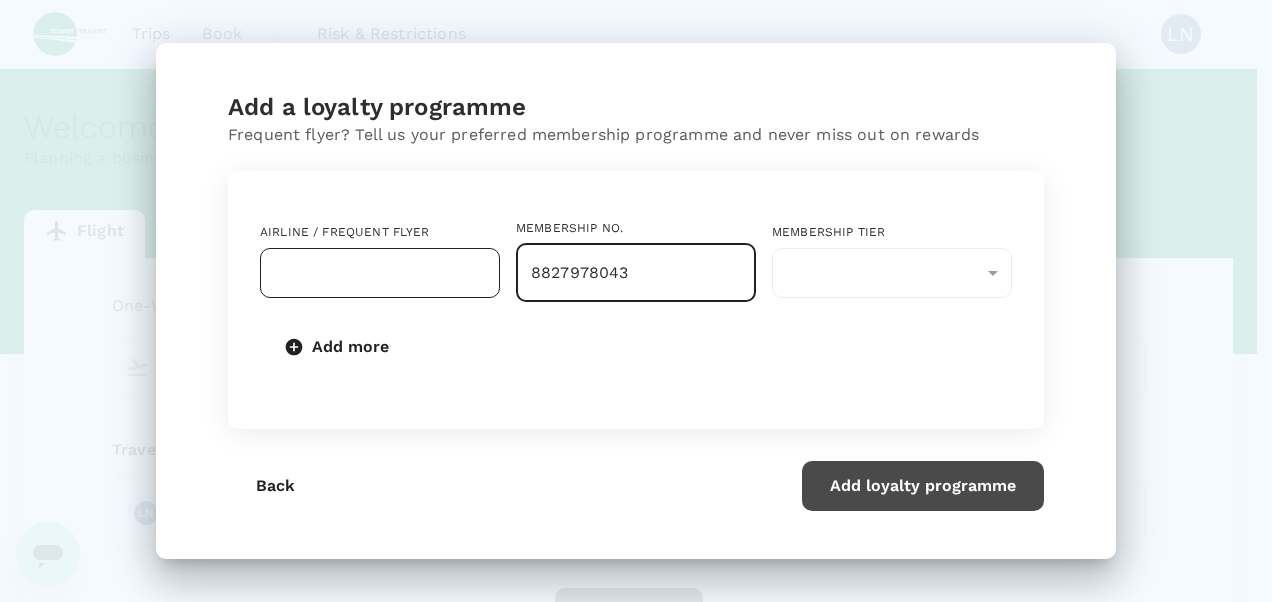 type on "8827978043" 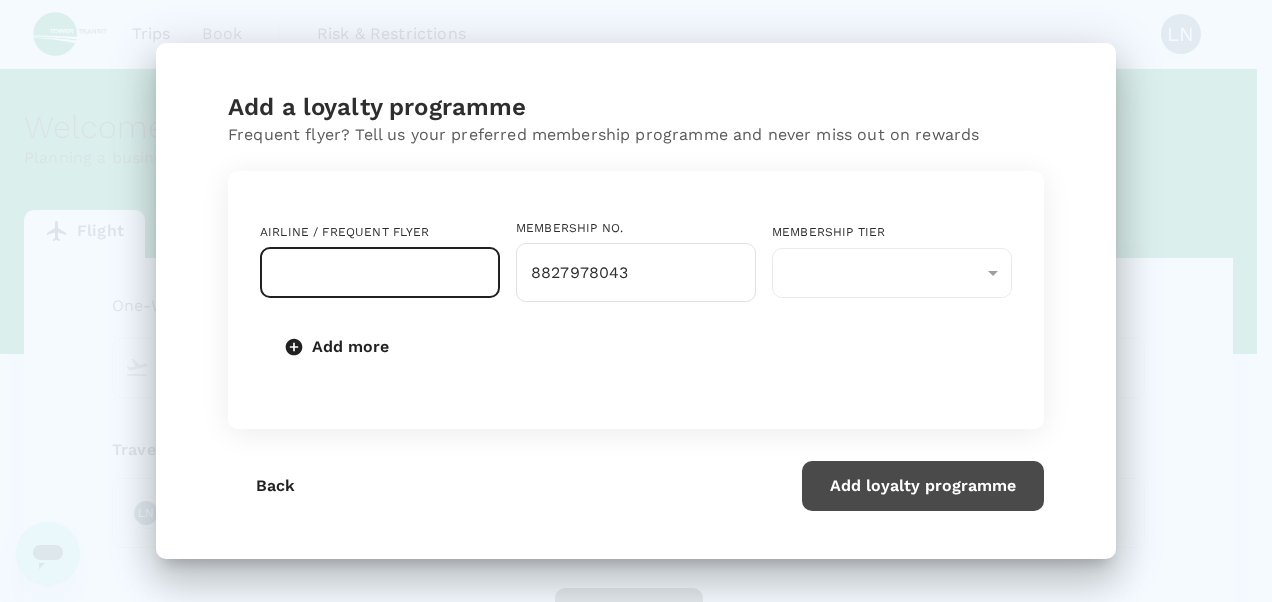 click at bounding box center (365, 273) 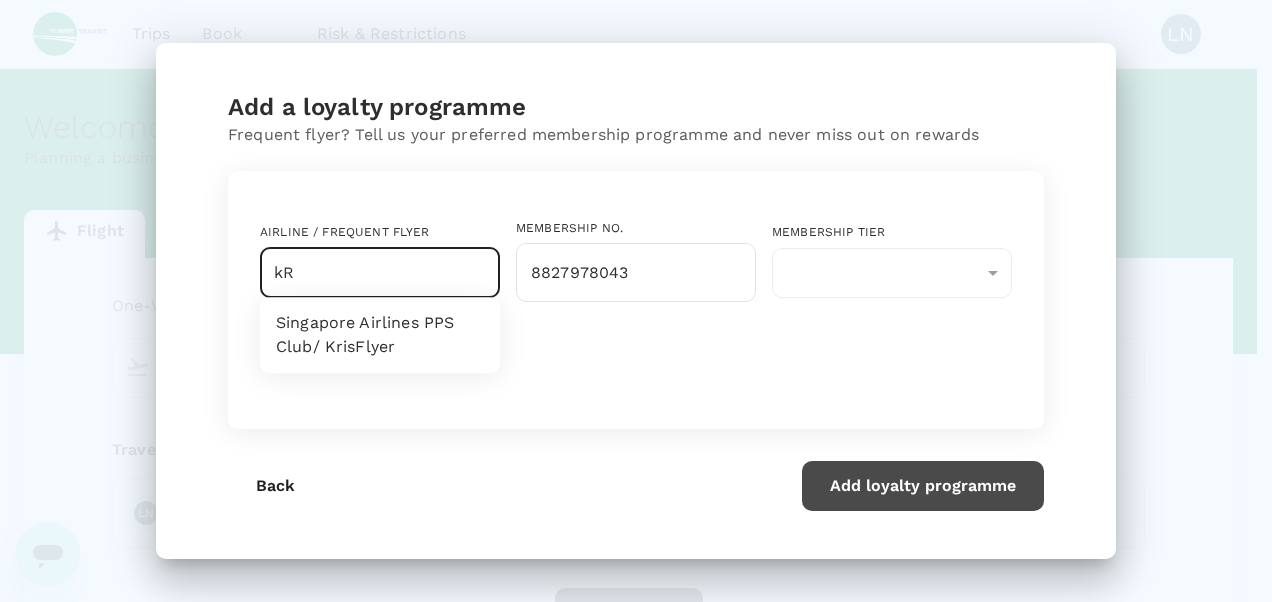 type on "k" 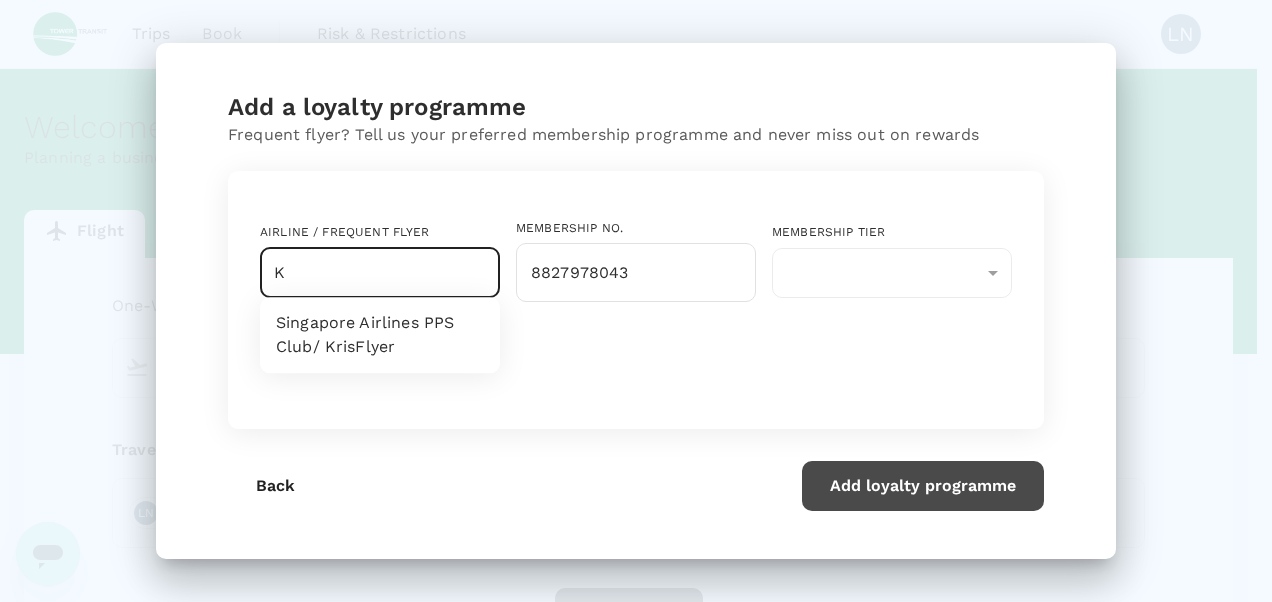 click on "Singapore Airlines PPS Club/ KrisFlyer" at bounding box center (380, 335) 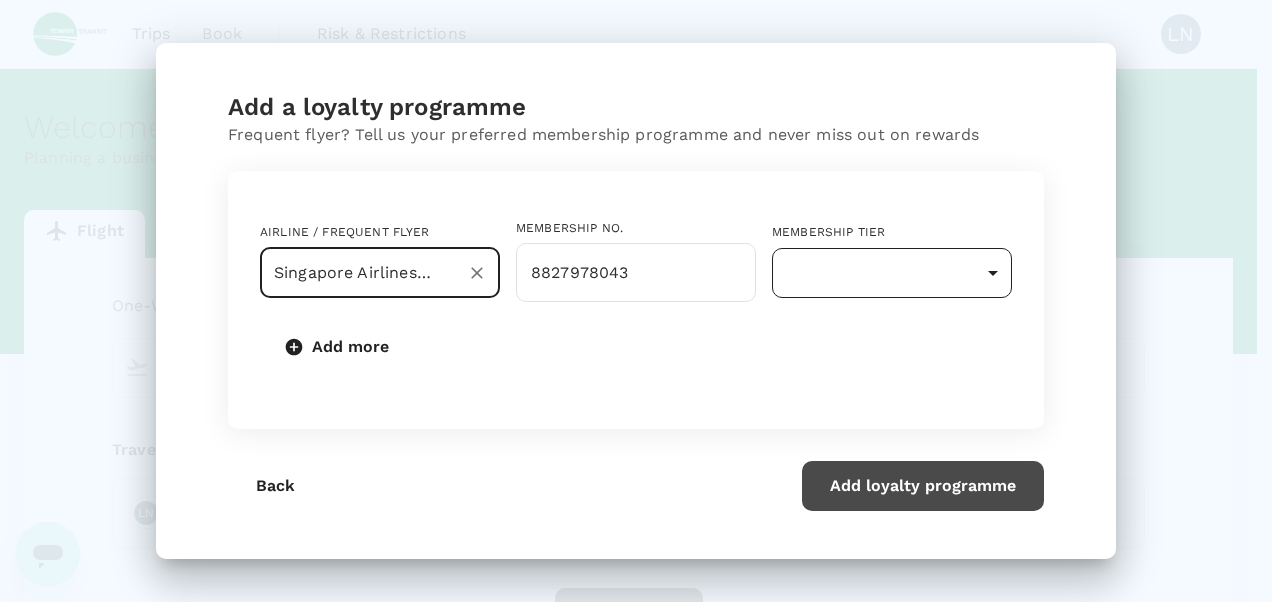 type on "Singapore Airlines PPS Club/ KrisFlyer" 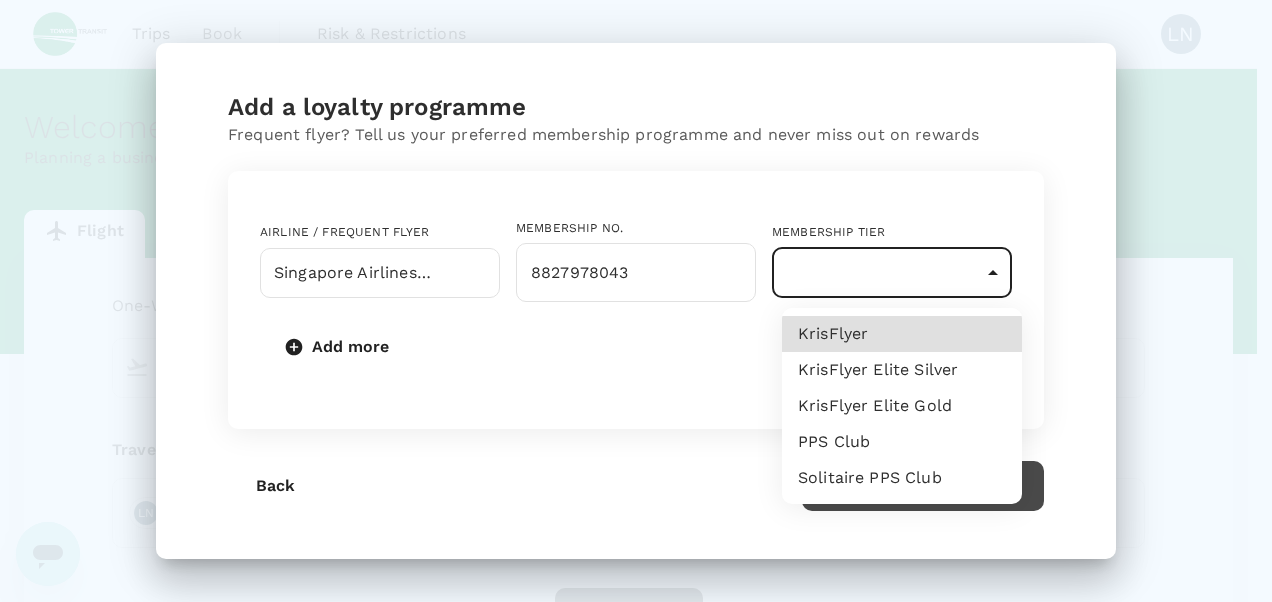 click on "KrisFlyer" at bounding box center (902, 334) 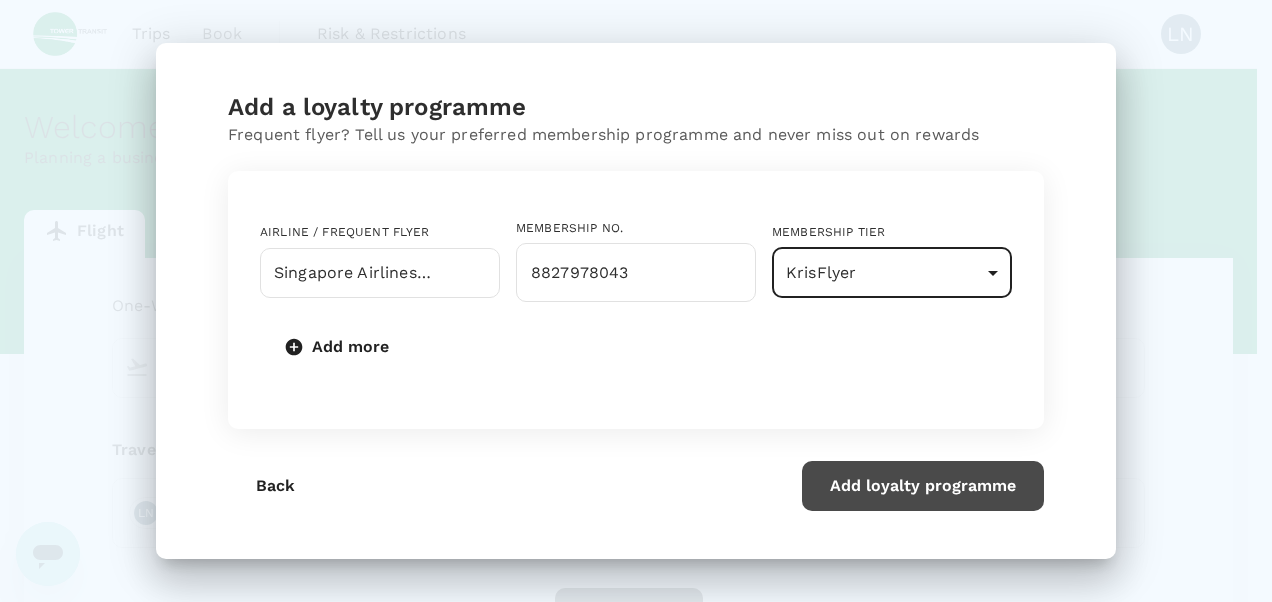 click on "Add more" at bounding box center (338, 347) 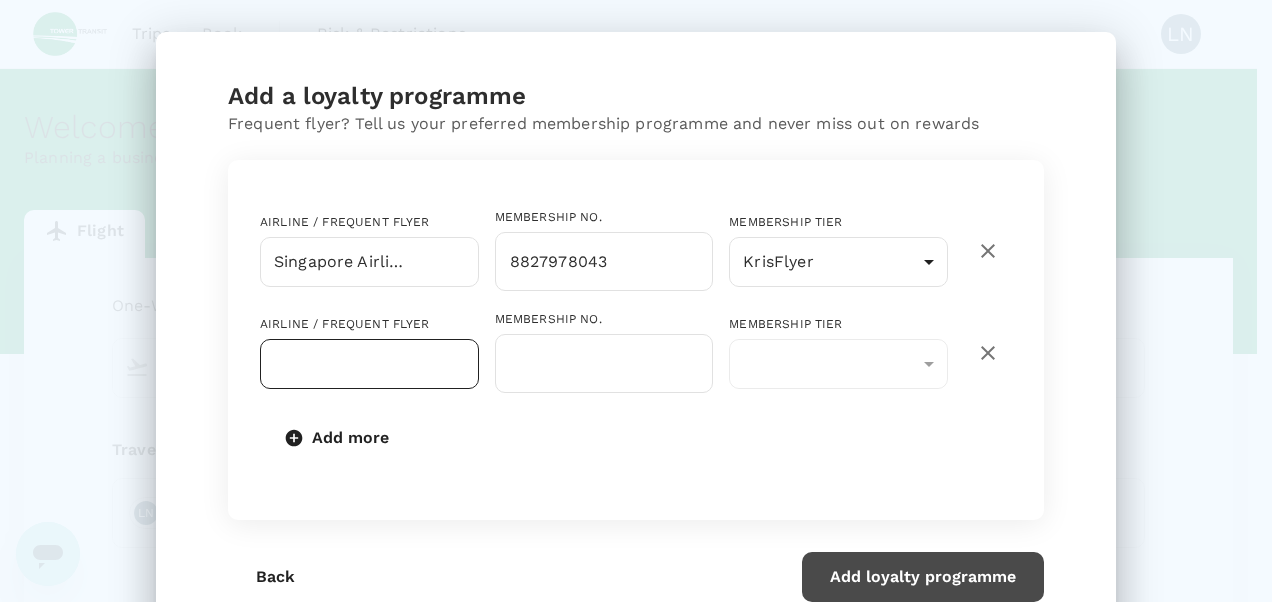 click at bounding box center [354, 364] 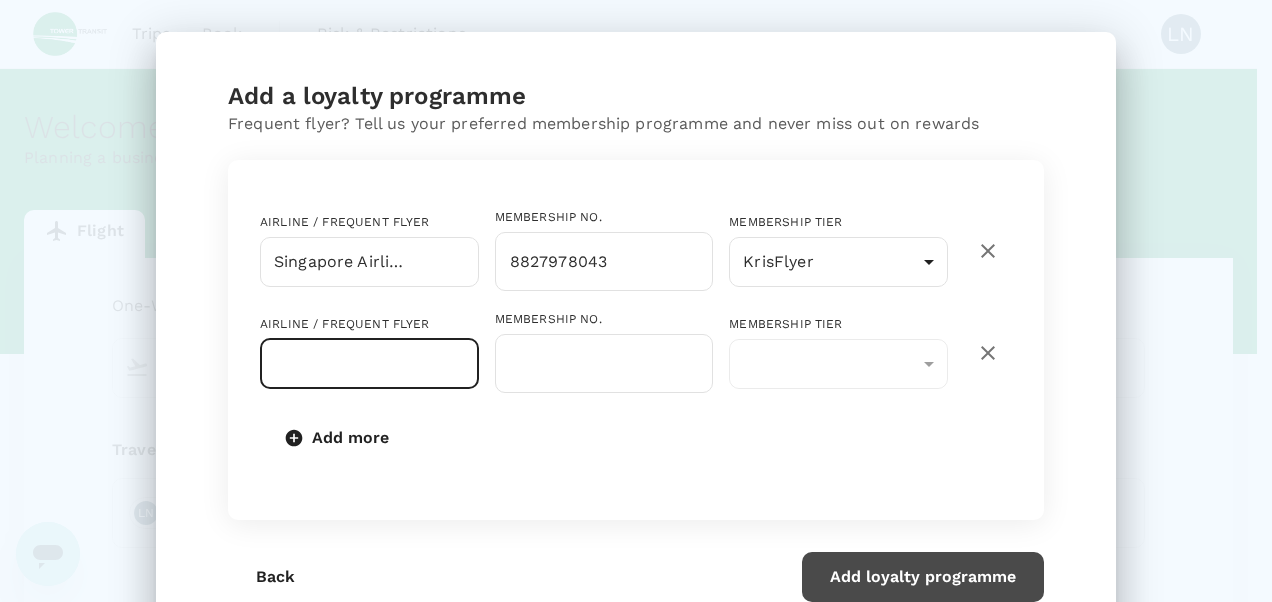 click at bounding box center (354, 364) 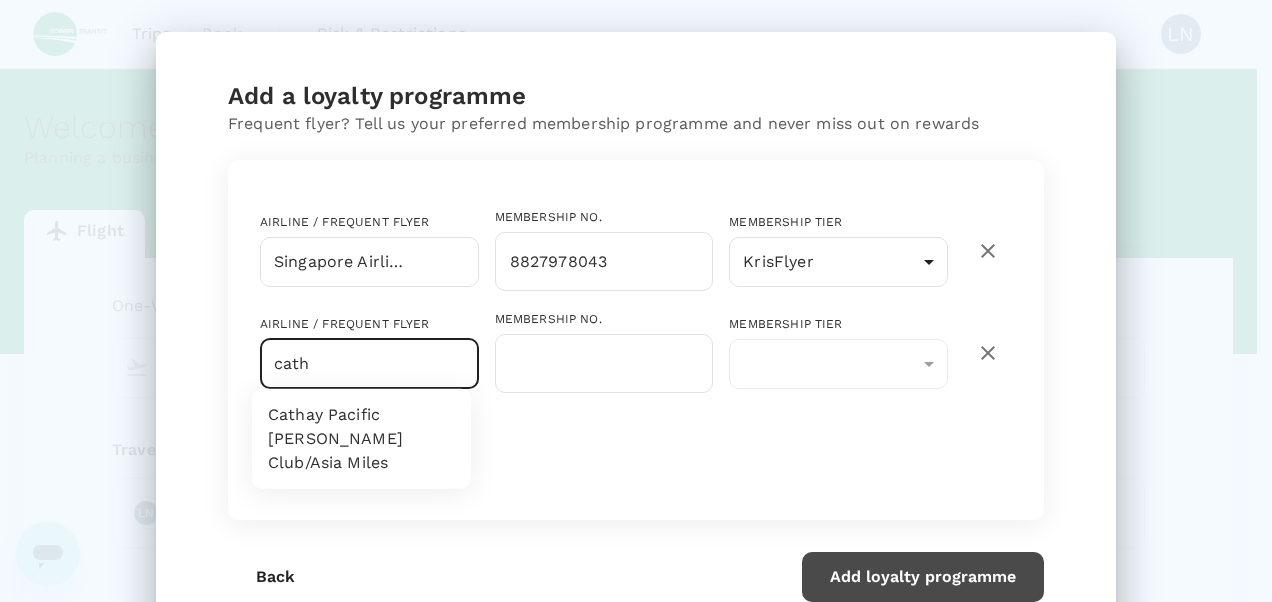 click on "Cathay Pacific [PERSON_NAME] Club/Asia Miles" at bounding box center [361, 439] 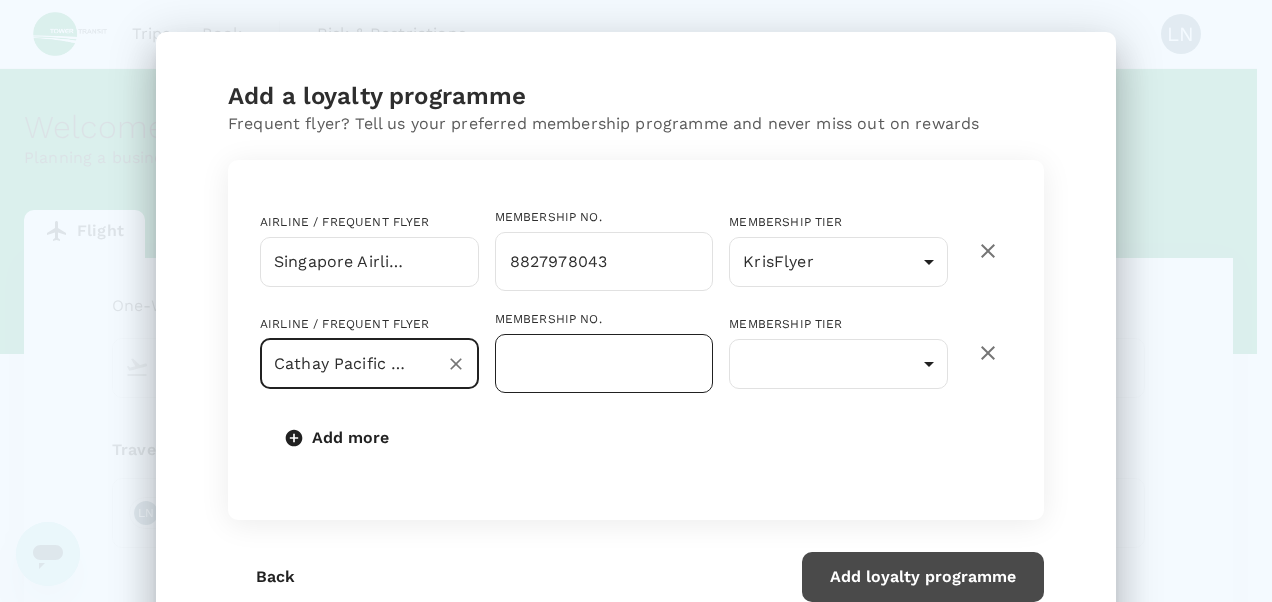 type on "Cathay Pacific [PERSON_NAME] Club/Asia Miles" 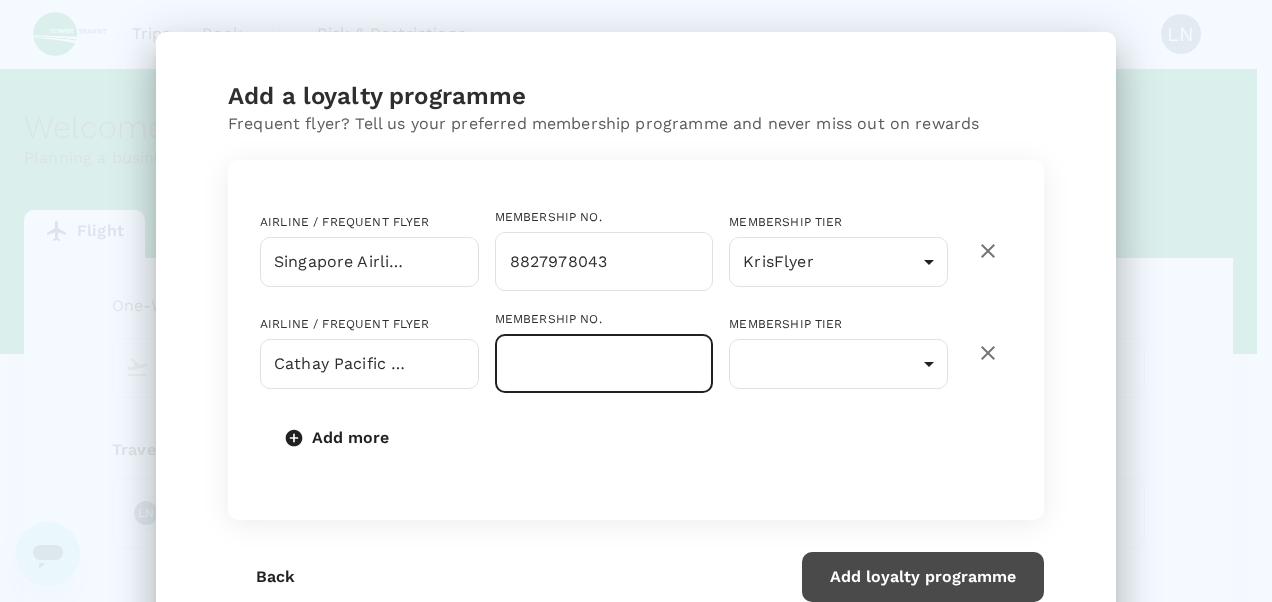 click at bounding box center (604, 363) 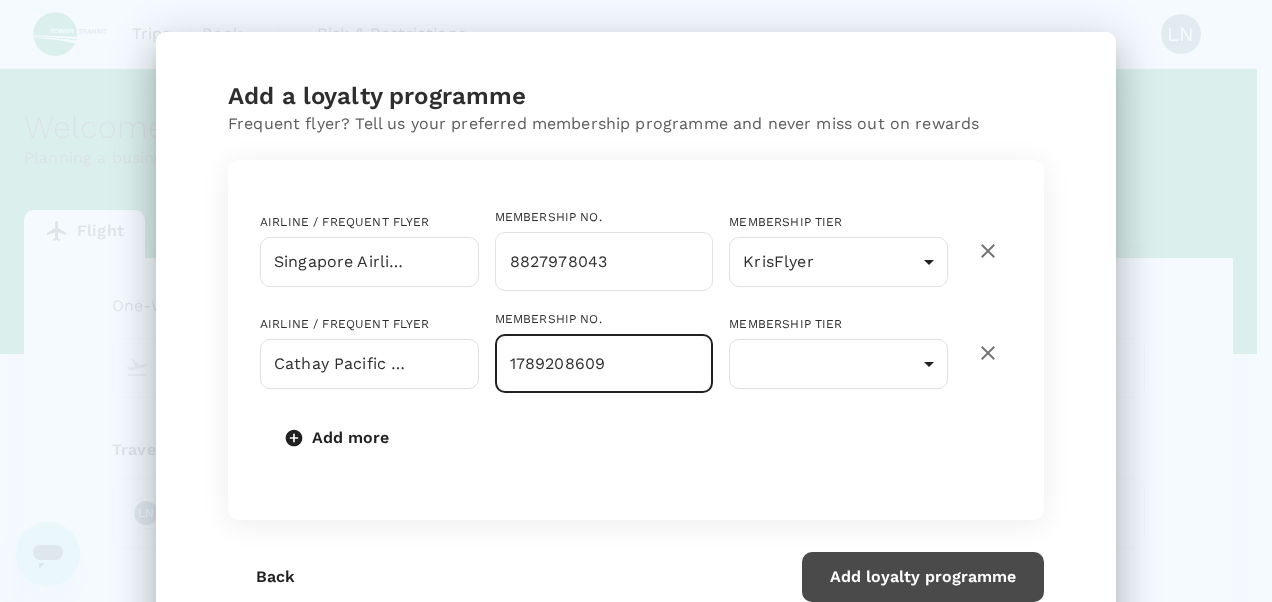 type on "1789208609" 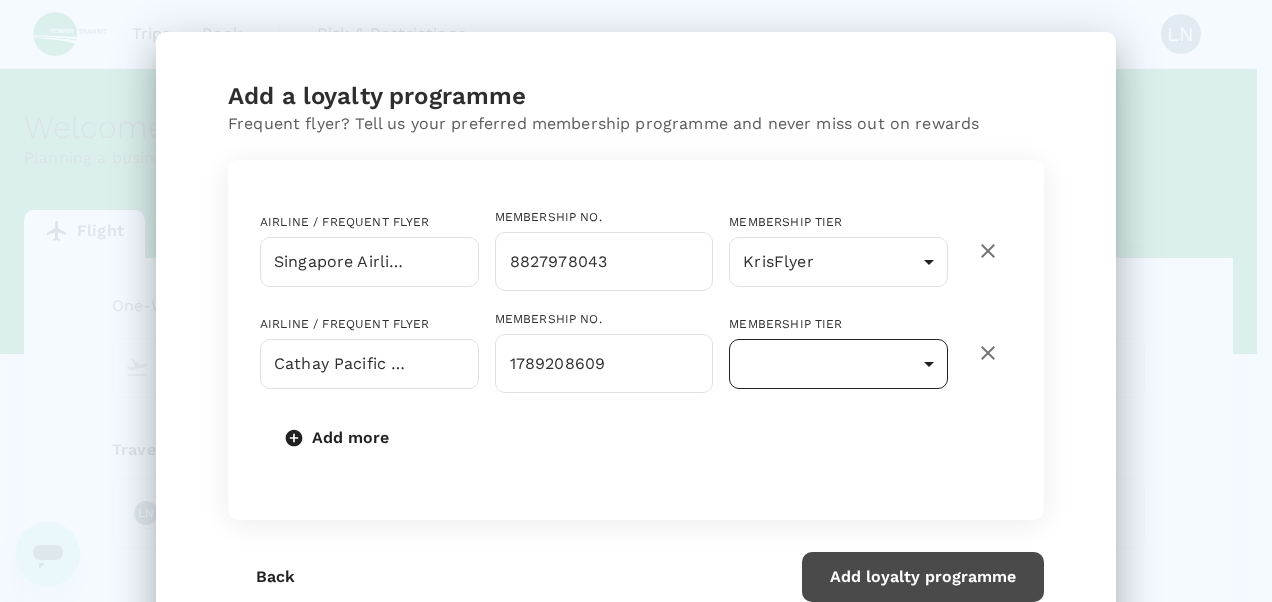 click on "Trips Book Risk & Restrictions LN Welcome , Li Ting . Planning a business trip? Get started from here. Flight Accommodation Long stay Car rental Train Concierge One-Way oneway Economy economy Frequent flyer programme Departure Add return Travellers   LN Li Ting Neo Find flights Version 3.47.1 Privacy Policy Terms of Use Help Centre Add a loyalty programme Frequent flyer? Tell us your preferred membership programme and never miss out on rewards Airline / Frequent Flyer Singapore Airlines PPS Club/ KrisFlyer ​ Membership No. 8827978043 ​ Membership tier KrisFlyer 1 ​ Airline / Frequent Flyer Cathay Pacific [PERSON_NAME] Club/Asia Miles ​ Membership No. 1789208609 ​ Membership tier ​ ​ Add more Back Add loyalty programme Frequent flyer programme Add new" at bounding box center [636, 418] 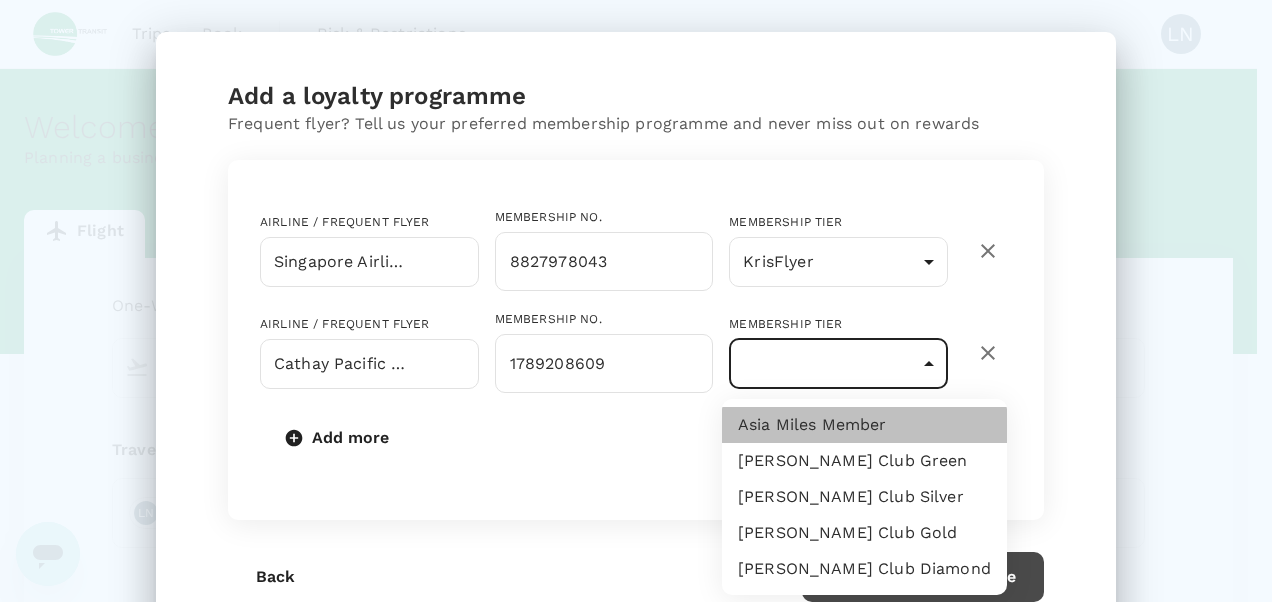 click on "Asia Miles Member" at bounding box center [864, 425] 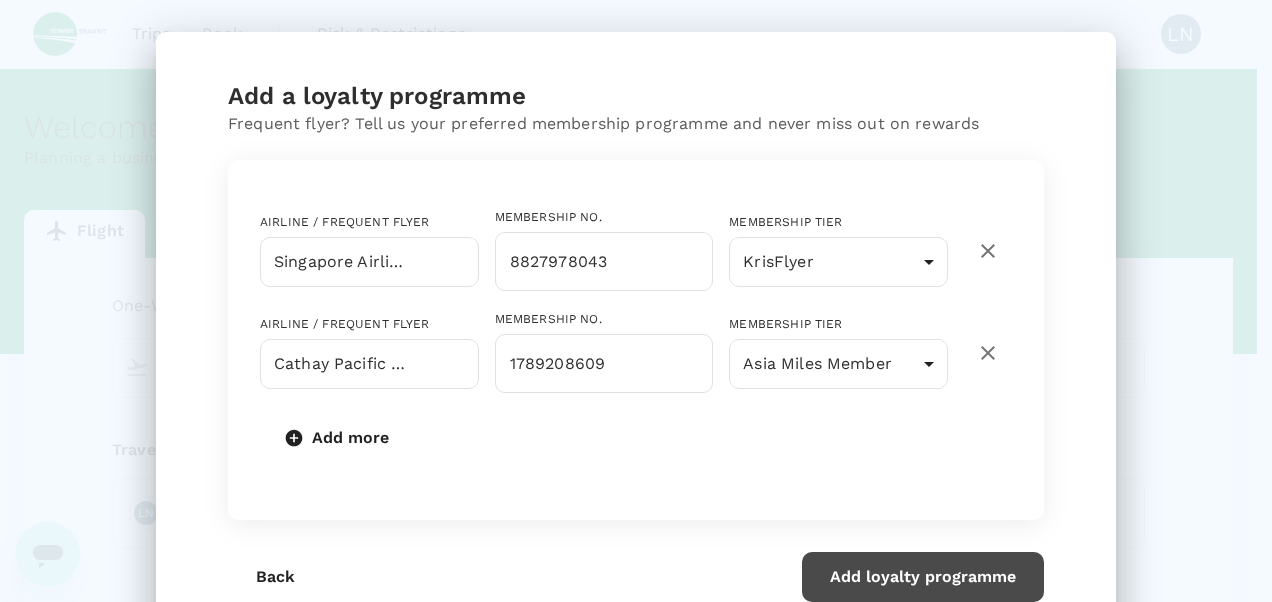 click on "Add more" at bounding box center (636, 438) 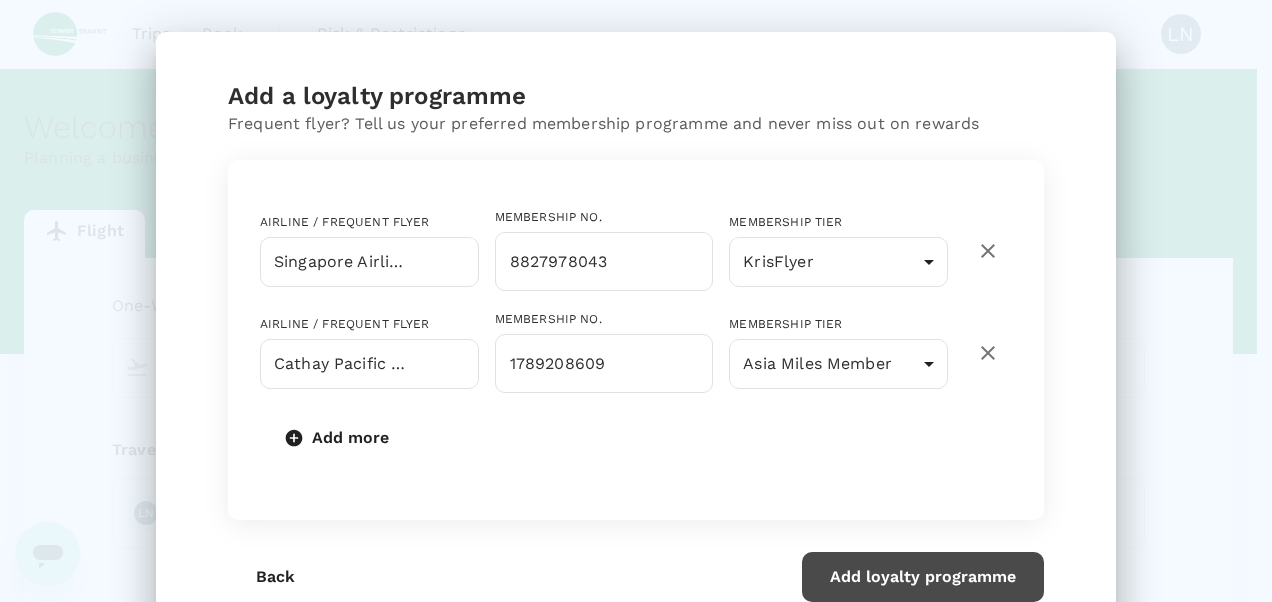 click on "Add loyalty programme" at bounding box center (923, 577) 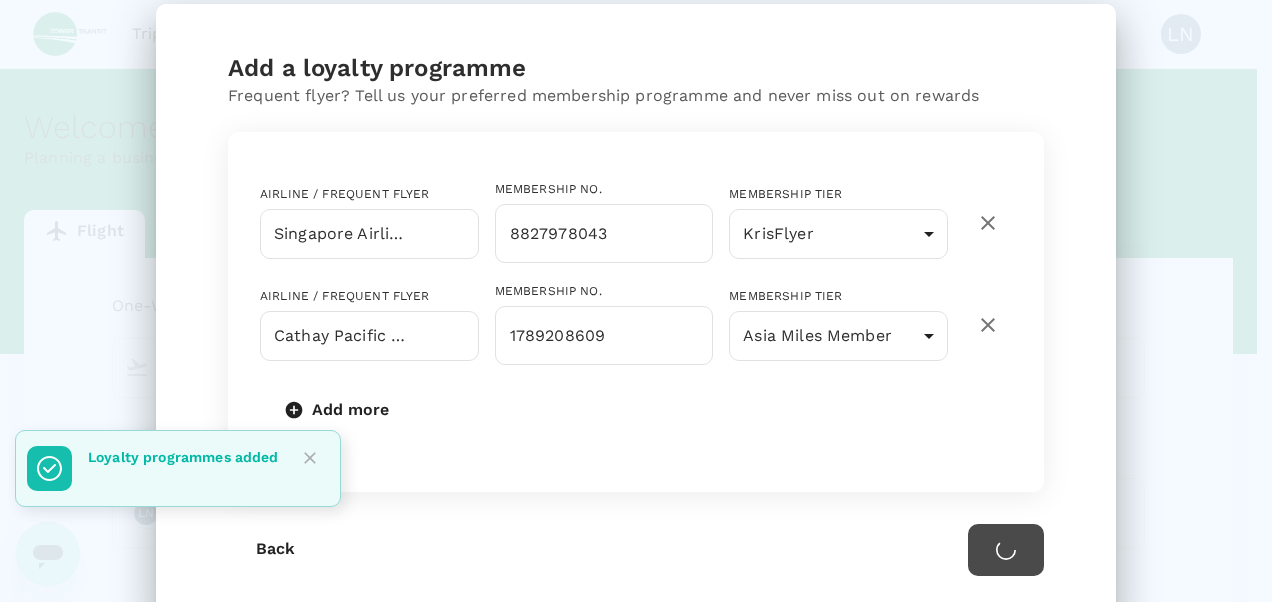scroll, scrollTop: 0, scrollLeft: 0, axis: both 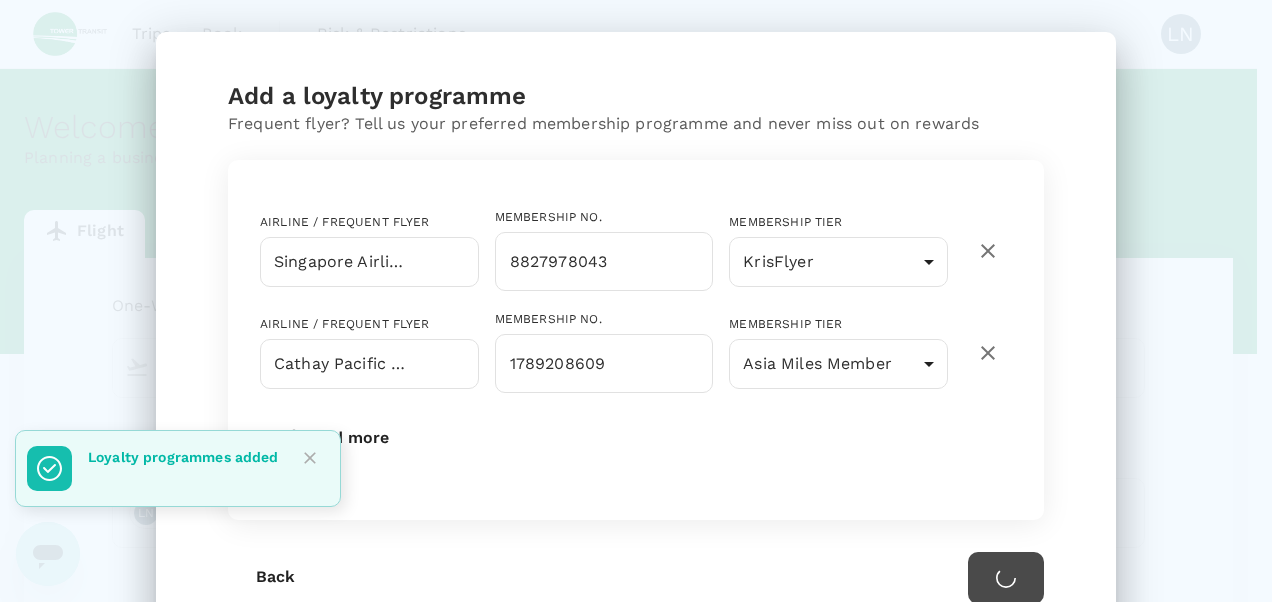 click 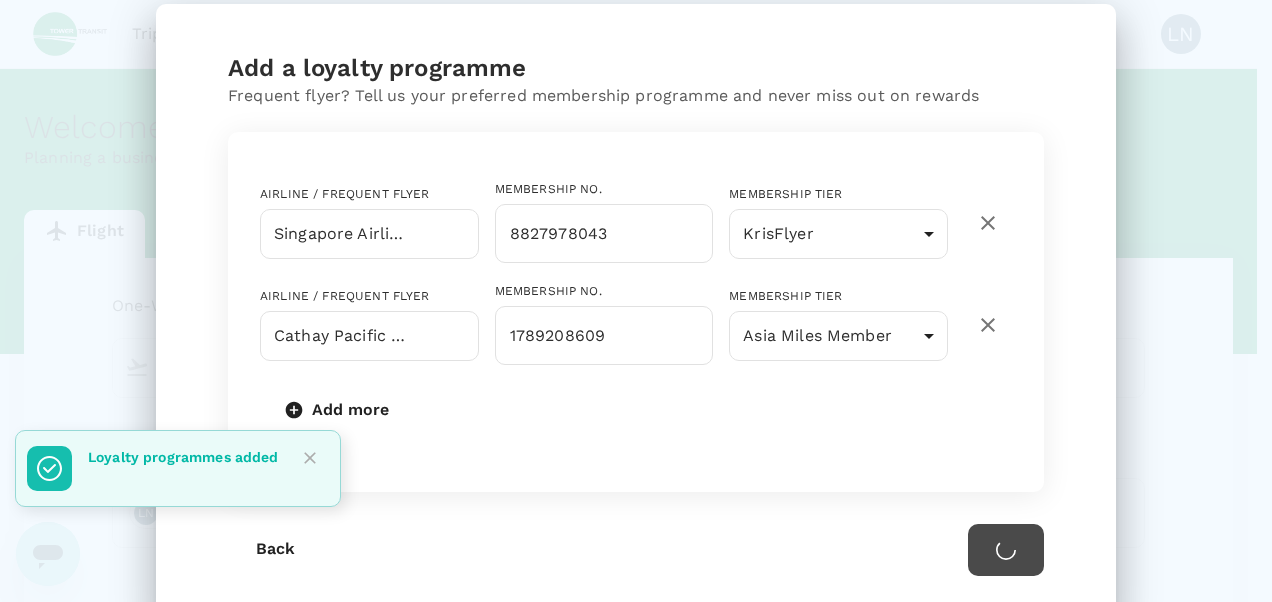 scroll, scrollTop: 0, scrollLeft: 0, axis: both 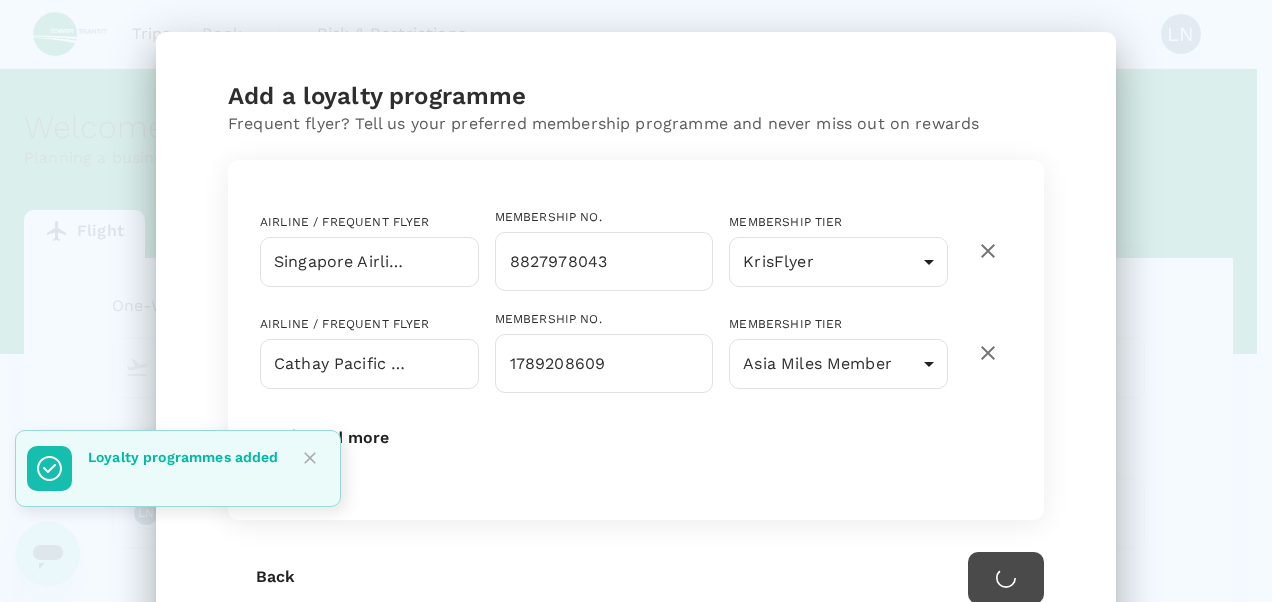 click 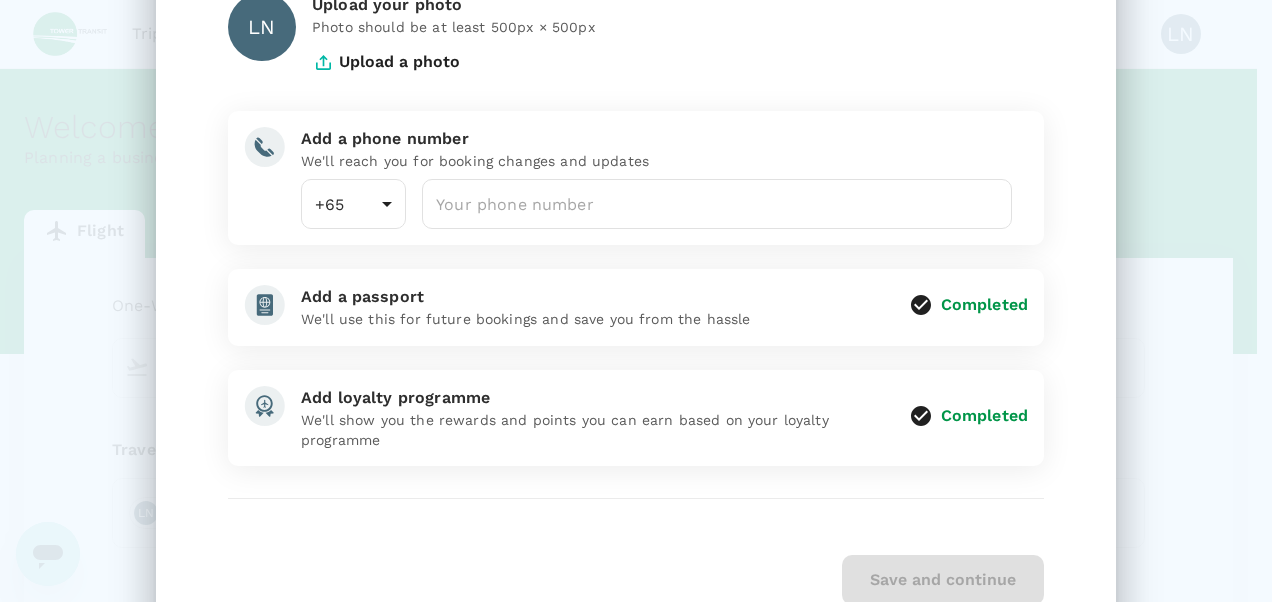 scroll, scrollTop: 82, scrollLeft: 0, axis: vertical 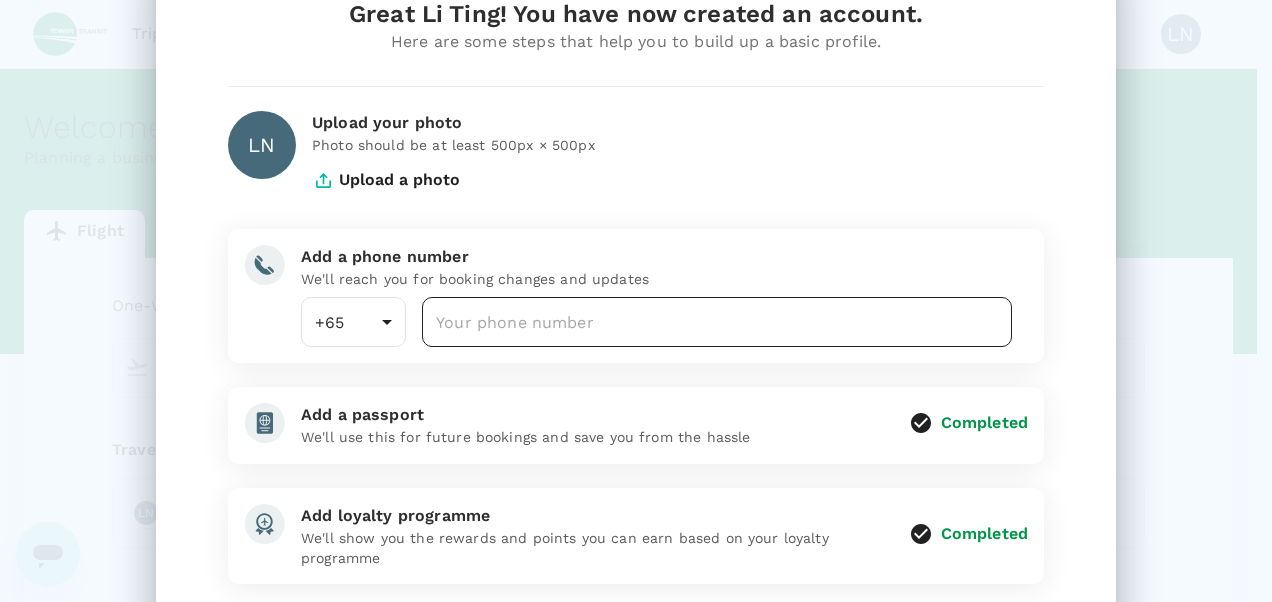 click at bounding box center [717, 322] 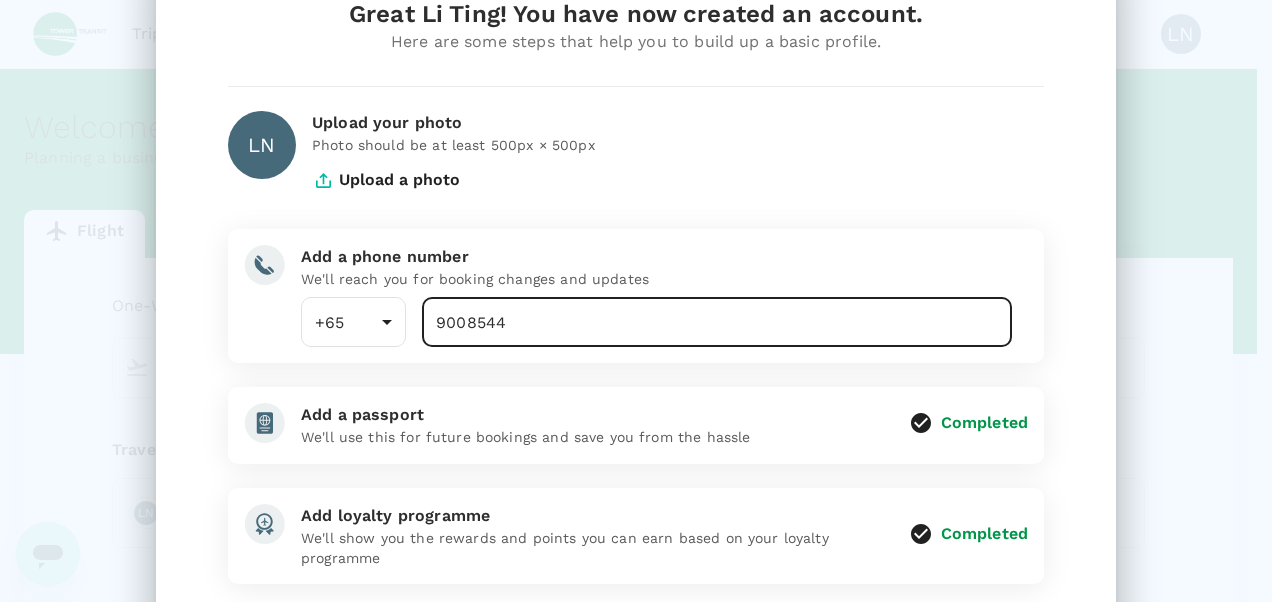click on "Upload your photo Photo should be at least 500px × 500px Upload a photo" at bounding box center [670, 150] 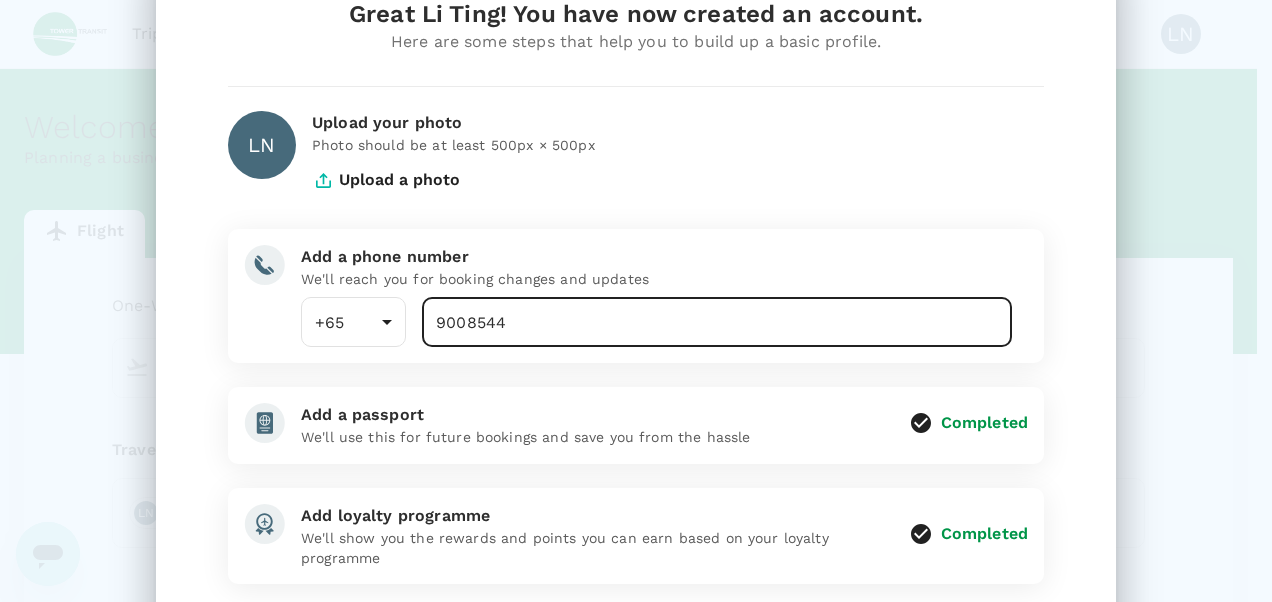 click on "9008544" at bounding box center [717, 322] 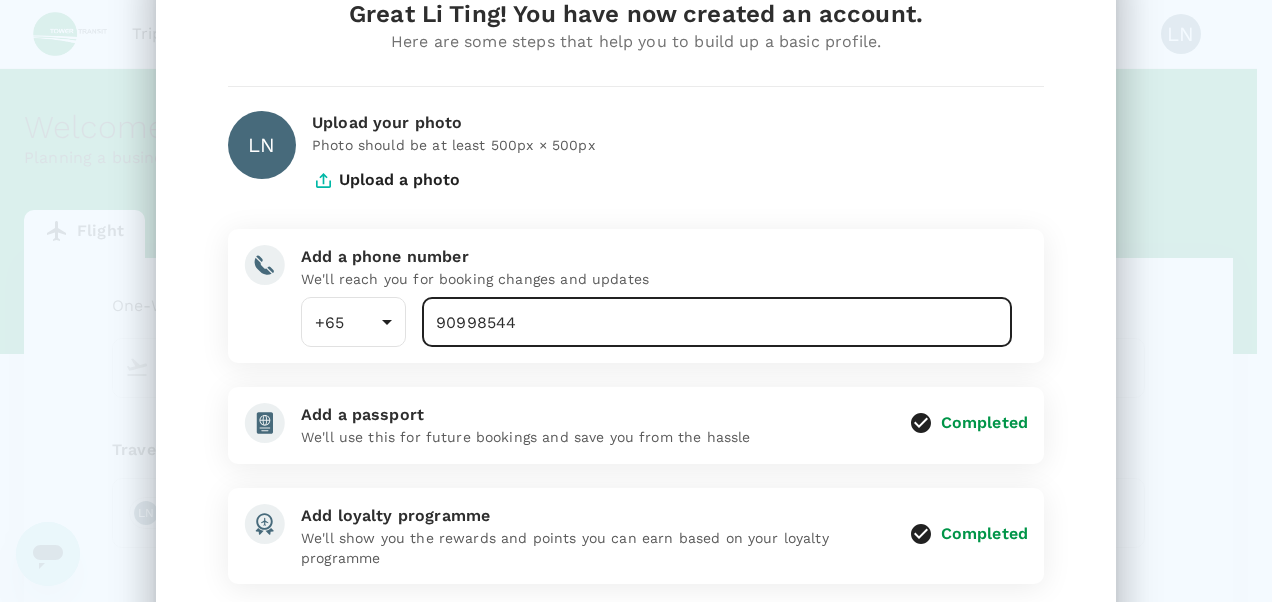 type on "90998544" 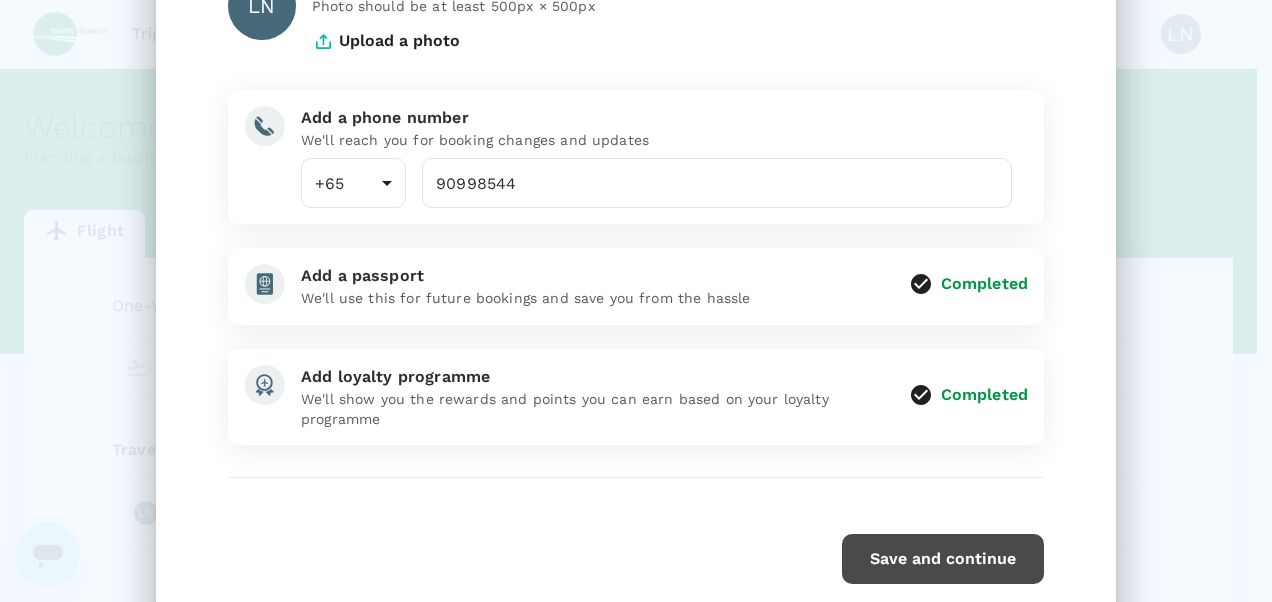 scroll, scrollTop: 282, scrollLeft: 0, axis: vertical 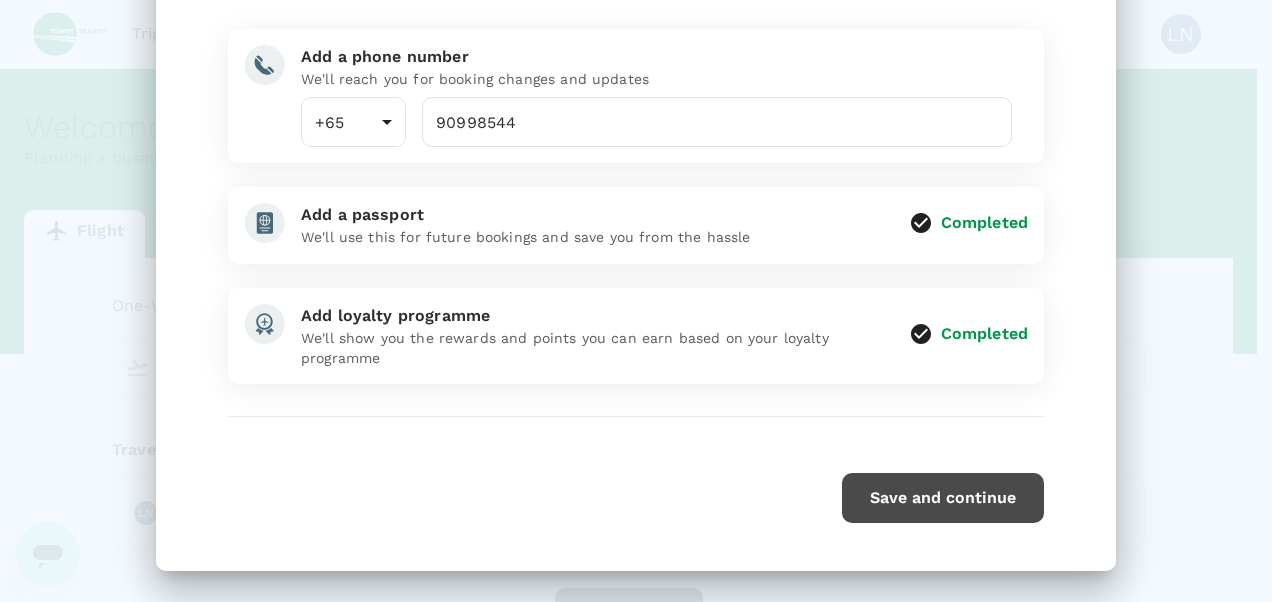 click on "Great Li Ting! You have now created an account. Here are some steps that help you to build up a basic profile. LN Upload your photo Photo should be at least 500px × 500px Upload a photo Add a phone number We'll reach you for booking changes and updates +65 65 ​ [PASSPORT] ​ Add a passport We'll use this for future bookings and save you from the hassle Completed Add loyalty programme We'll show you the rewards and points you can earn based on your loyalty programme Completed Save and continue" at bounding box center [636, 160] 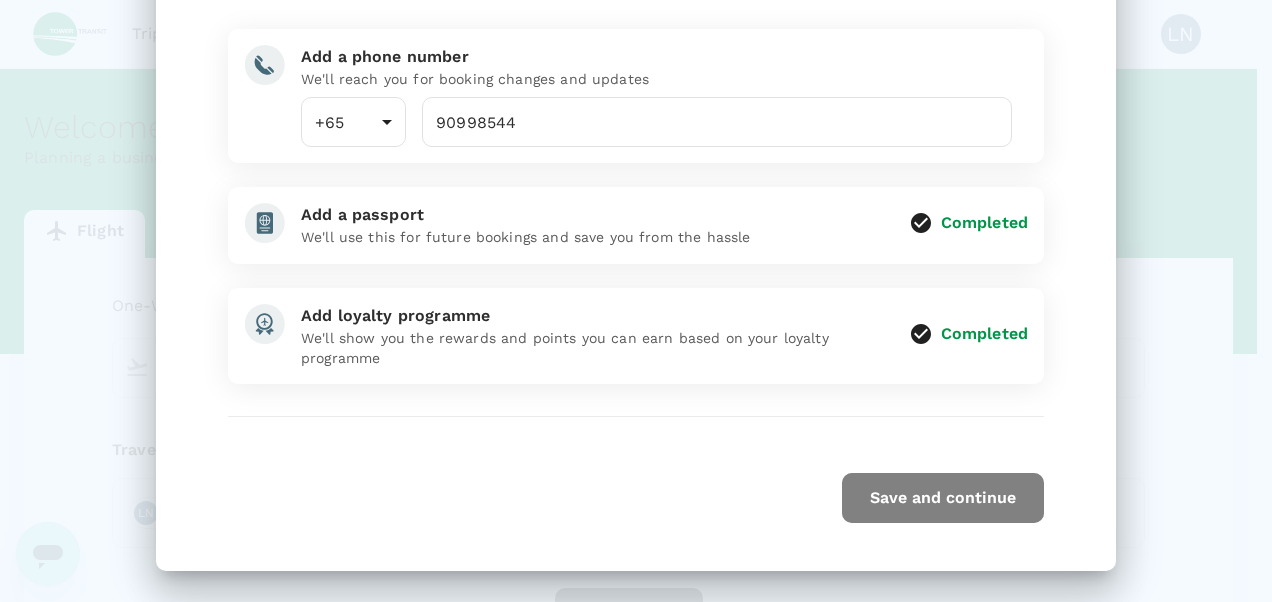 click on "Save and continue" at bounding box center (943, 498) 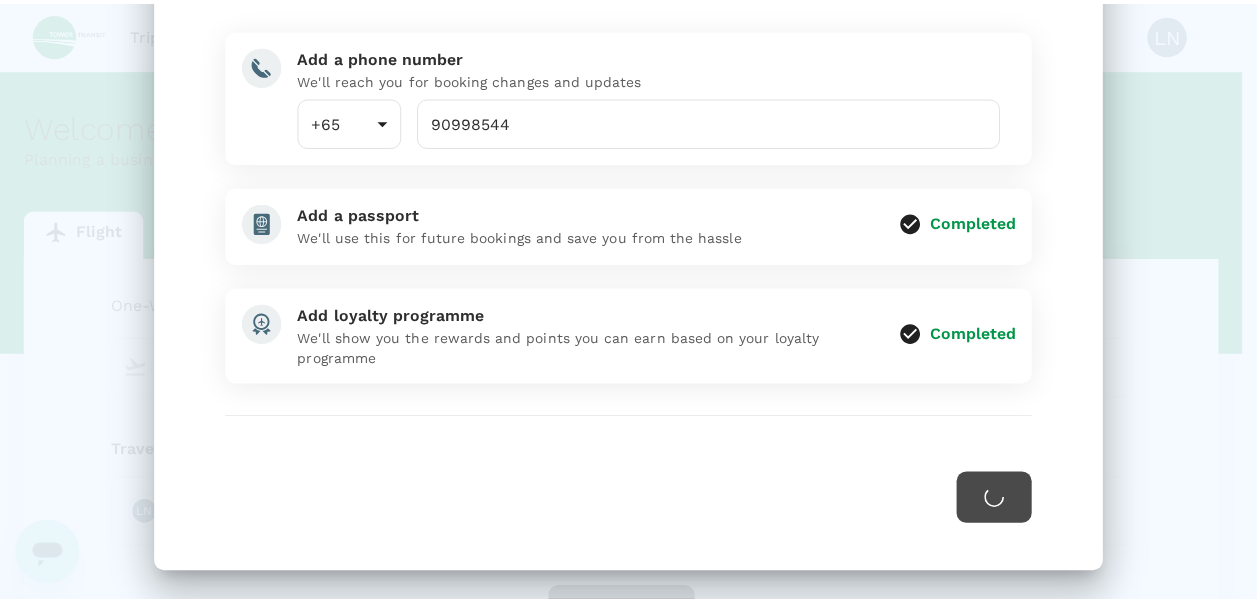 scroll, scrollTop: 0, scrollLeft: 0, axis: both 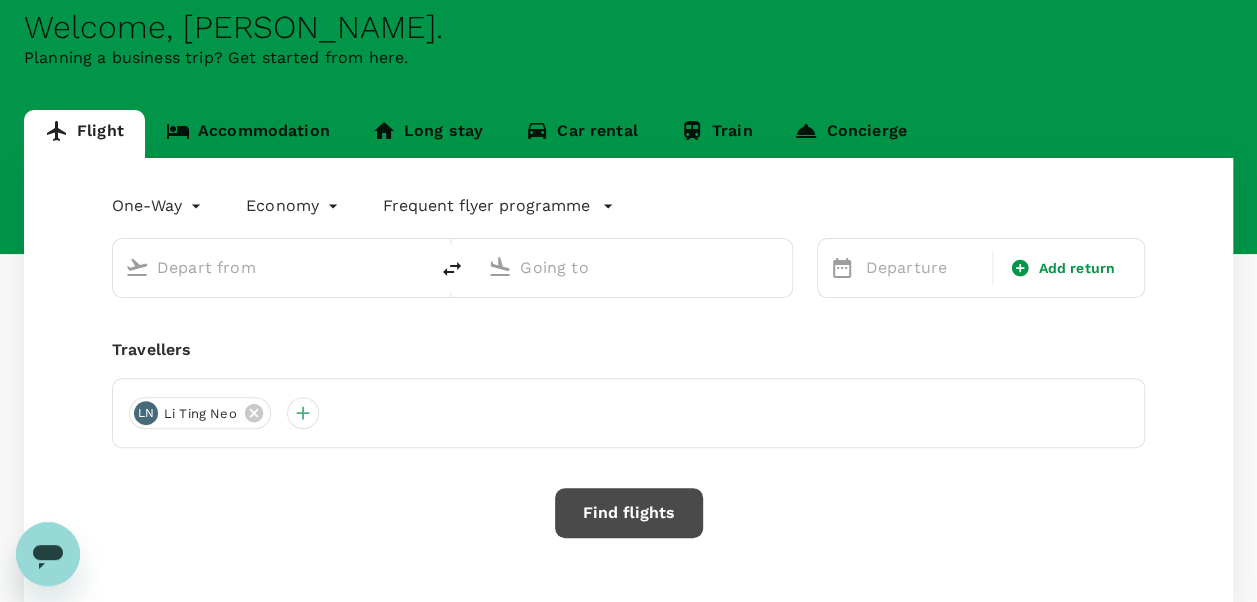 click at bounding box center [271, 267] 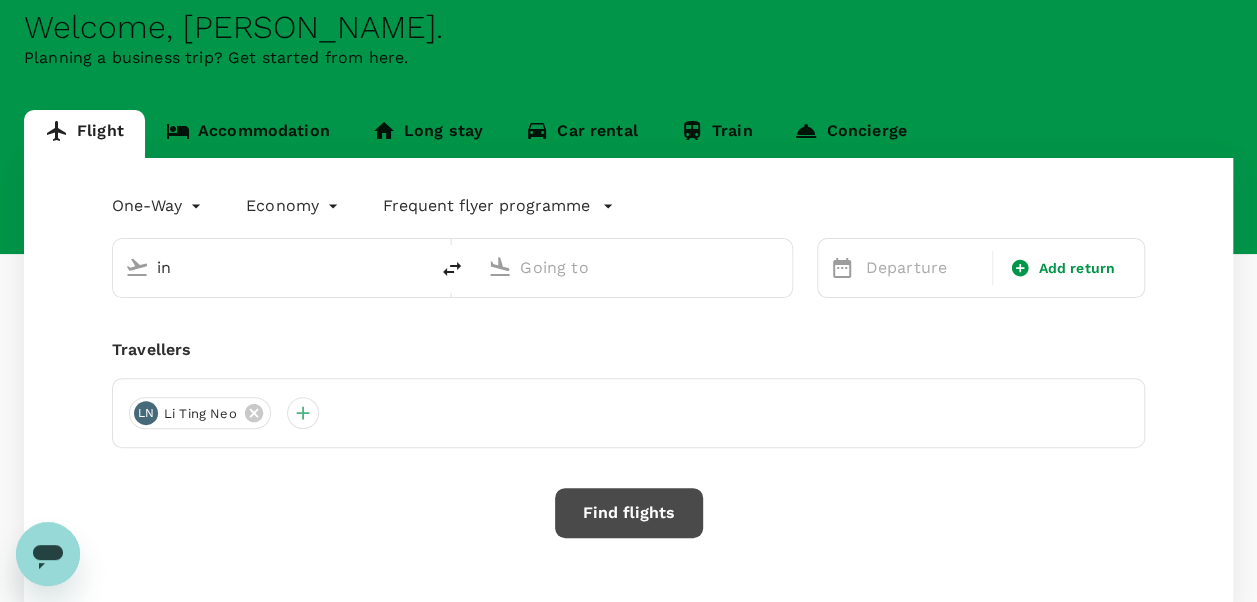 type on "i" 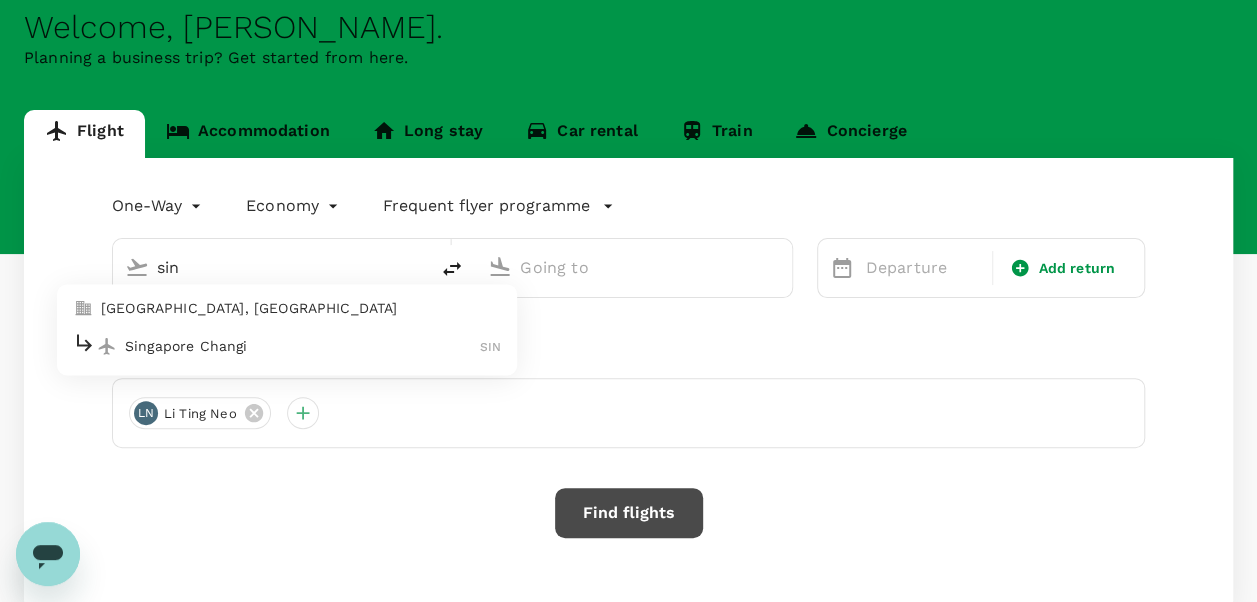 click on "Singapore Changi" at bounding box center (302, 346) 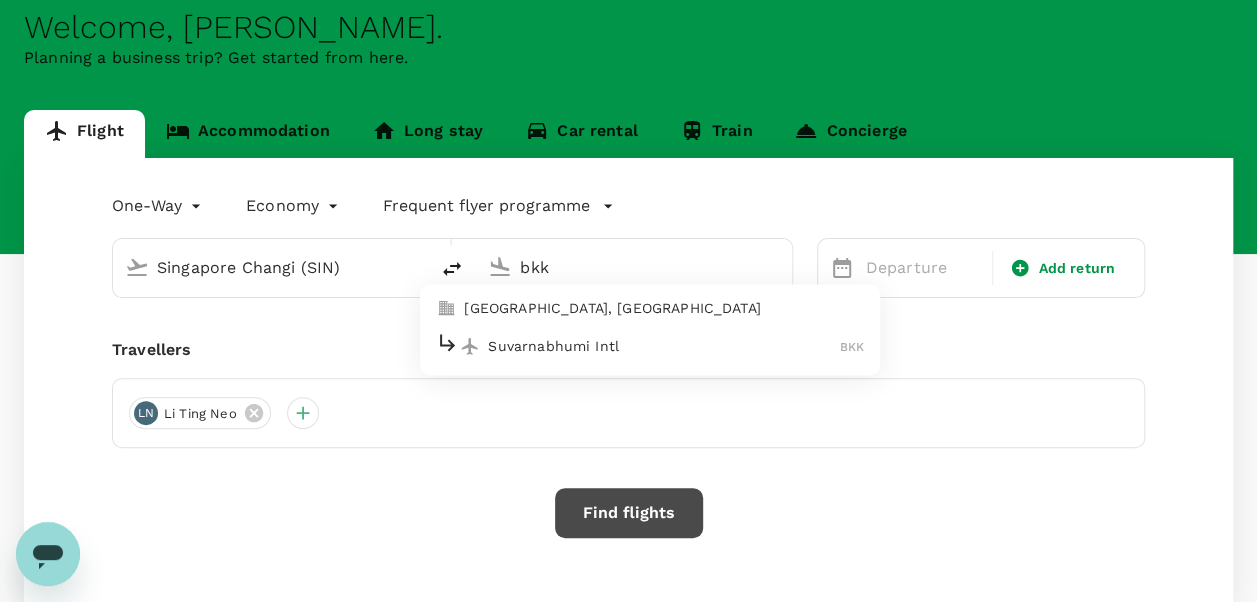 click on "Suvarnabhumi Intl" at bounding box center [664, 346] 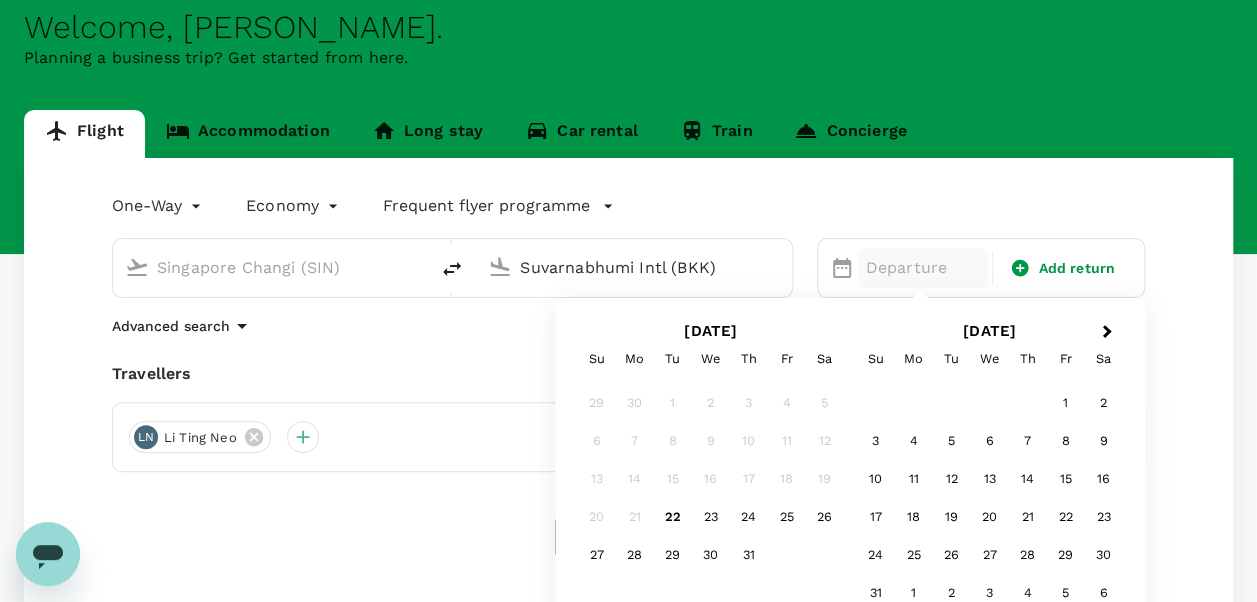 type on "Suvarnabhumi Intl (BKK)" 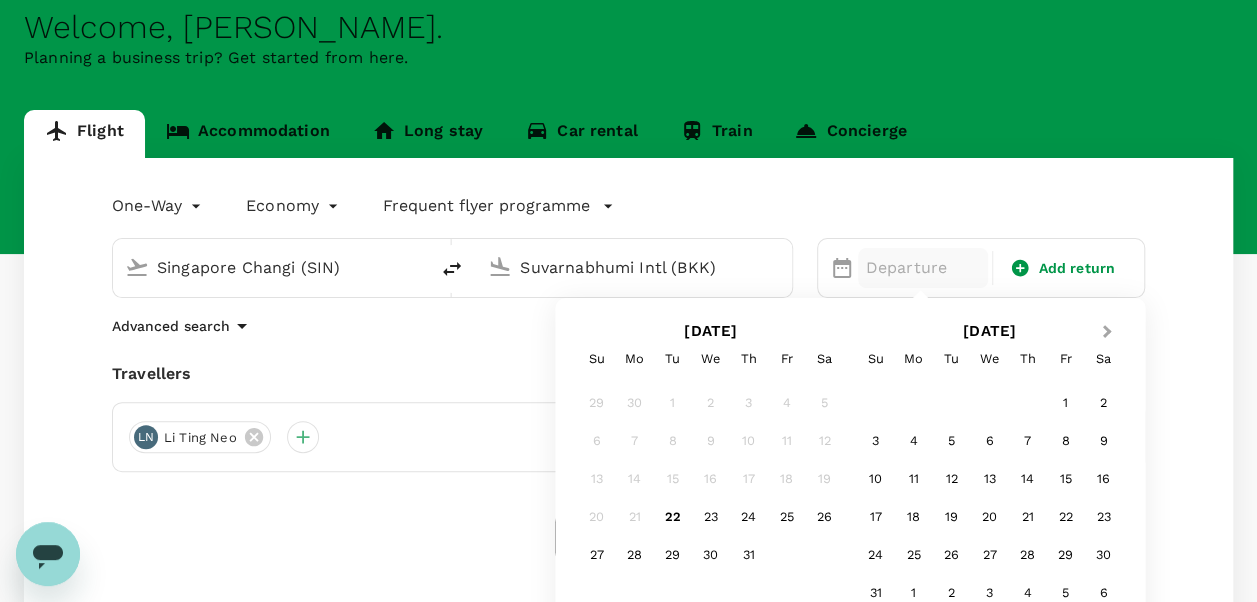 click on "Next Month" at bounding box center (1107, 332) 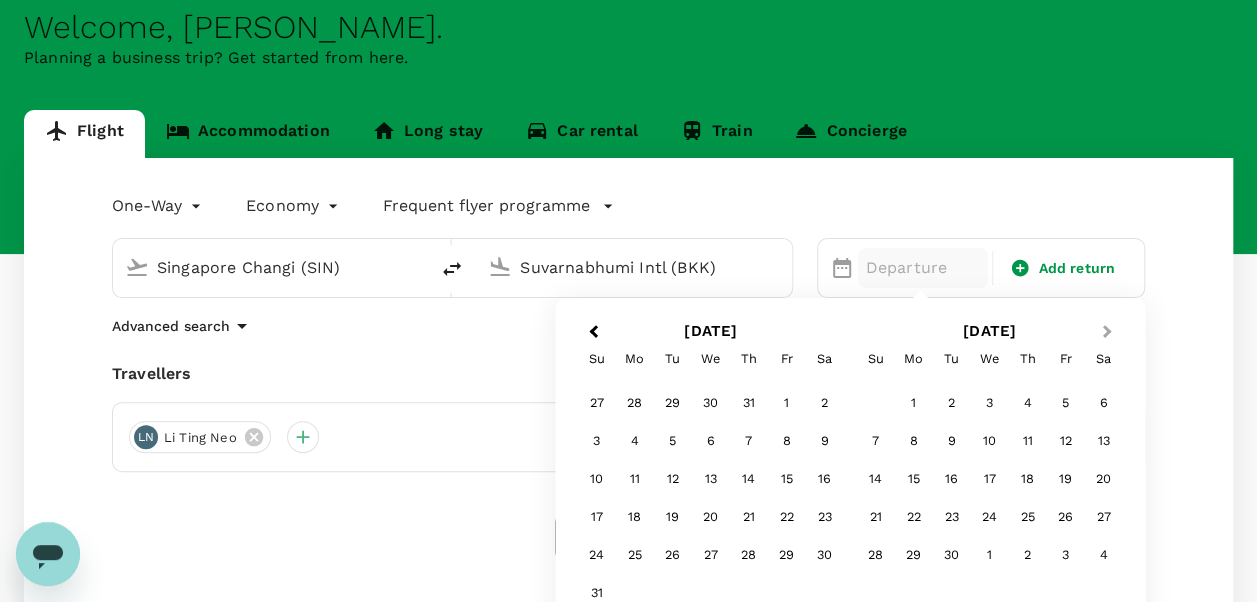 click on "Next Month" at bounding box center (1107, 332) 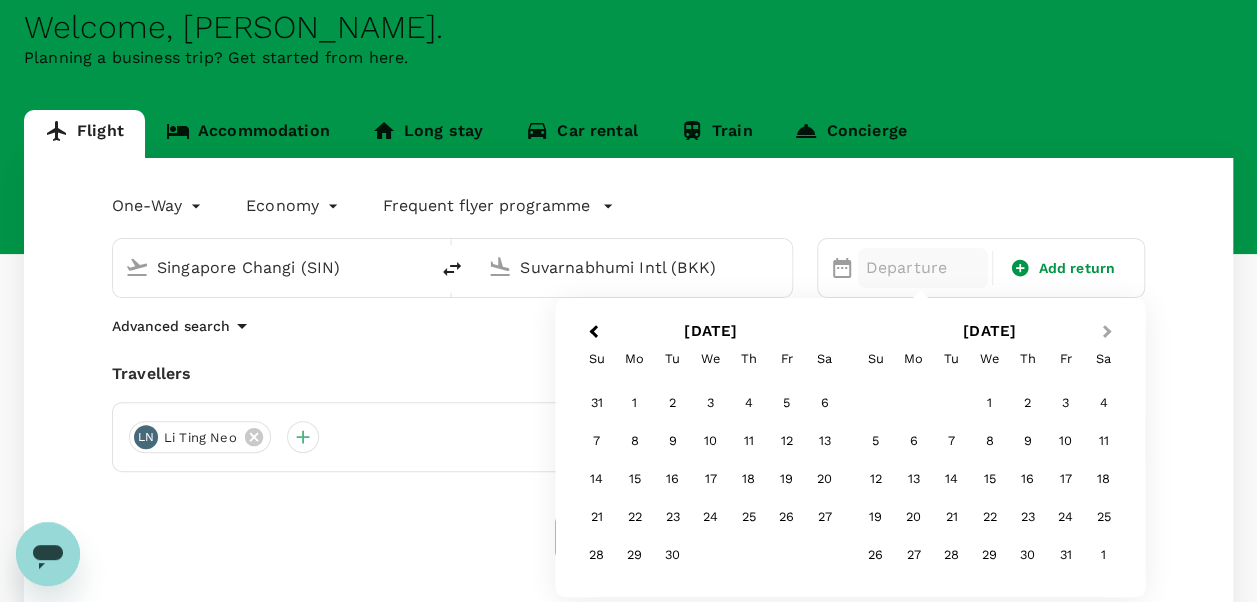 click on "Next Month" at bounding box center [1107, 332] 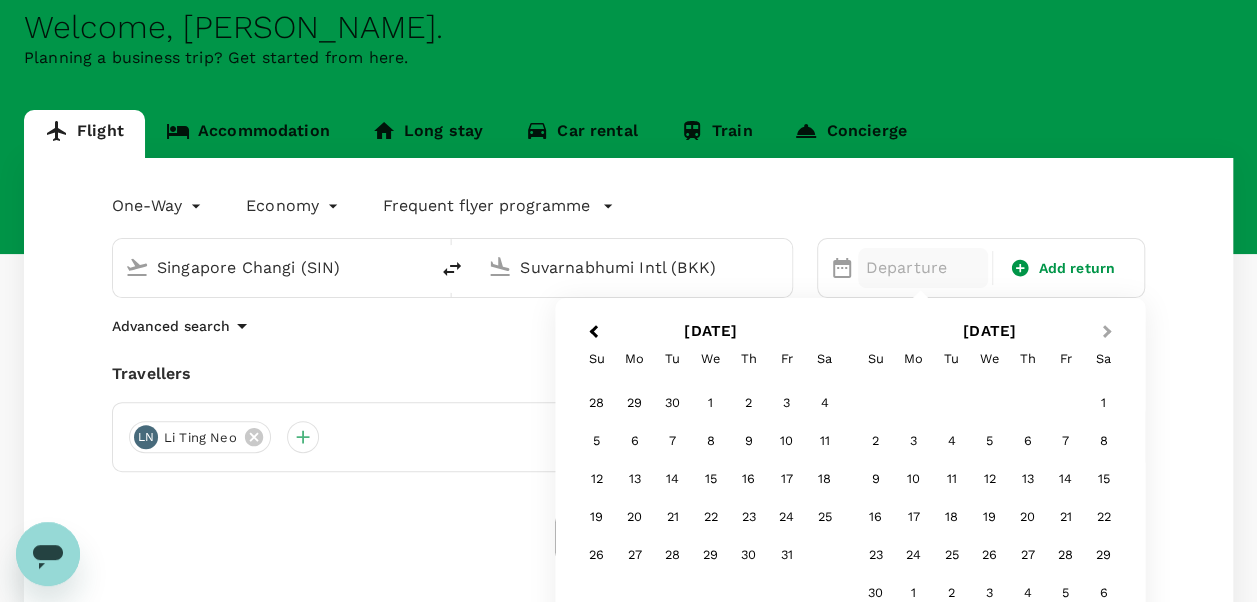 click on "Next Month" at bounding box center [1107, 332] 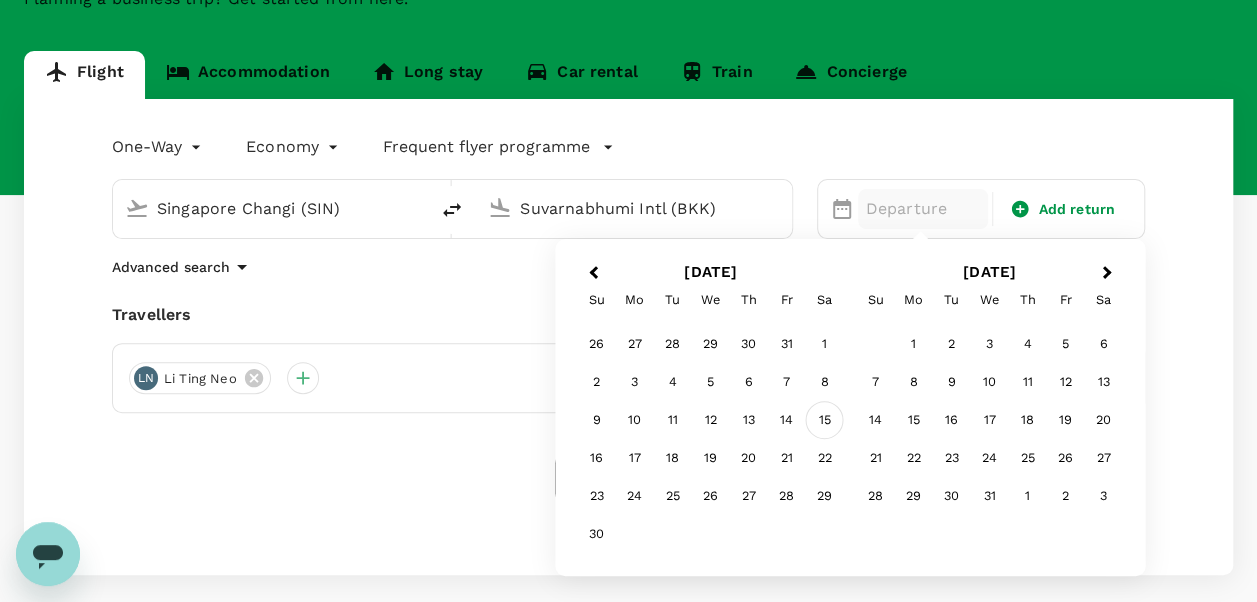 scroll, scrollTop: 200, scrollLeft: 0, axis: vertical 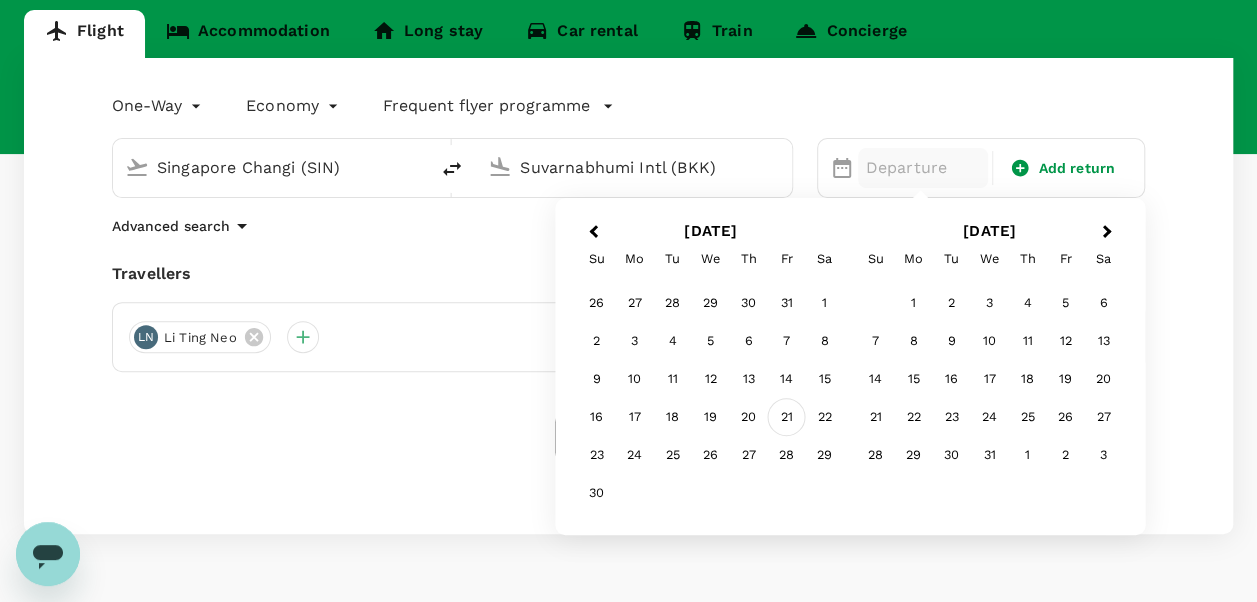 click on "21" at bounding box center [787, 417] 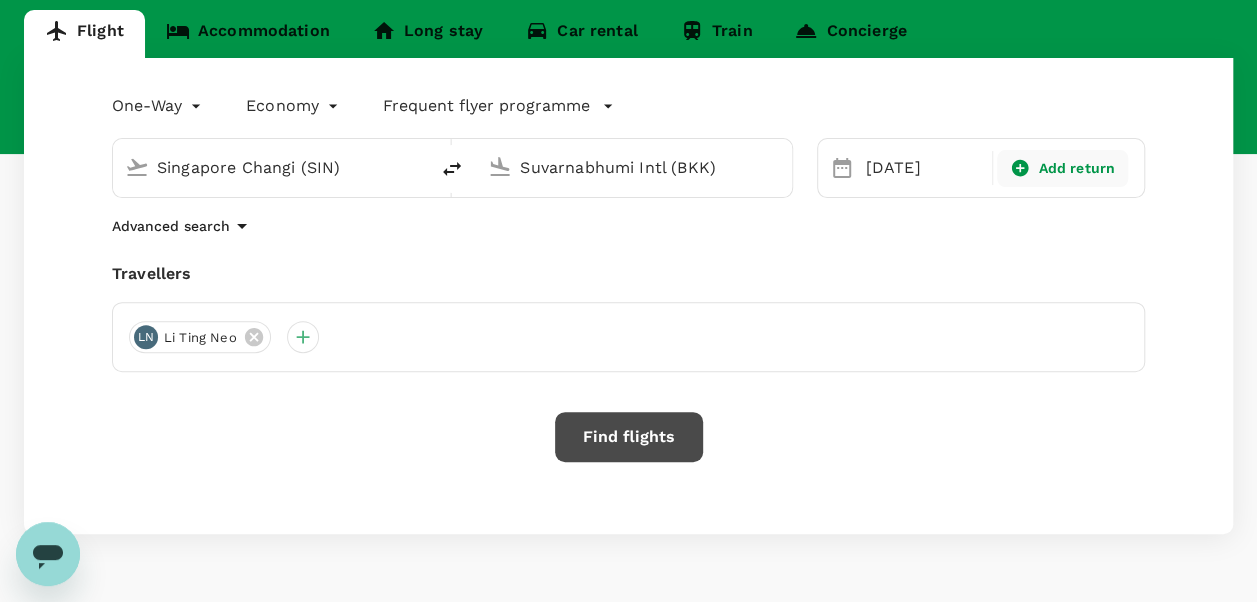 click on "Add return" at bounding box center (1076, 168) 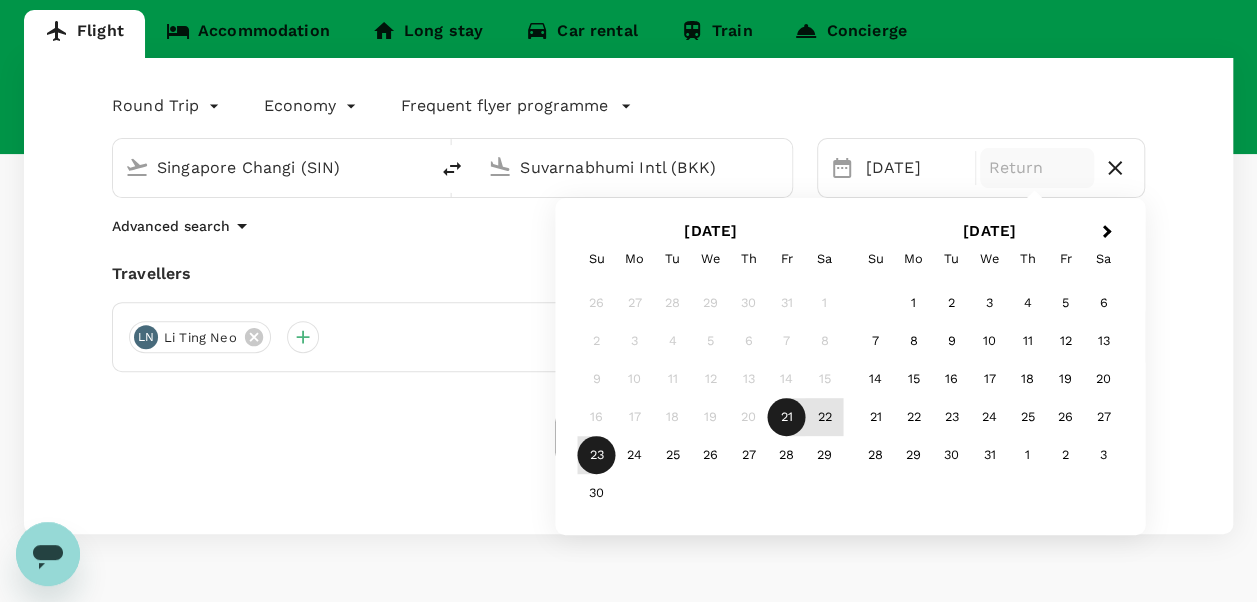 click on "23" at bounding box center (597, 455) 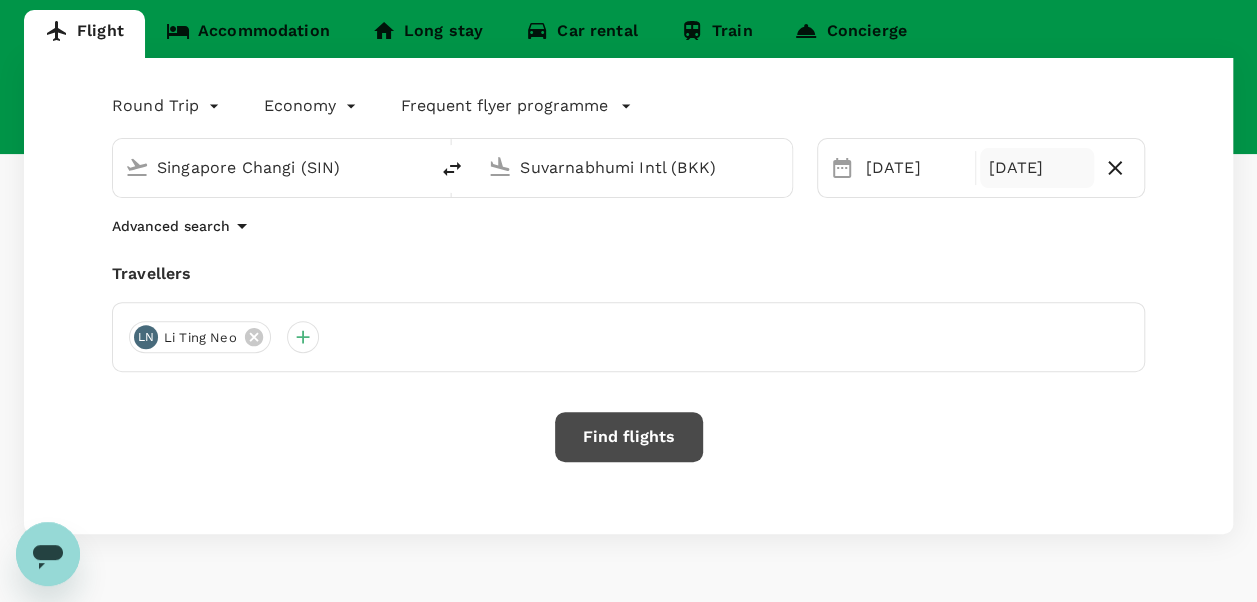 click on "Find flights" at bounding box center (629, 437) 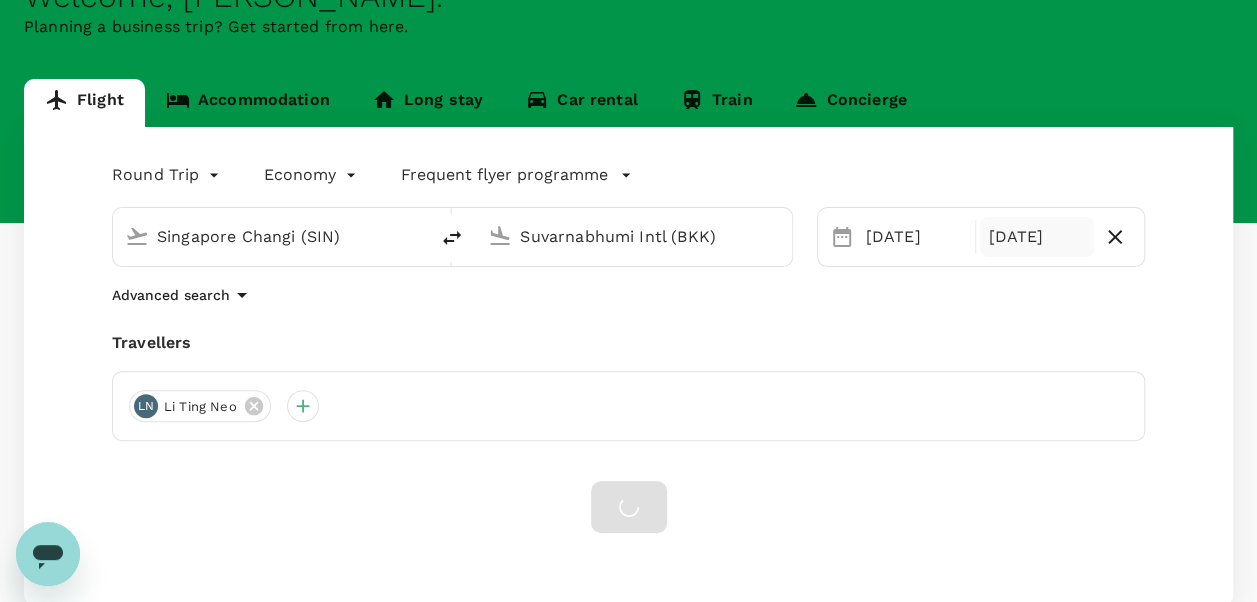 scroll, scrollTop: 100, scrollLeft: 0, axis: vertical 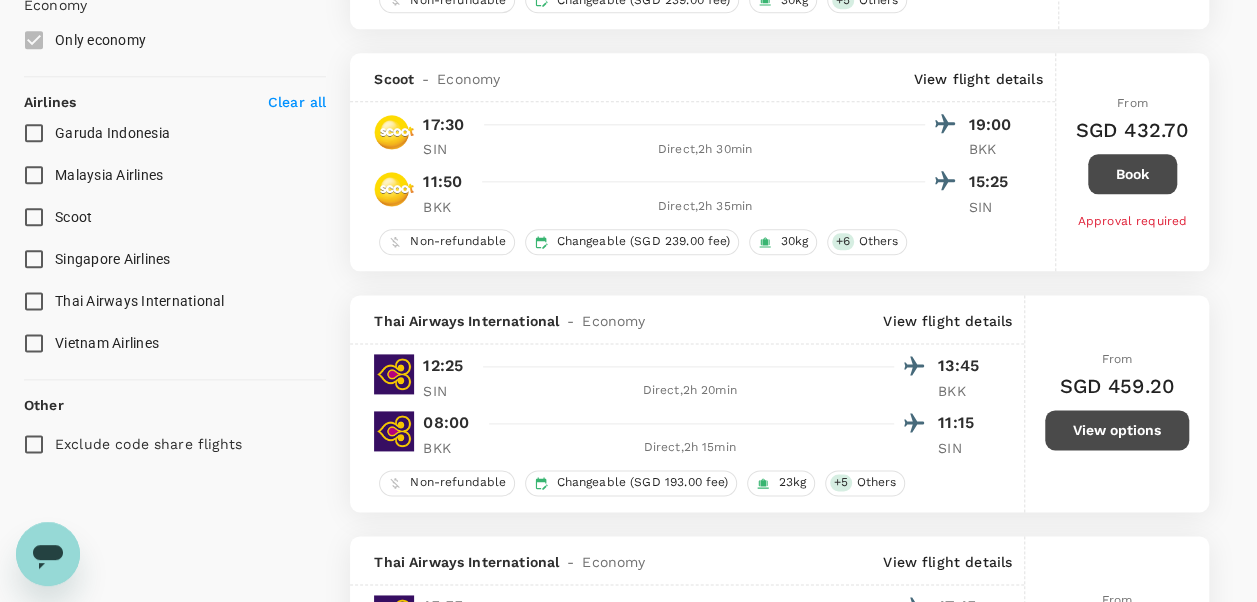 click on "Thai Airways International" at bounding box center (34, 301) 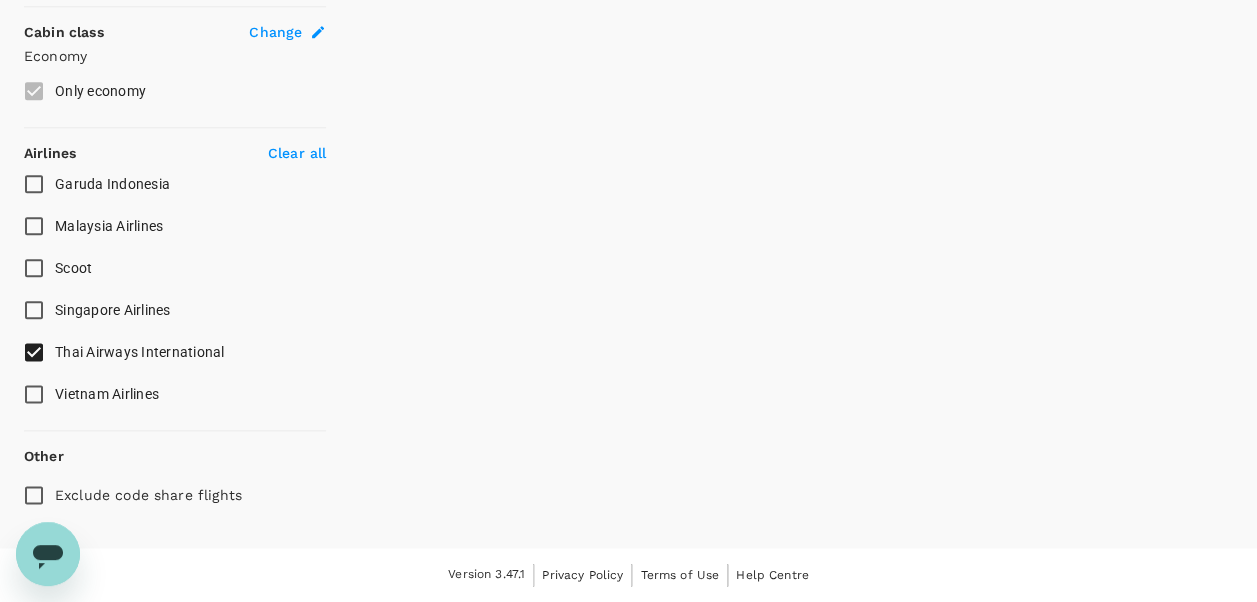 scroll, scrollTop: 1086, scrollLeft: 0, axis: vertical 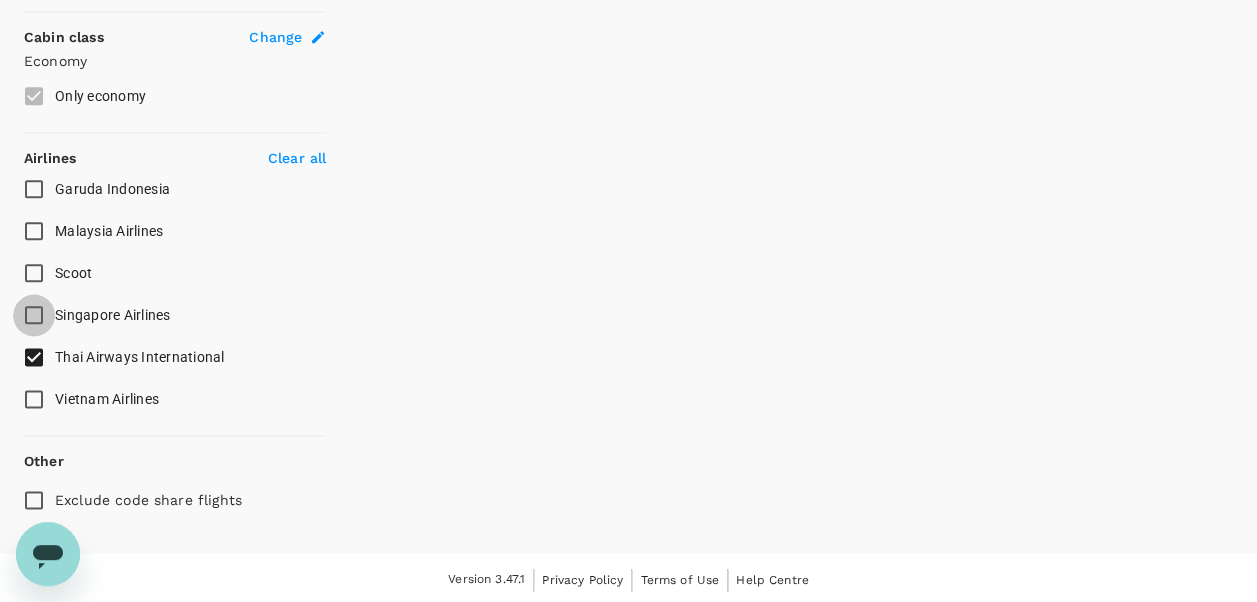 click on "Singapore Airlines" at bounding box center [34, 315] 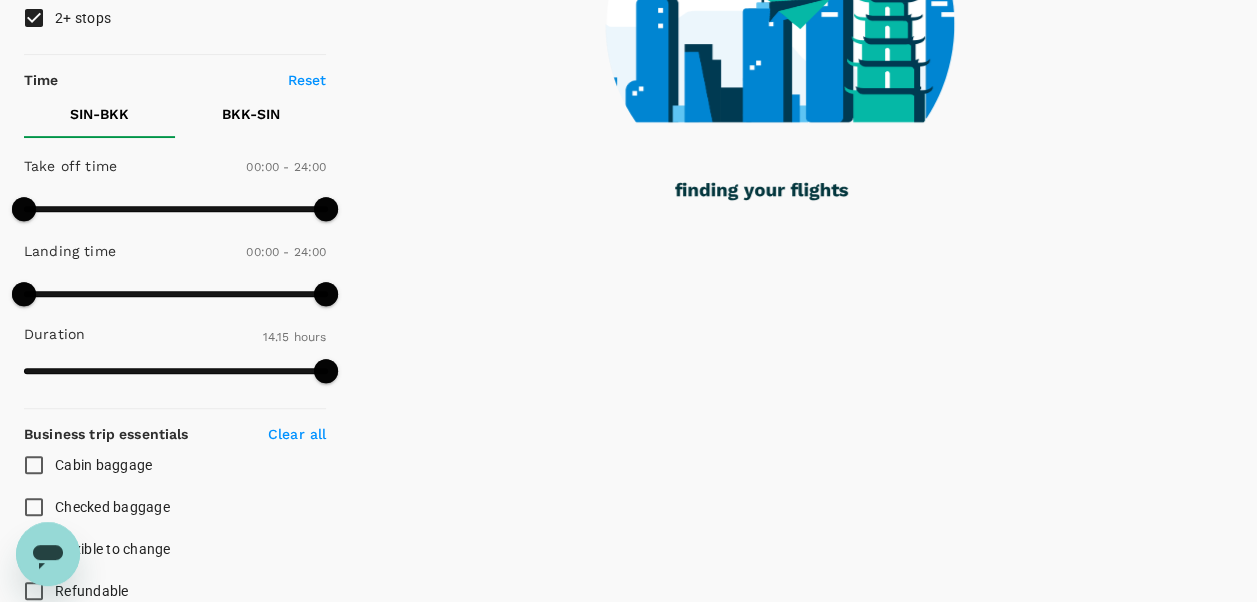 scroll, scrollTop: 186, scrollLeft: 0, axis: vertical 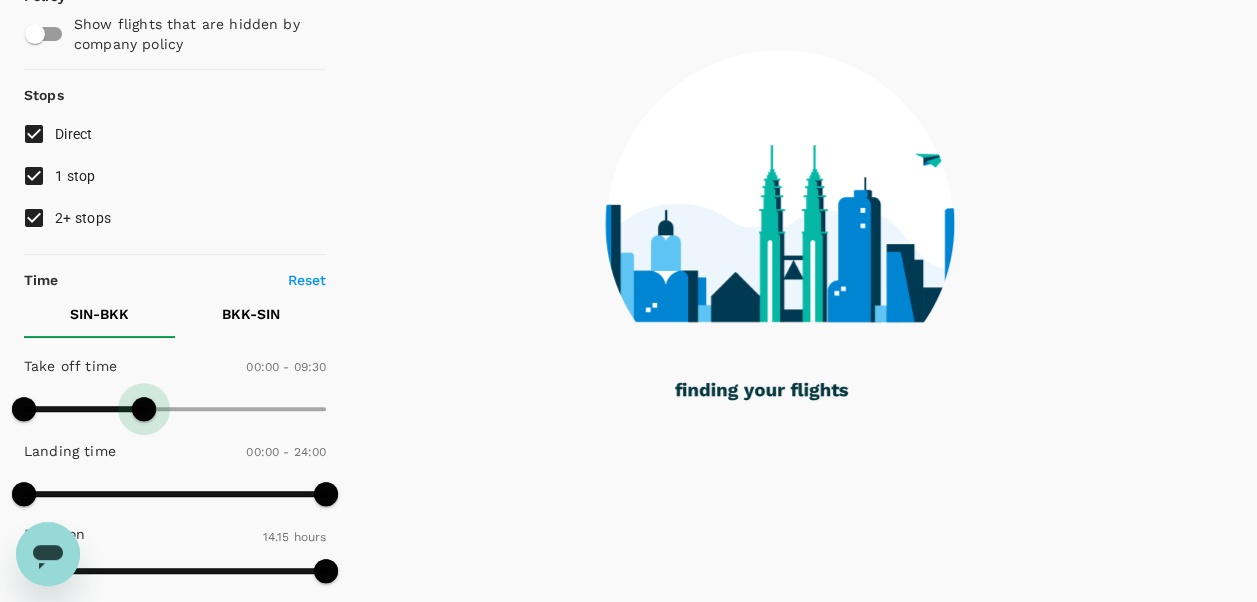 type on "540" 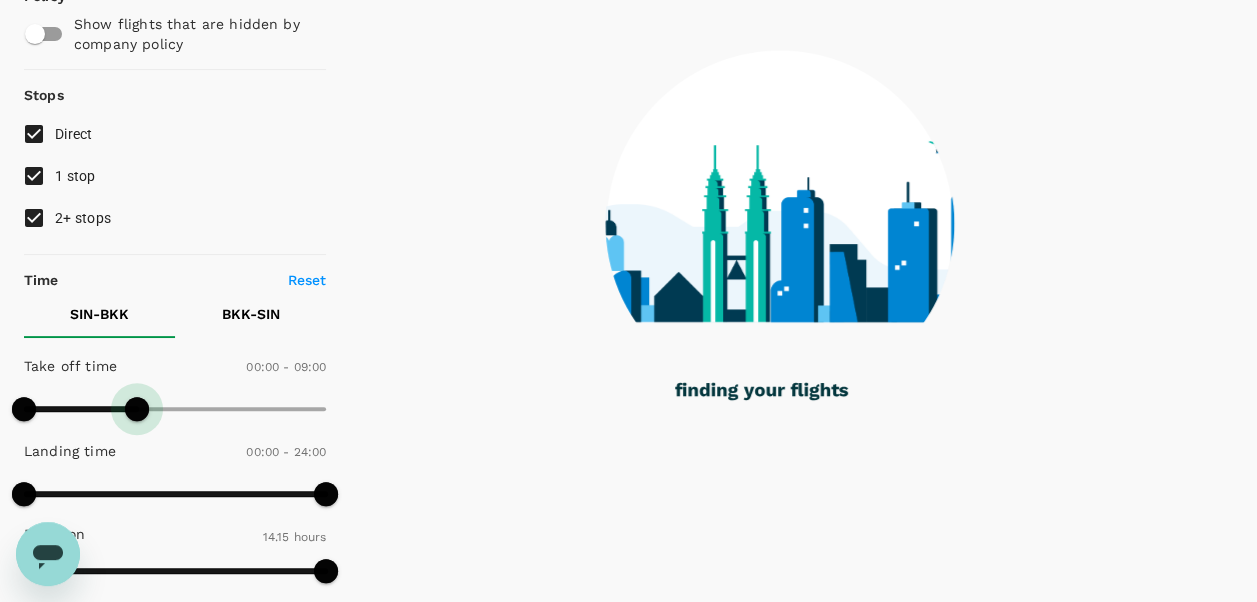 checkbox on "false" 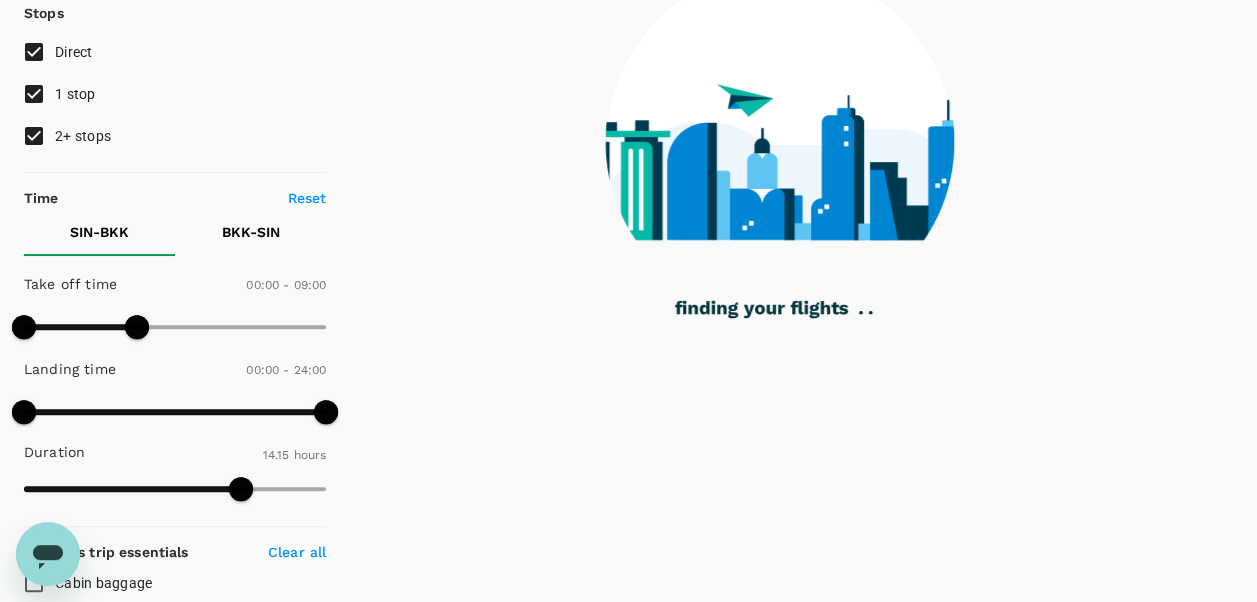 scroll, scrollTop: 86, scrollLeft: 0, axis: vertical 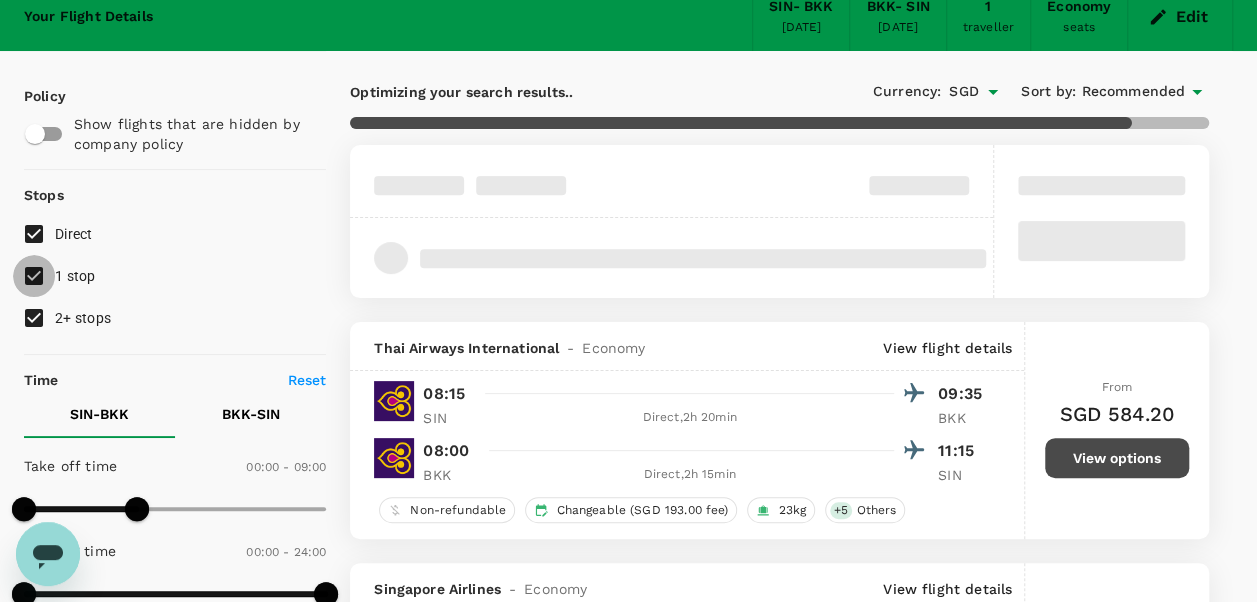 click on "1 stop" at bounding box center (34, 276) 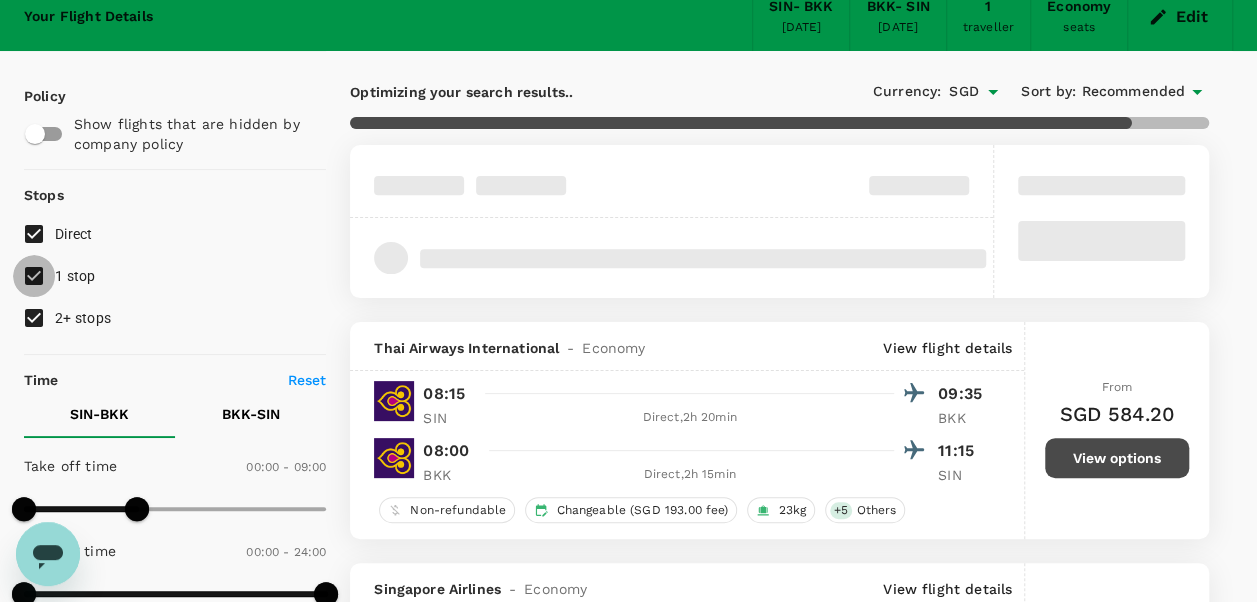 checkbox on "false" 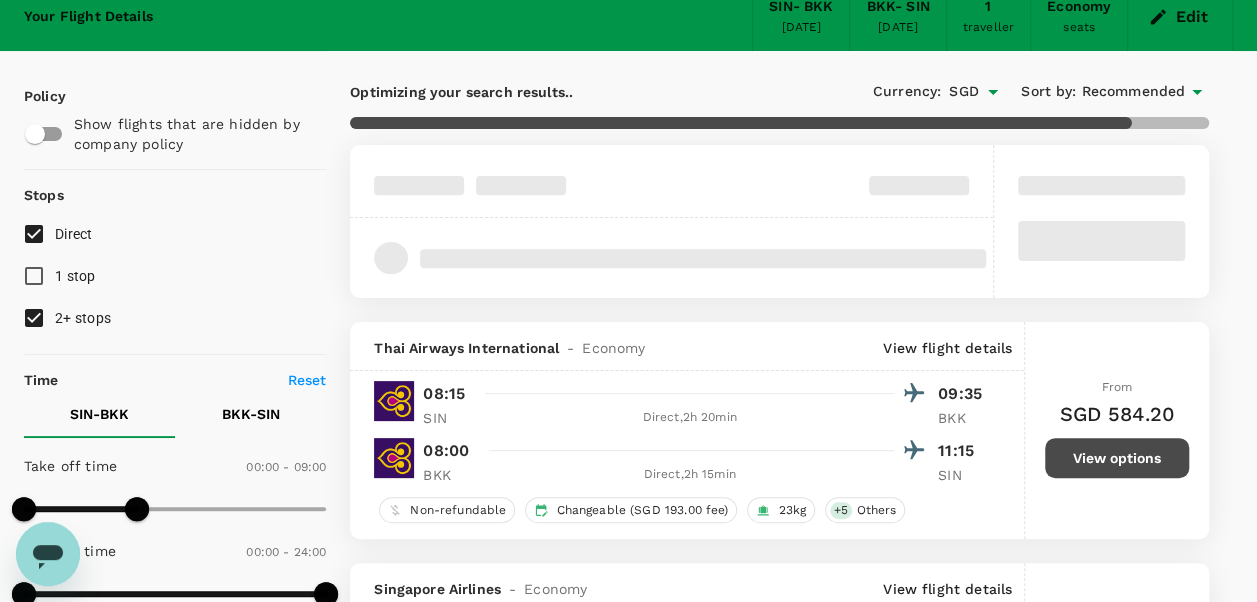 click on "2+ stops" at bounding box center [34, 318] 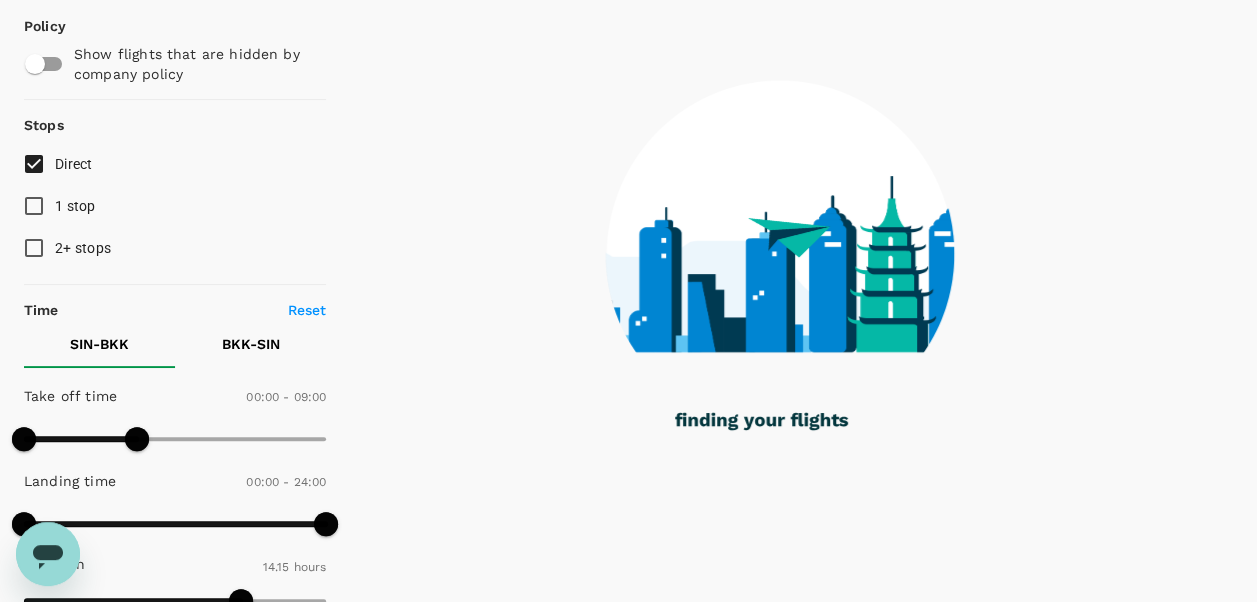 scroll, scrollTop: 186, scrollLeft: 0, axis: vertical 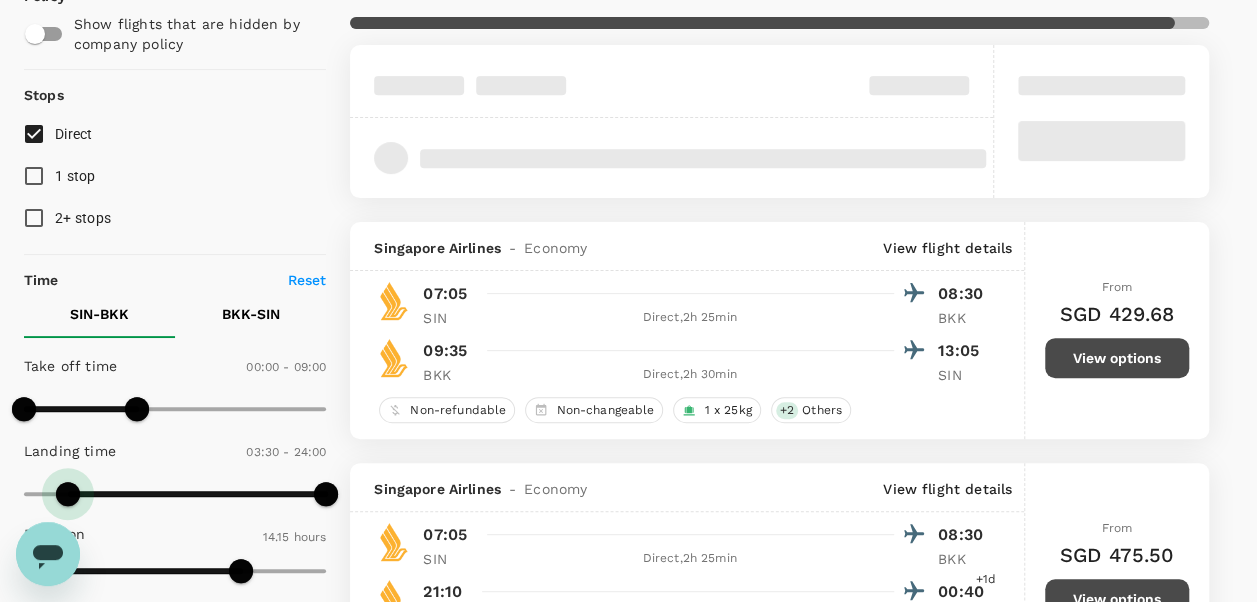 type on "330" 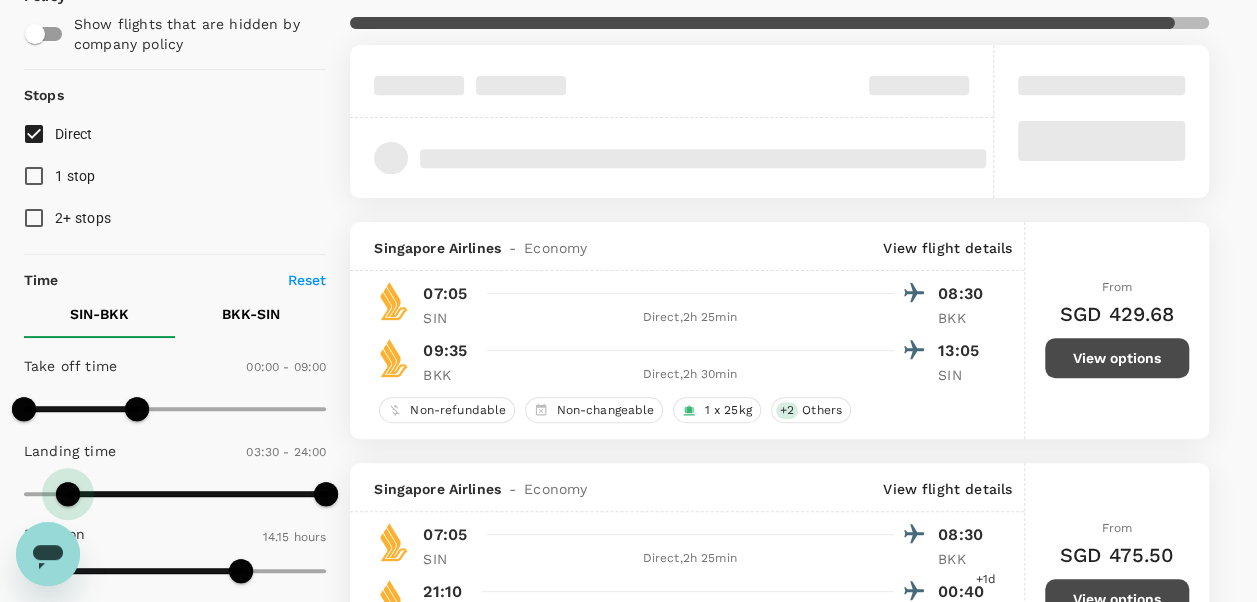 type on "SGD" 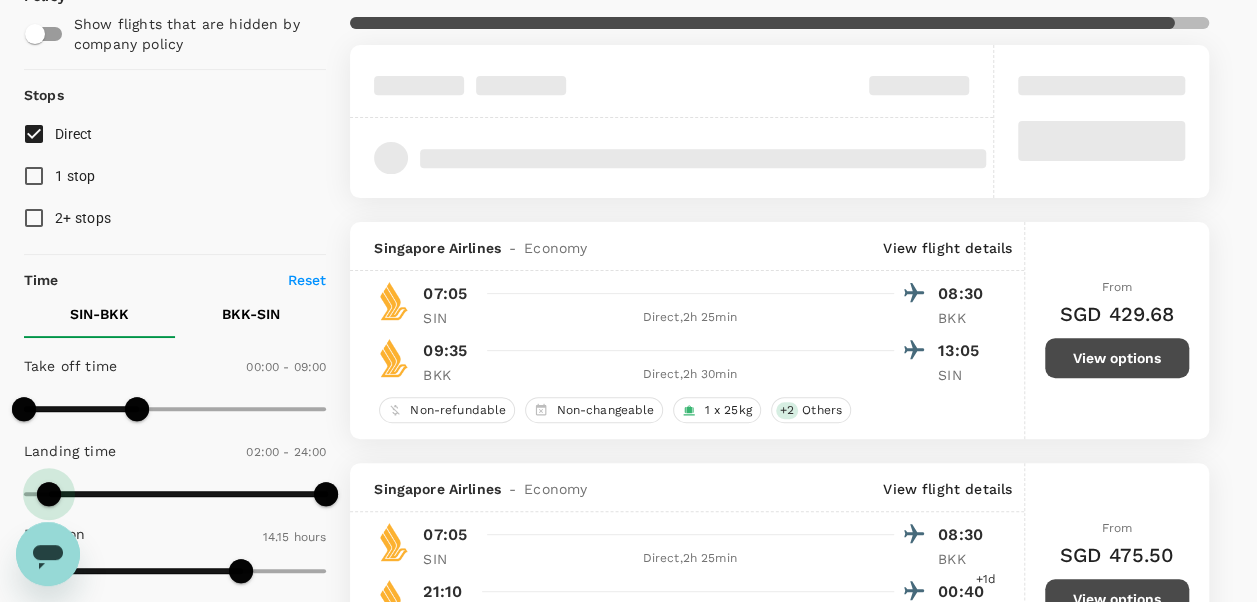type on "0" 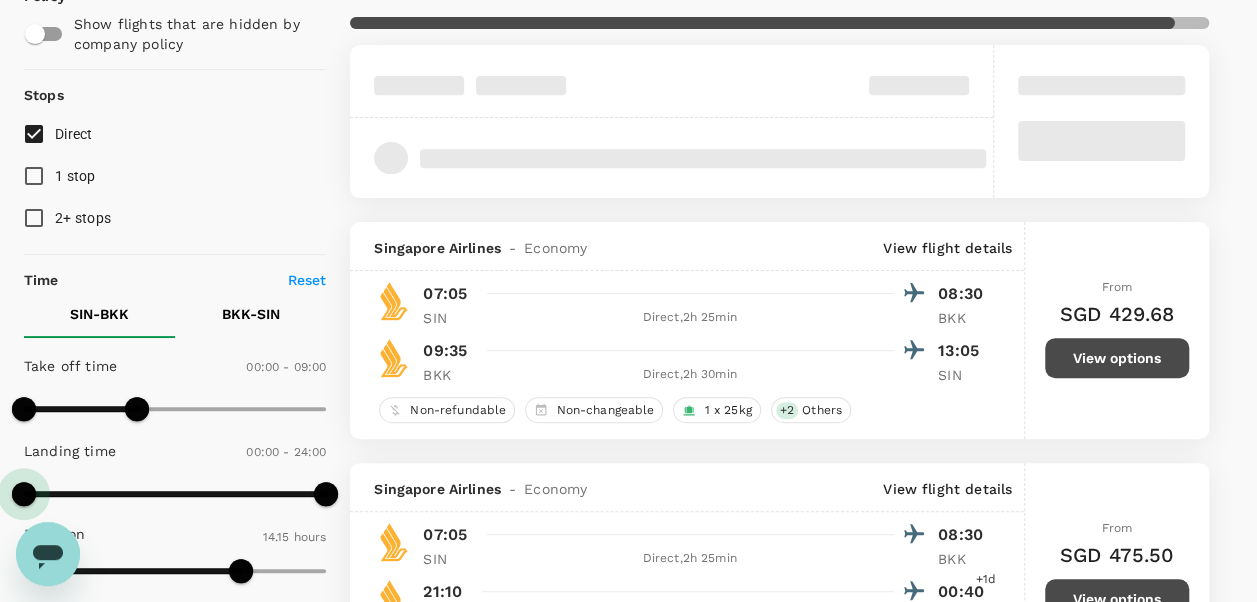 drag, startPoint x: 69, startPoint y: 490, endPoint x: 10, endPoint y: 490, distance: 59 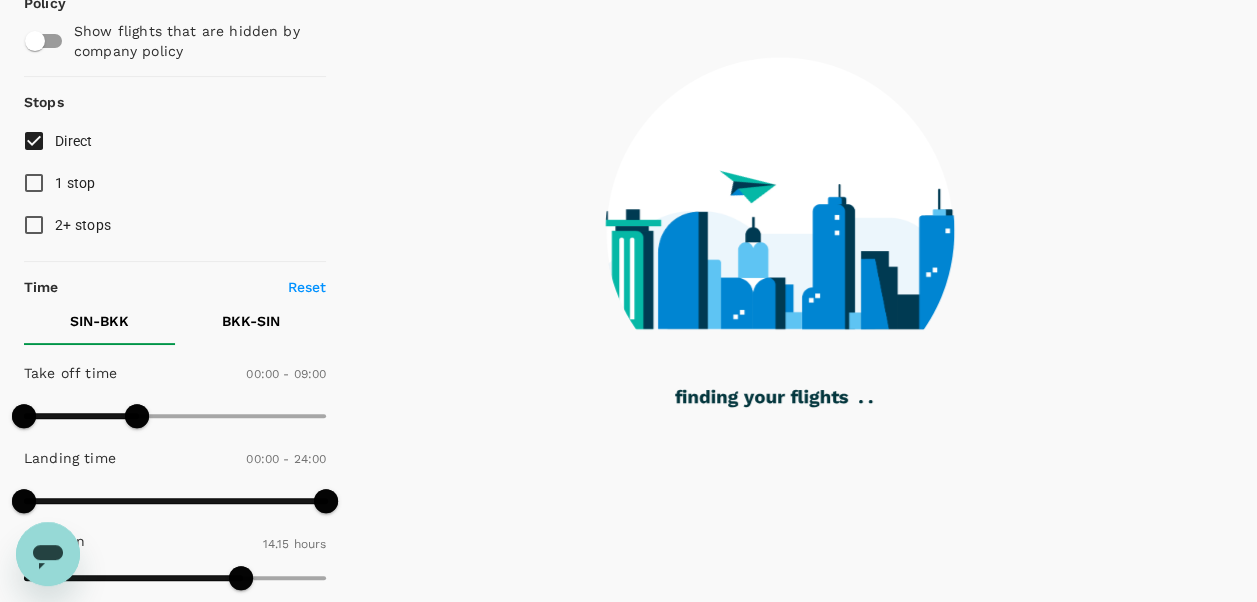 scroll, scrollTop: 86, scrollLeft: 0, axis: vertical 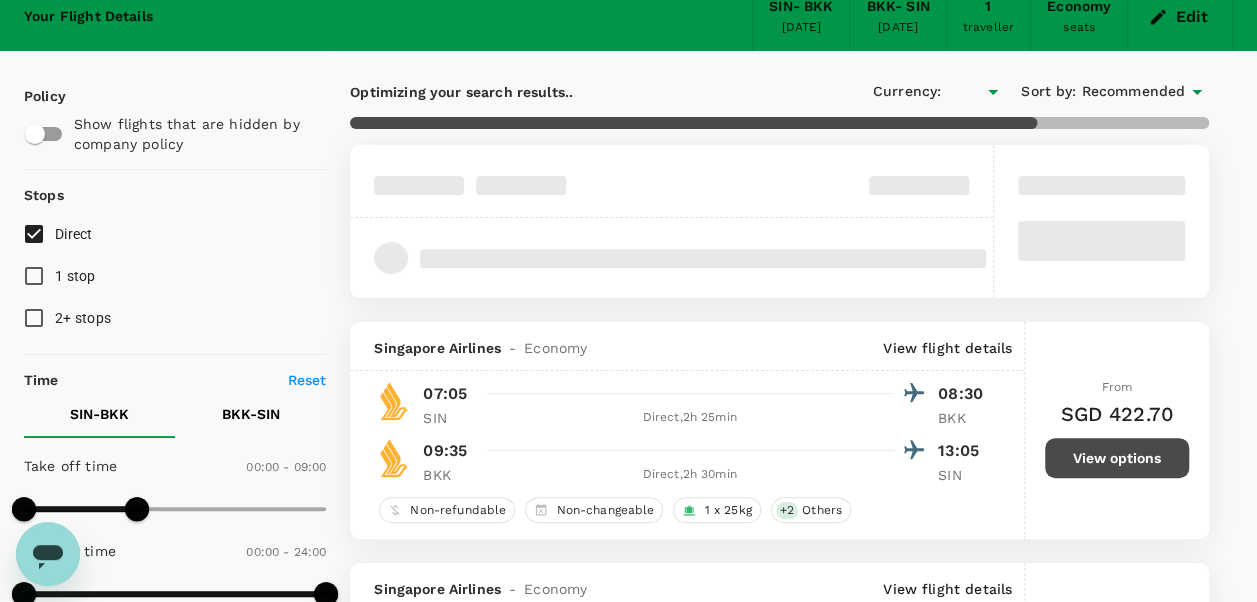 type on "SGD" 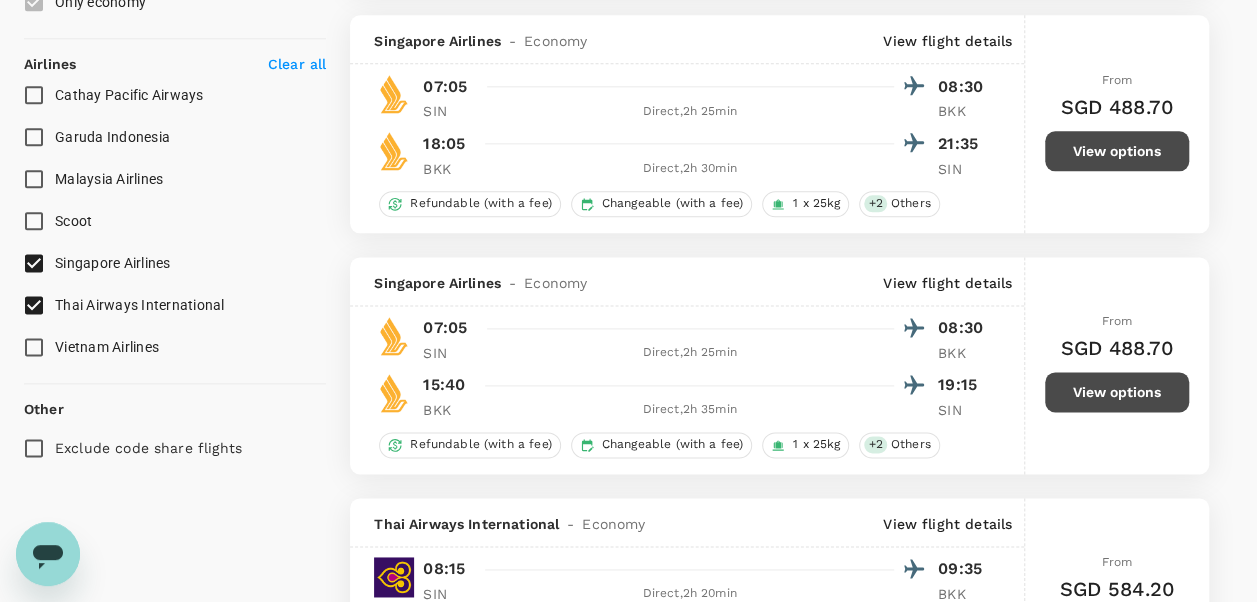 scroll, scrollTop: 1186, scrollLeft: 0, axis: vertical 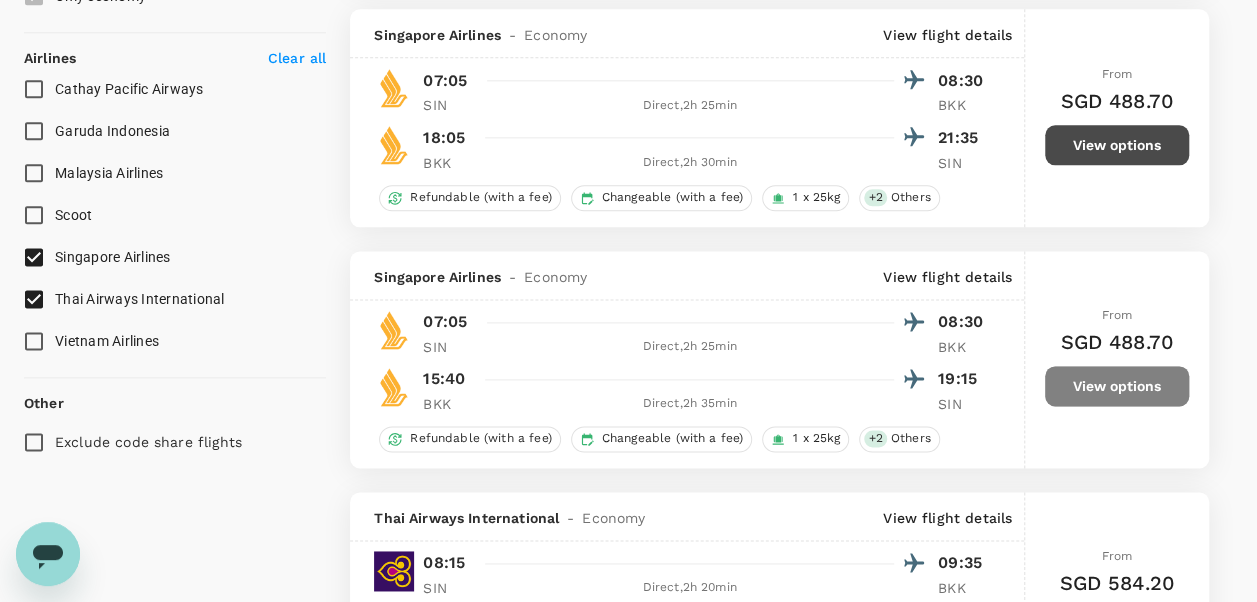 drag, startPoint x: 1086, startPoint y: 378, endPoint x: 1028, endPoint y: 368, distance: 58.855755 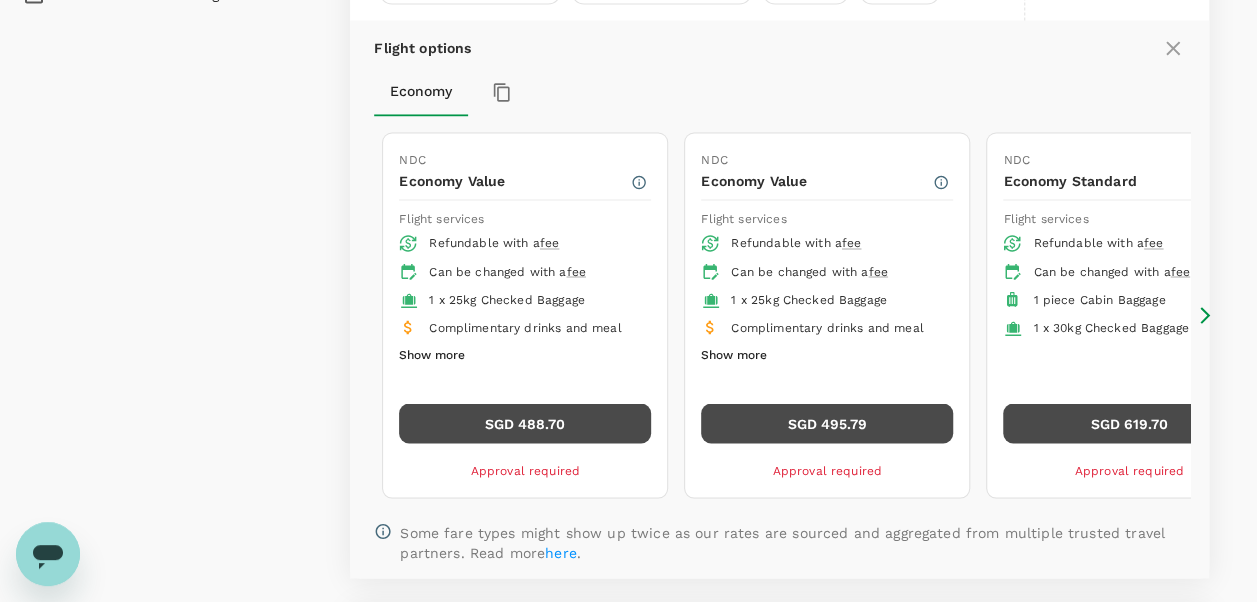 scroll, scrollTop: 1634, scrollLeft: 0, axis: vertical 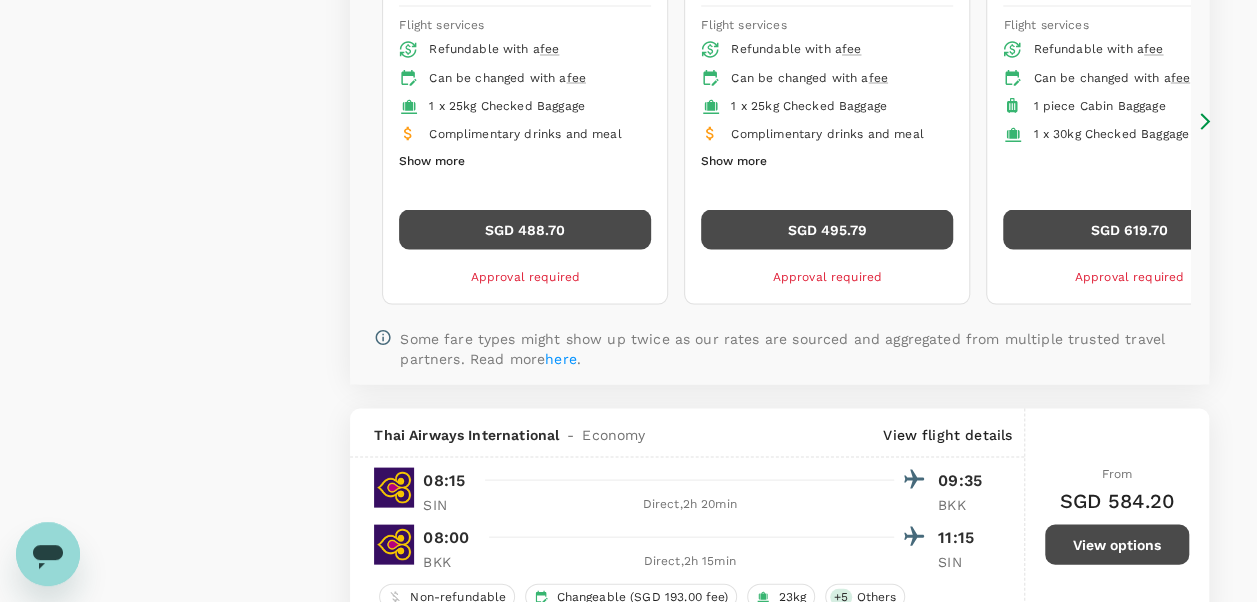 checkbox on "false" 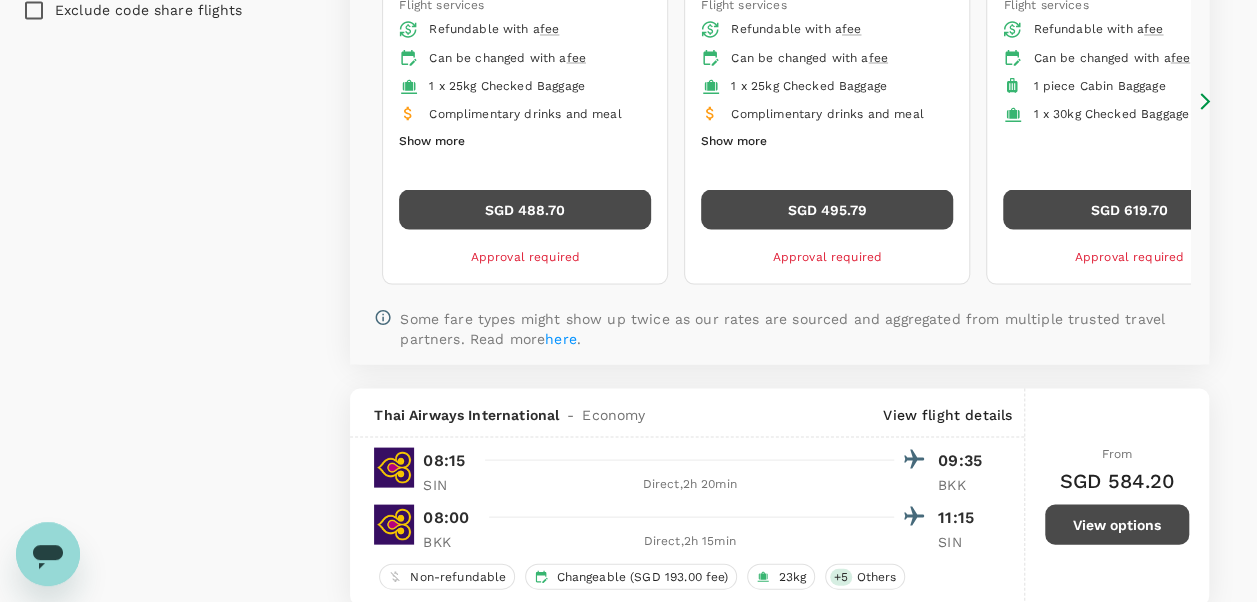 scroll, scrollTop: 1734, scrollLeft: 0, axis: vertical 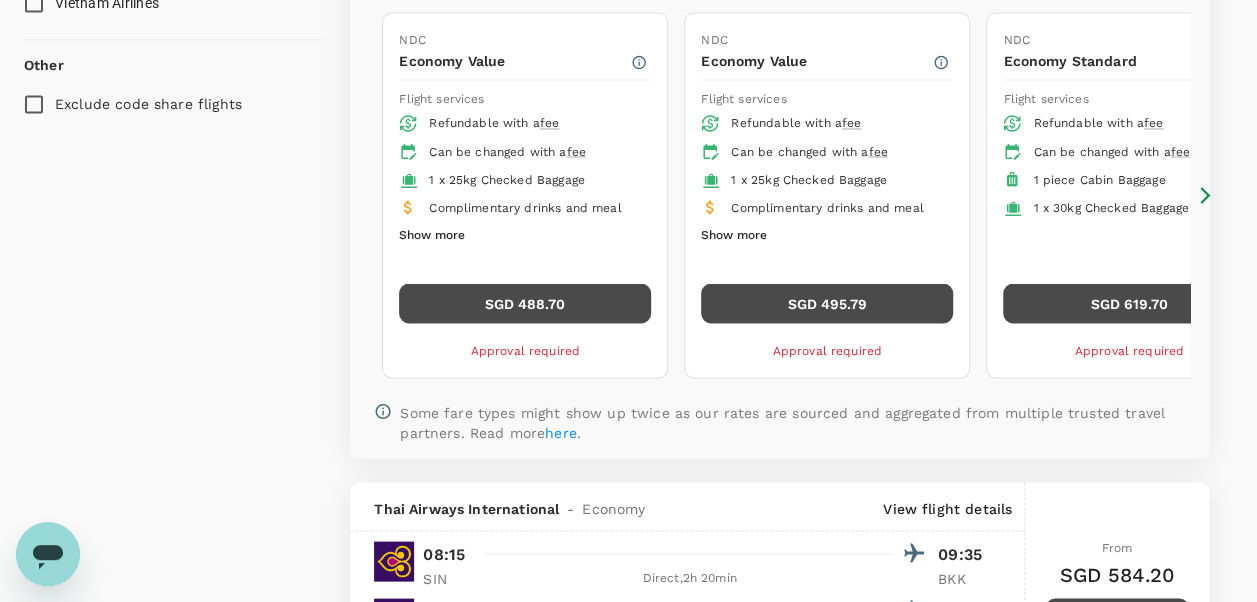 click on "SGD 488.70" at bounding box center (525, 303) 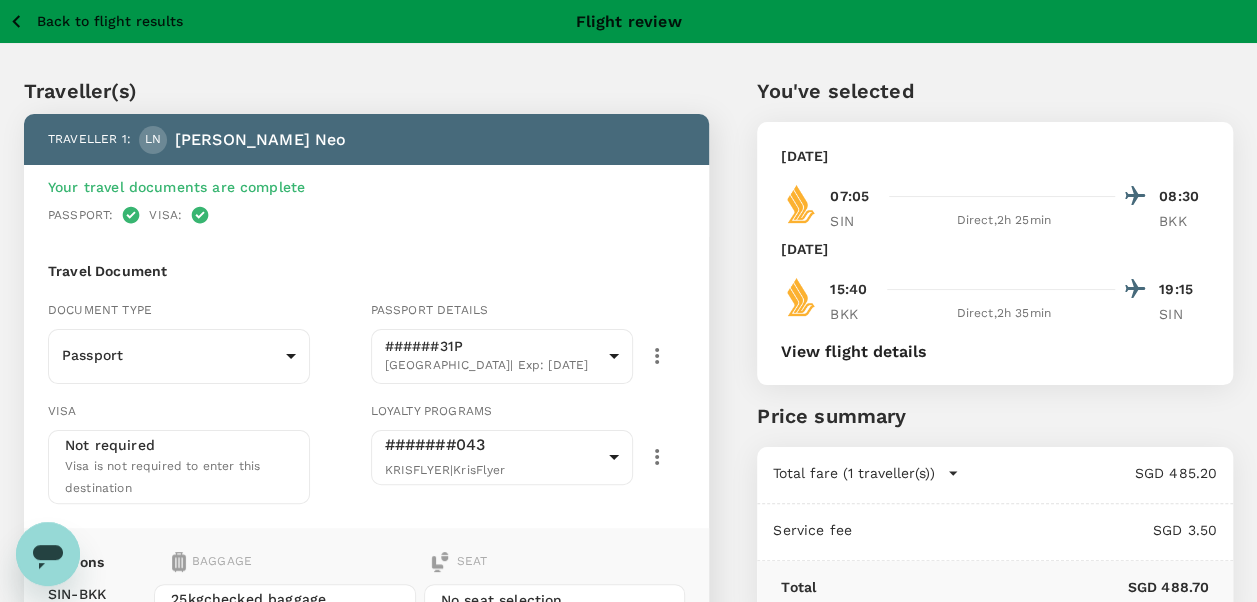 scroll, scrollTop: 0, scrollLeft: 0, axis: both 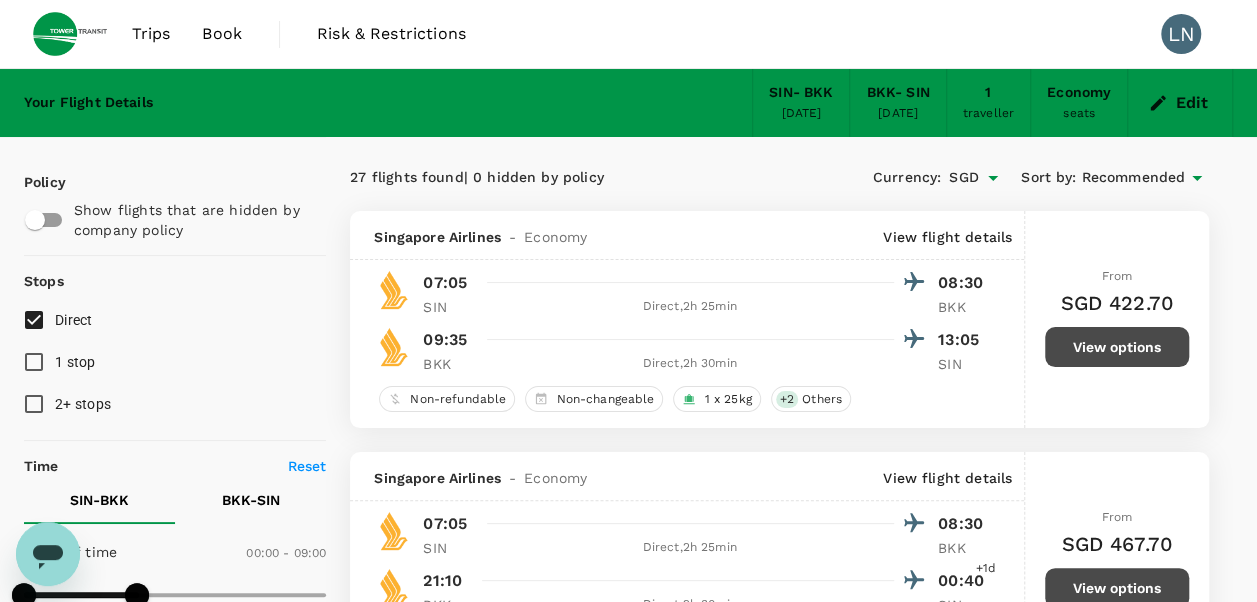 click on "Trips" at bounding box center [151, 34] 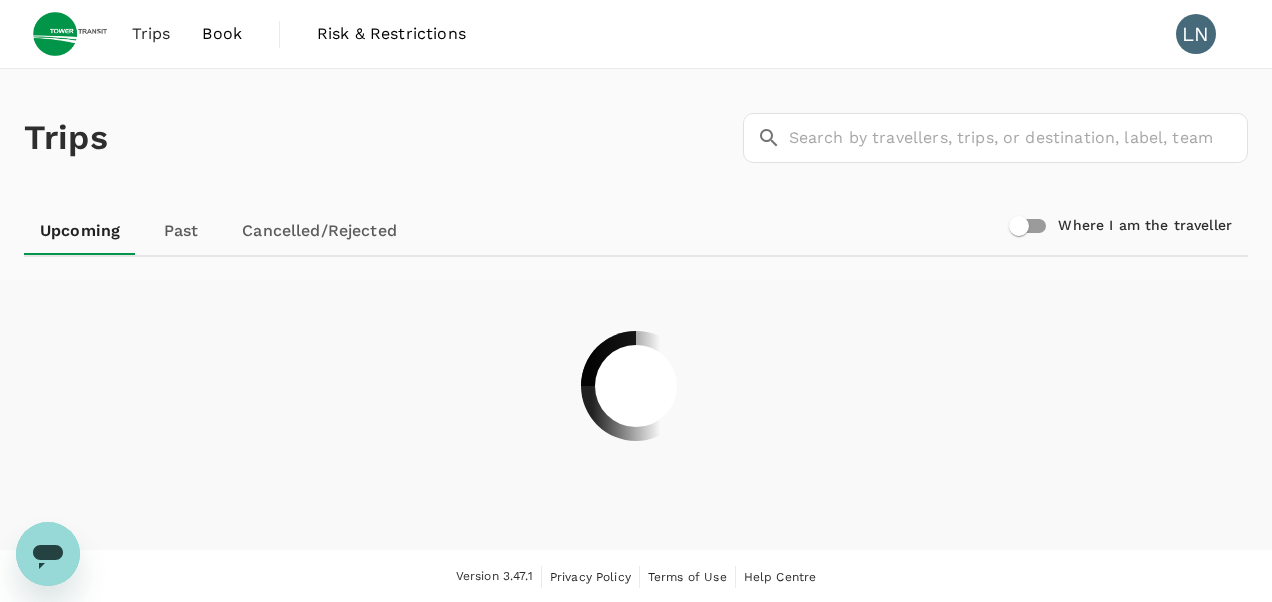 click on "Book" at bounding box center (222, 34) 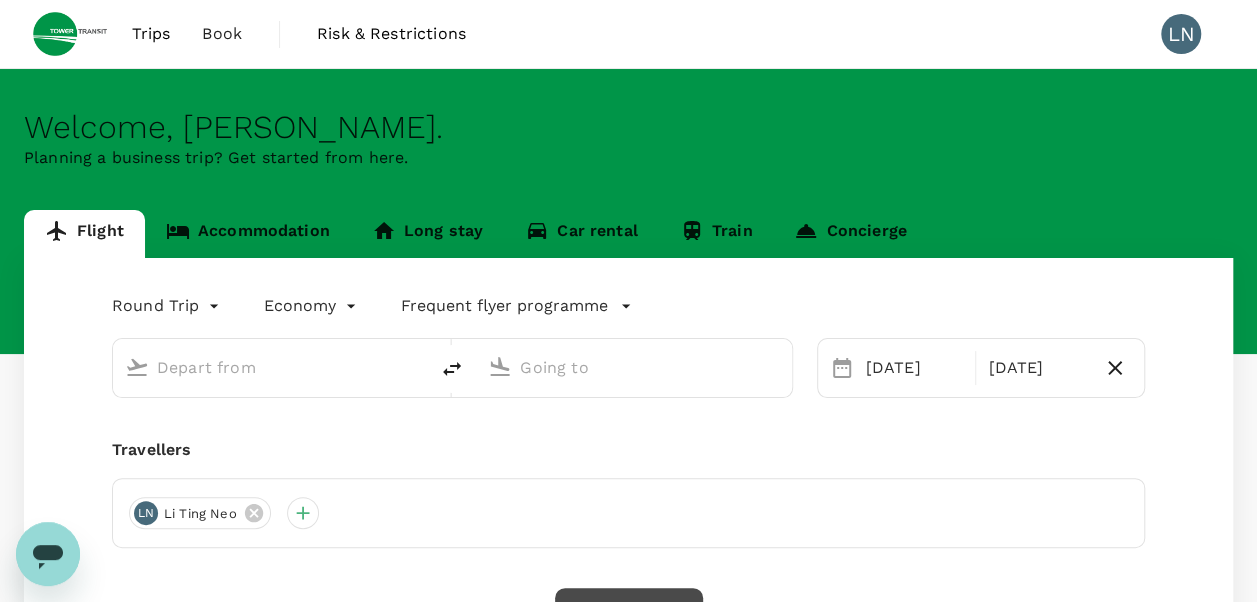 type on "Singapore Changi (SIN)" 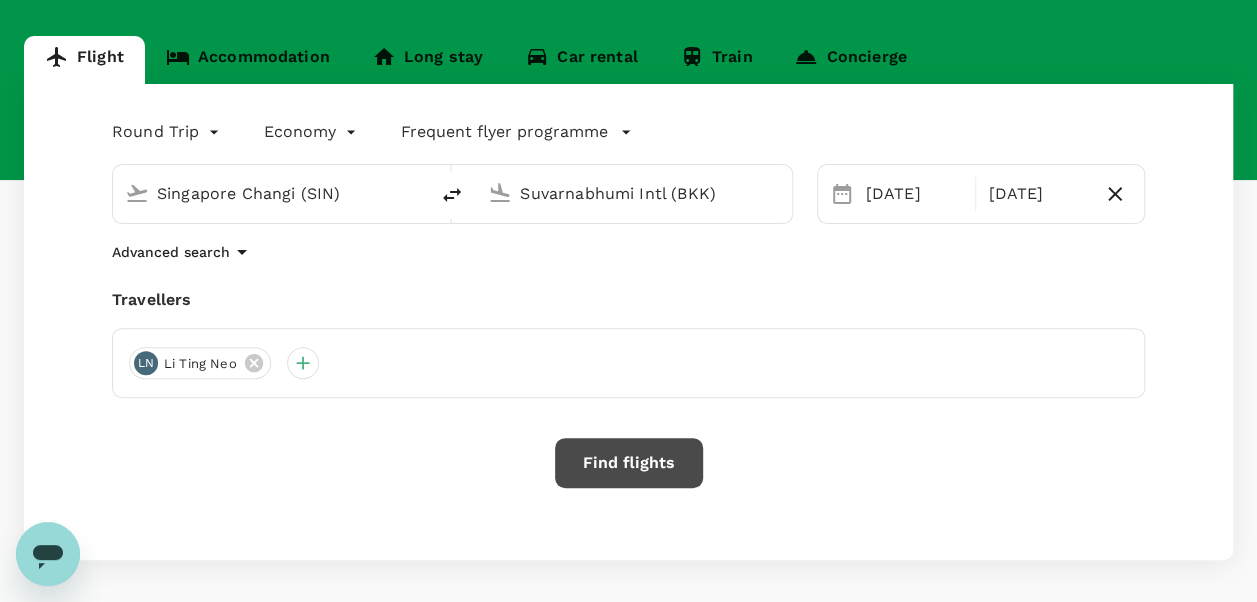 type 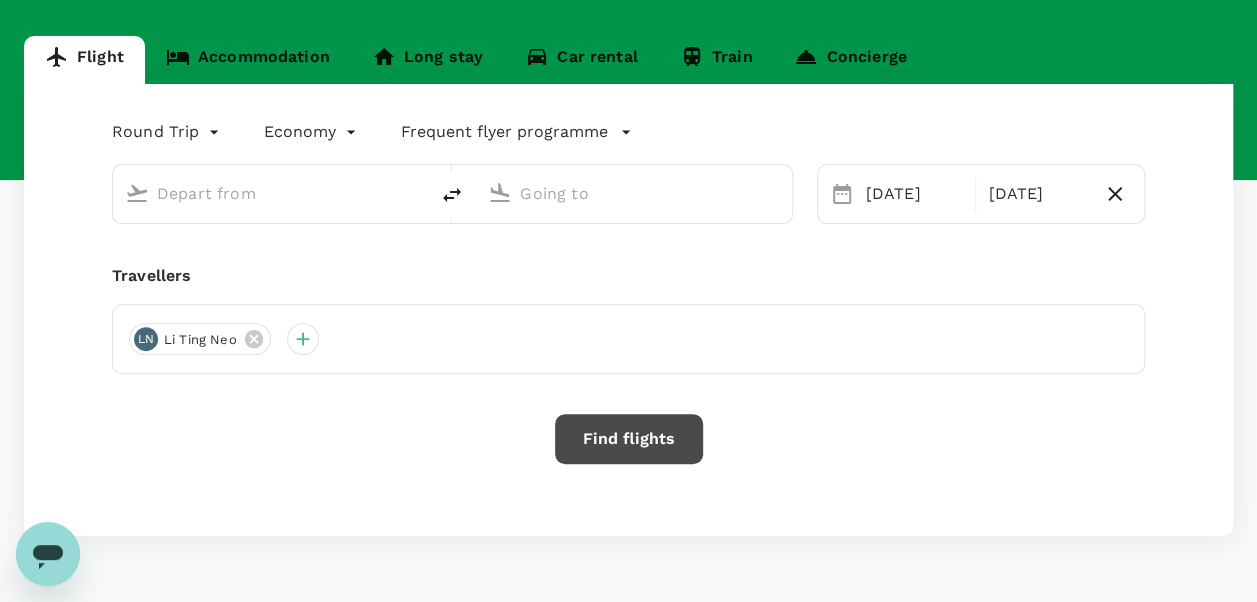 scroll, scrollTop: 232, scrollLeft: 0, axis: vertical 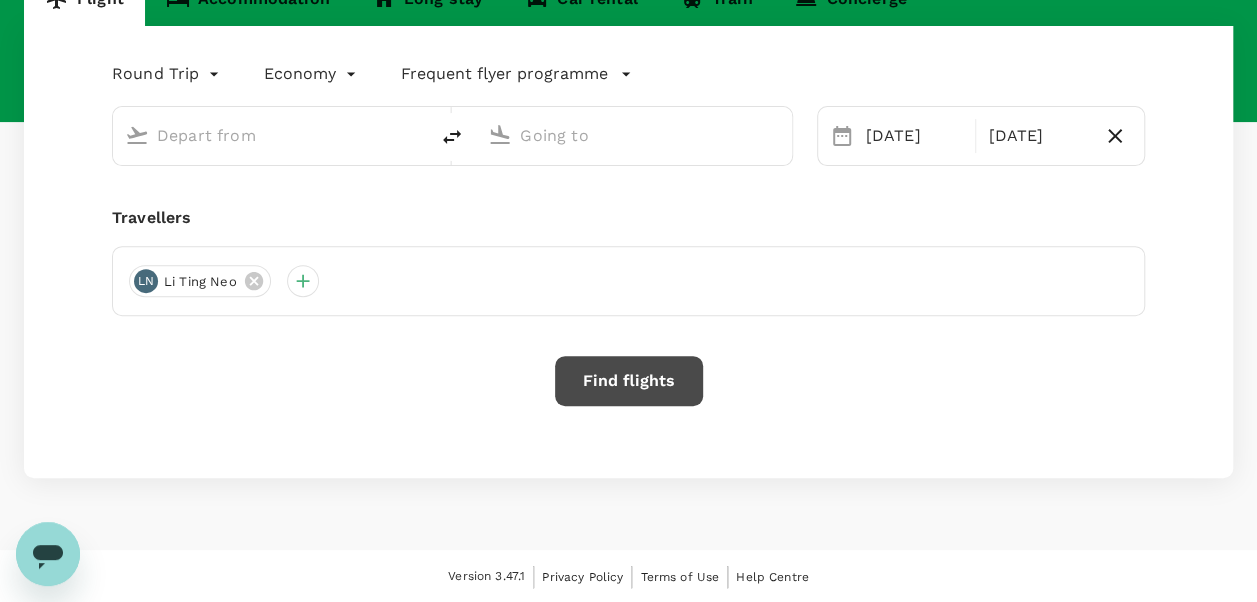 type on "Singapore Changi (SIN)" 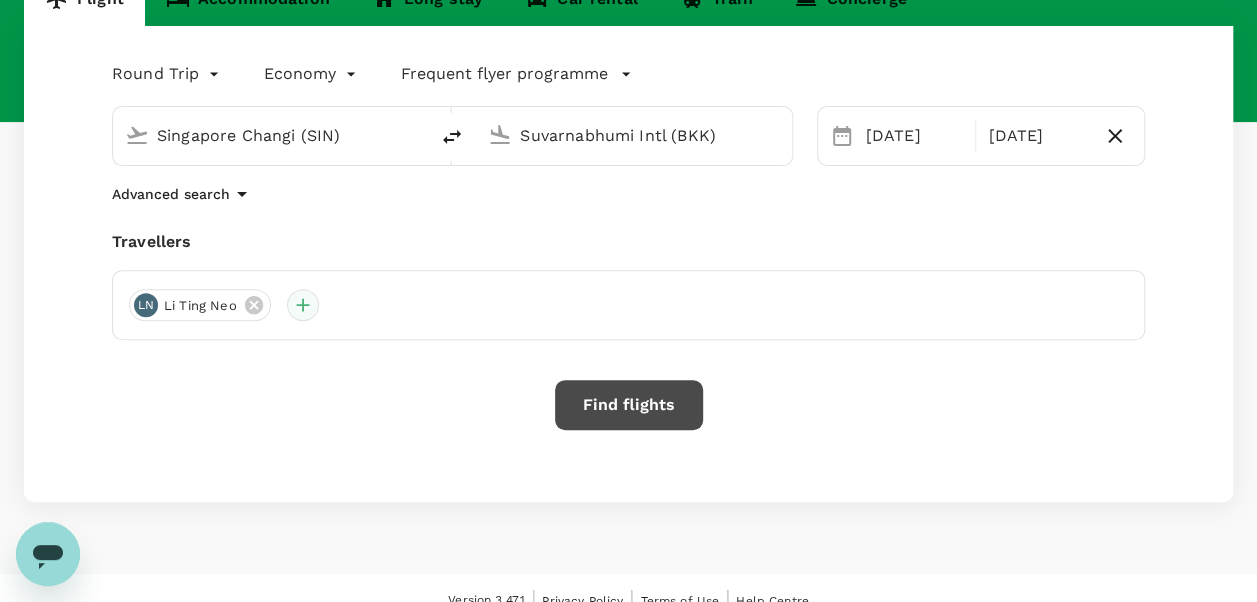 click at bounding box center (303, 305) 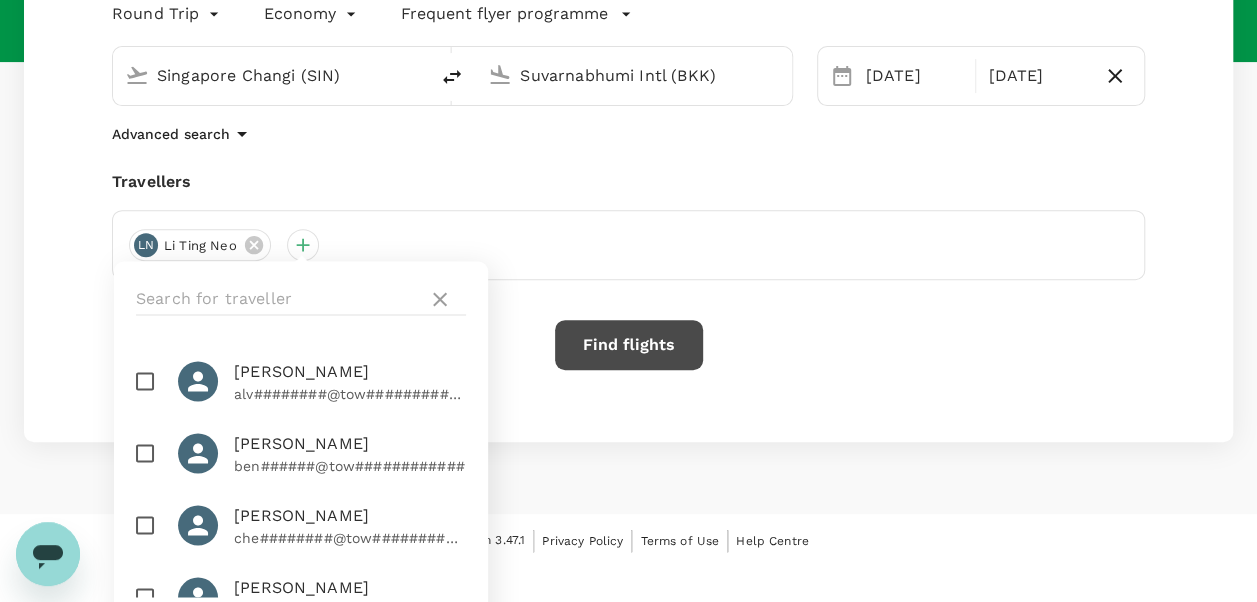 scroll, scrollTop: 347, scrollLeft: 0, axis: vertical 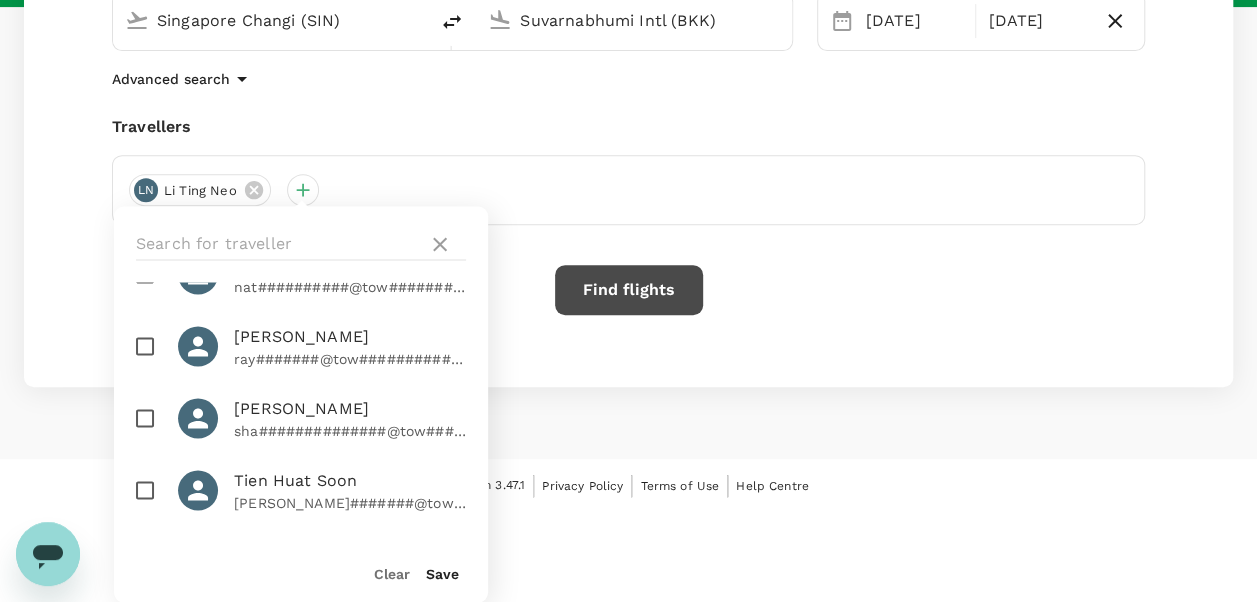 click on "[PERSON_NAME]" at bounding box center [350, 409] 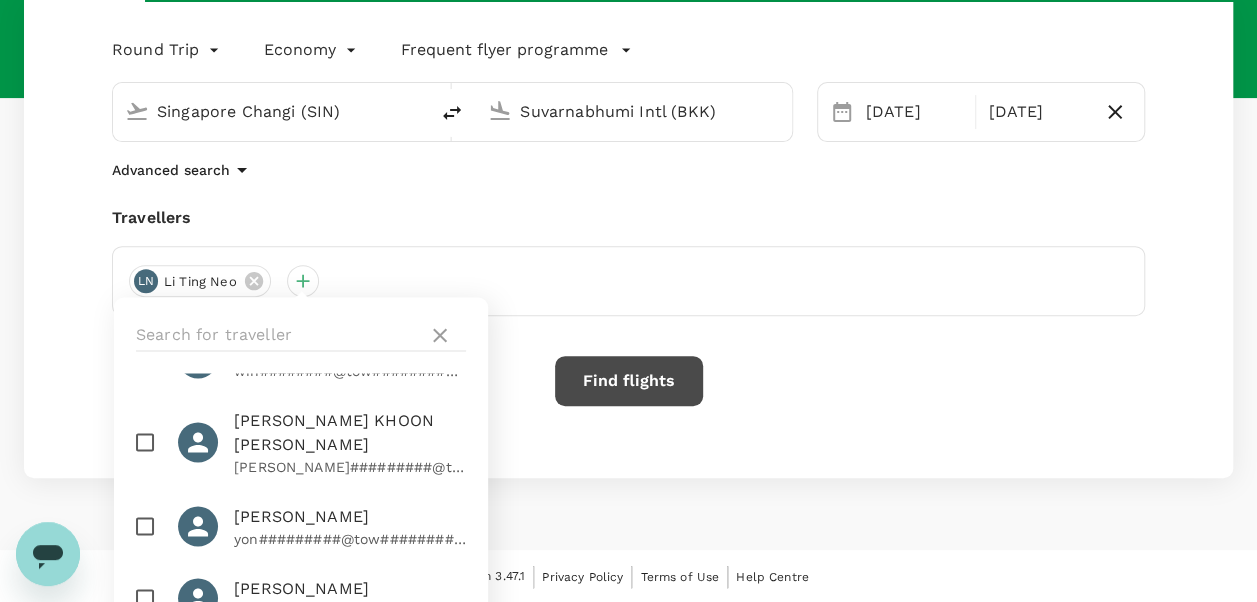 scroll, scrollTop: 1268, scrollLeft: 0, axis: vertical 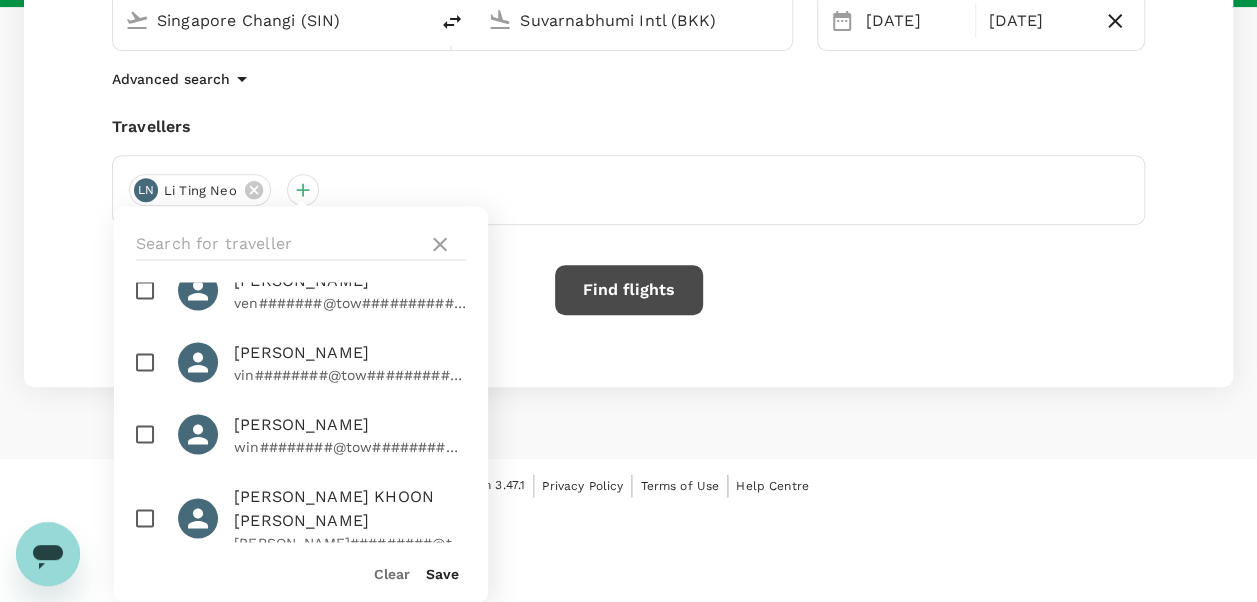 click at bounding box center (145, 435) 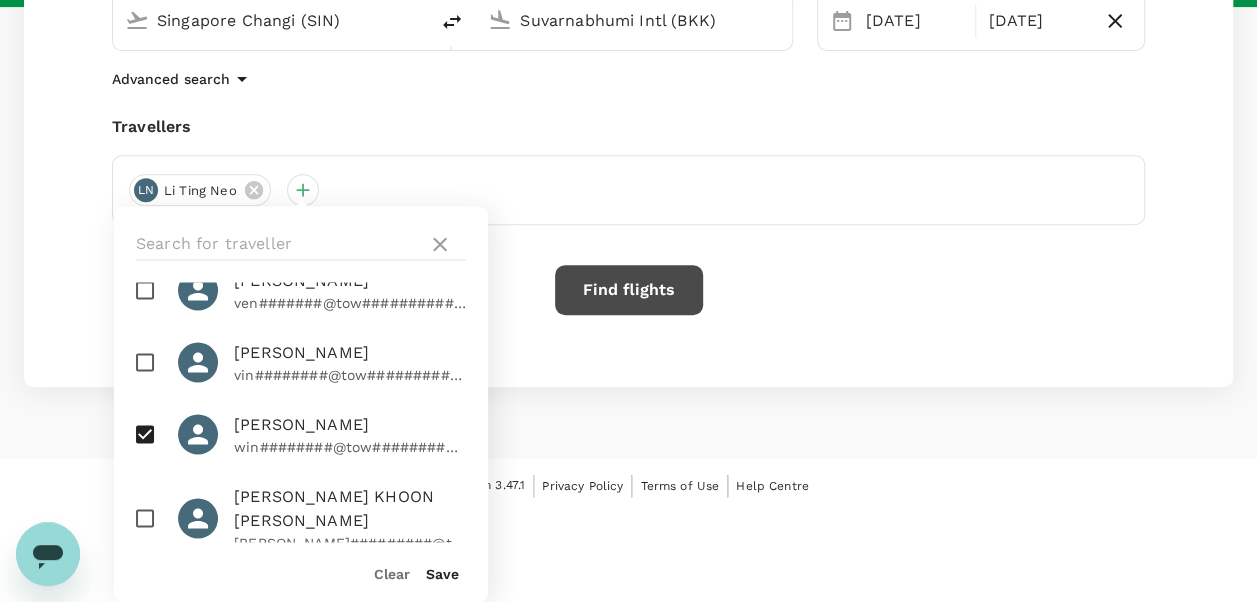scroll, scrollTop: 256, scrollLeft: 0, axis: vertical 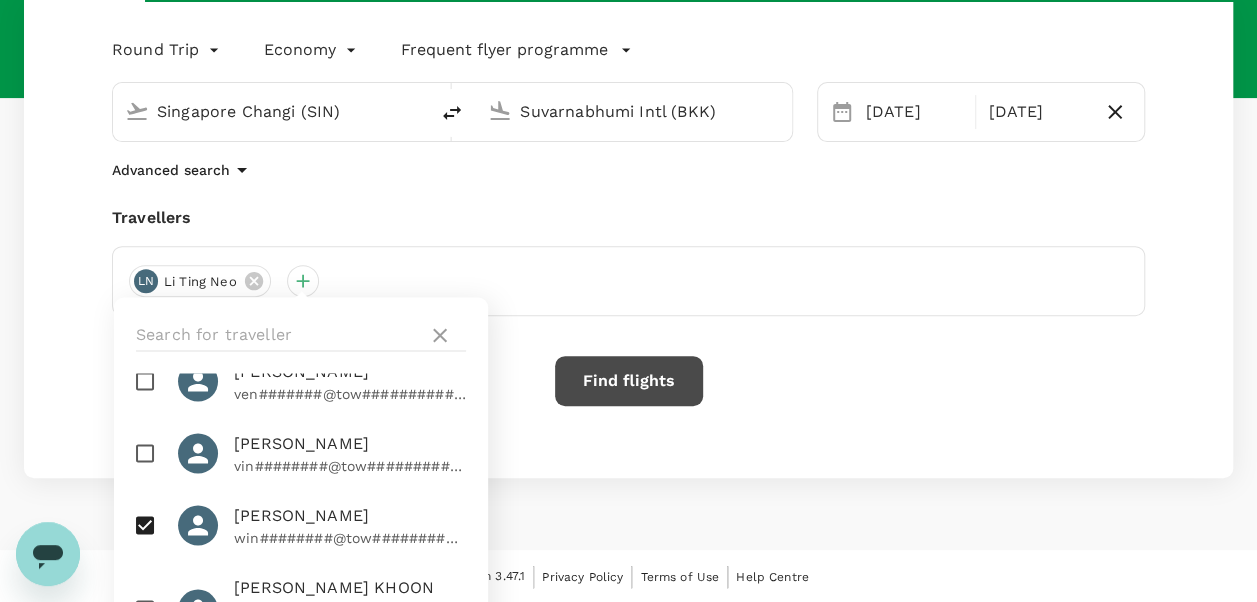 click at bounding box center (145, 454) 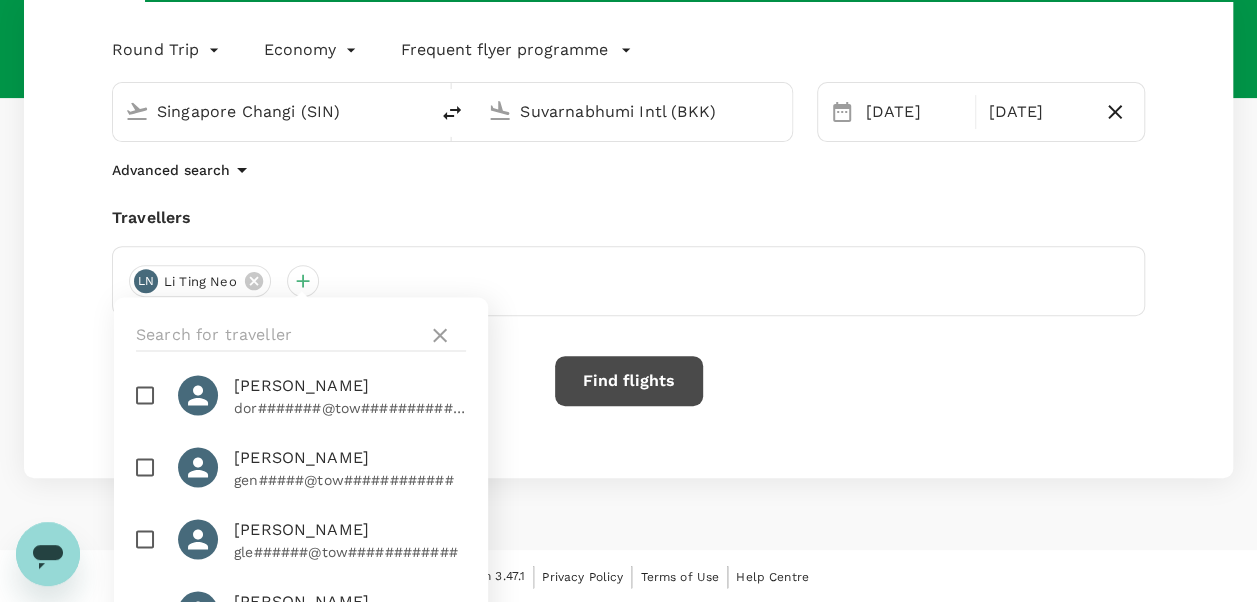 scroll, scrollTop: 268, scrollLeft: 0, axis: vertical 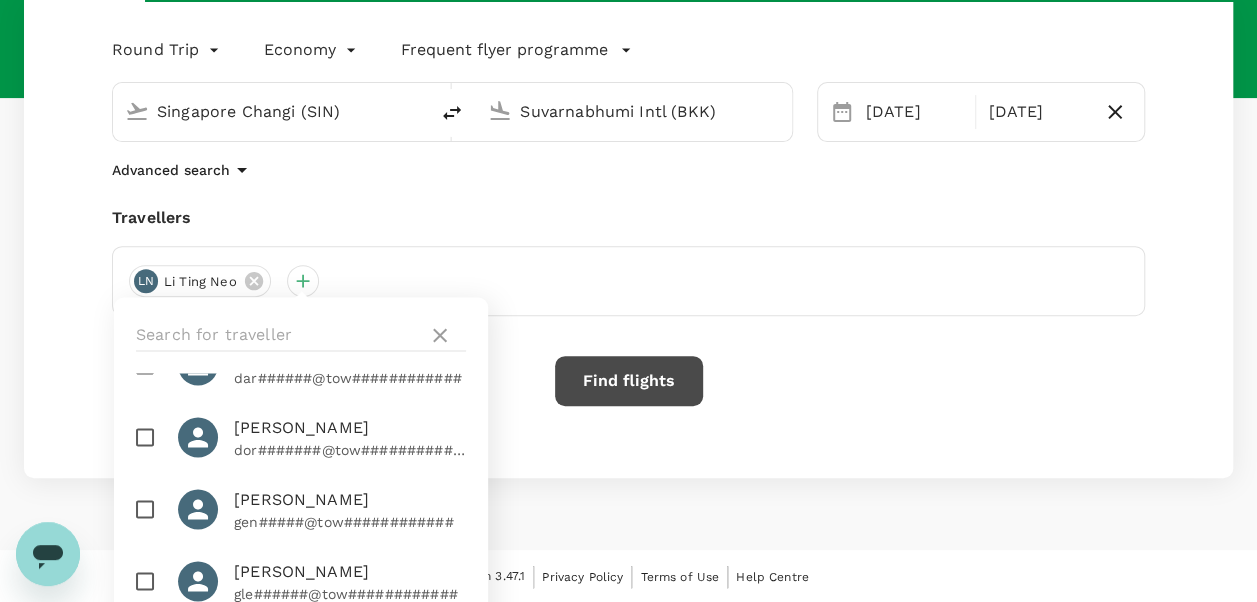 click at bounding box center [145, 581] 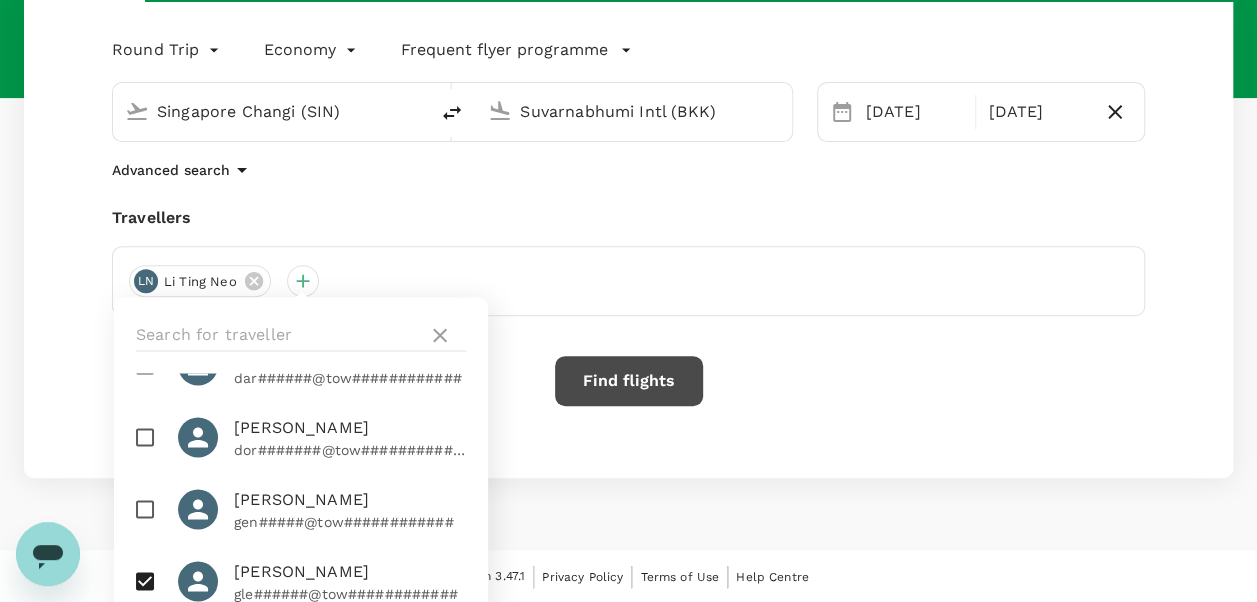 click at bounding box center (145, 437) 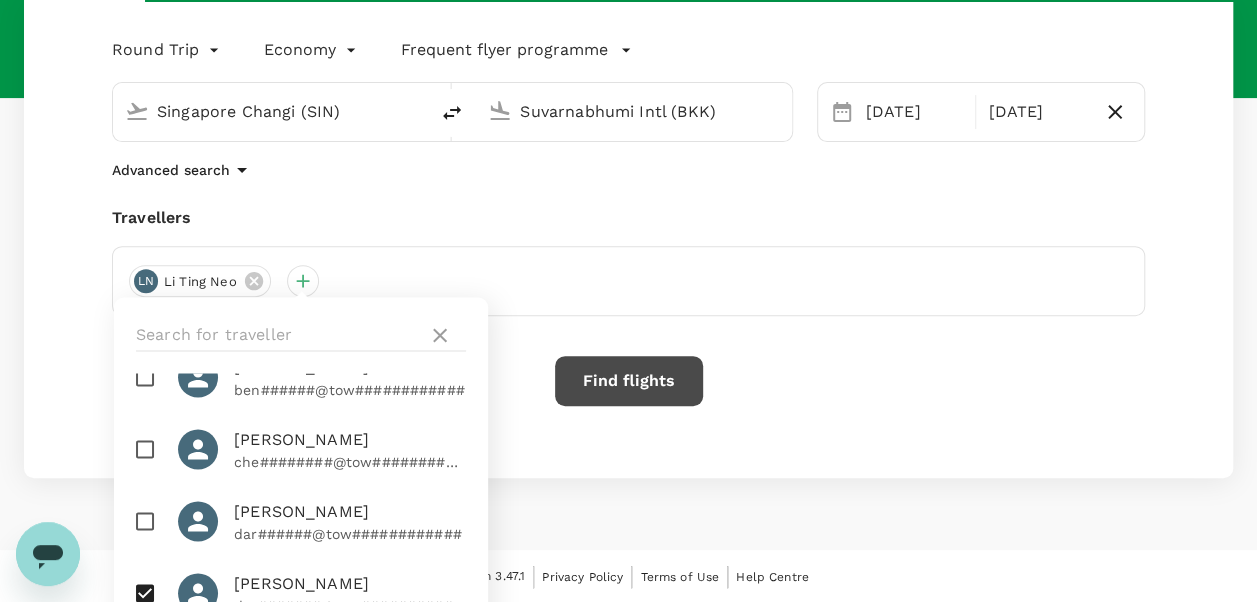 scroll, scrollTop: 68, scrollLeft: 0, axis: vertical 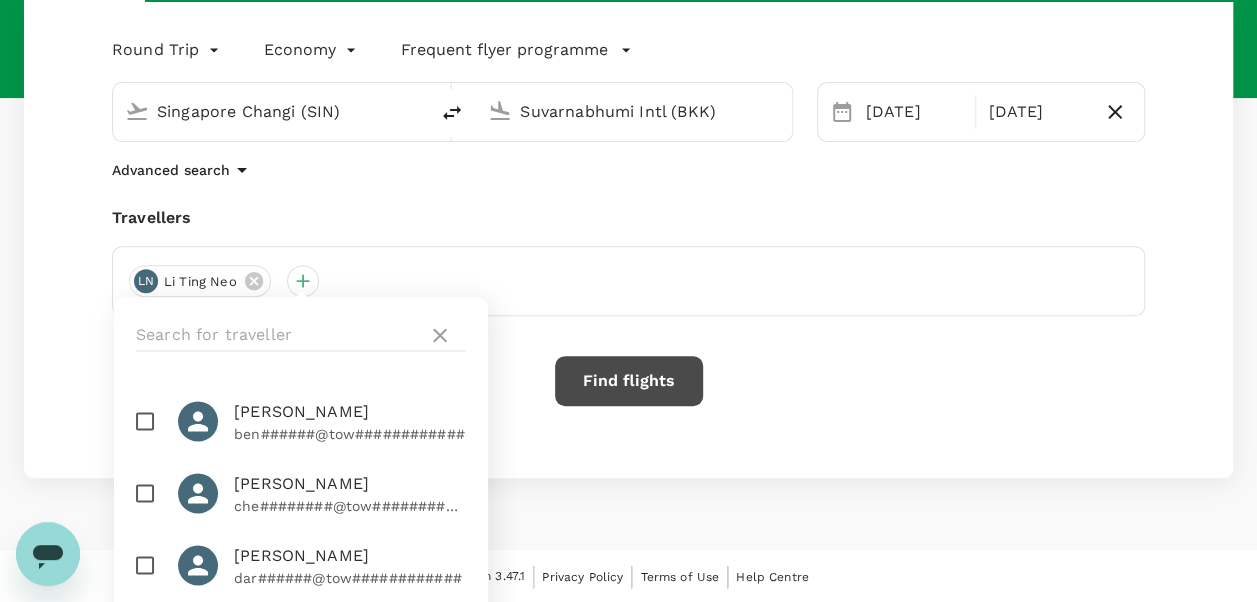 click at bounding box center (145, 493) 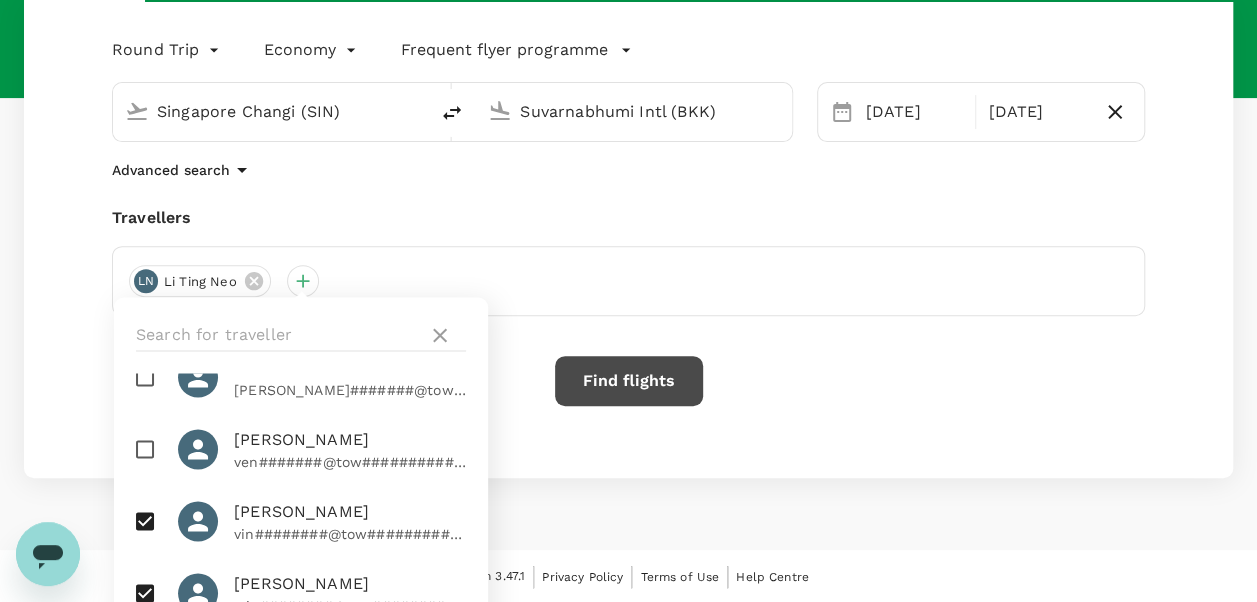 scroll, scrollTop: 1268, scrollLeft: 0, axis: vertical 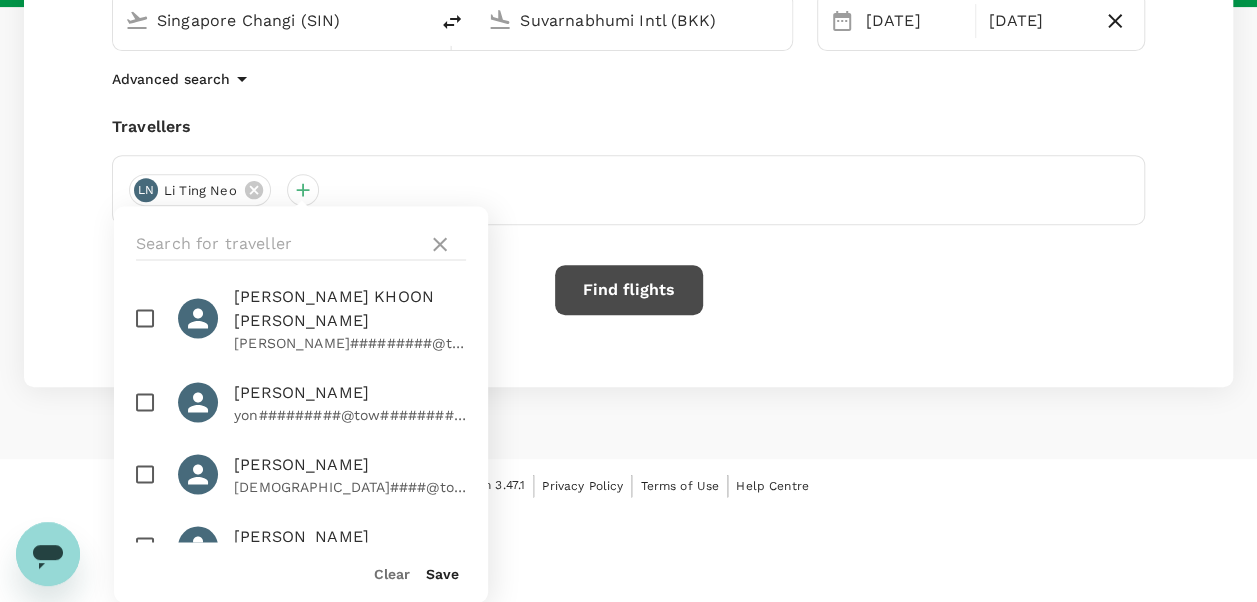 click at bounding box center (145, 403) 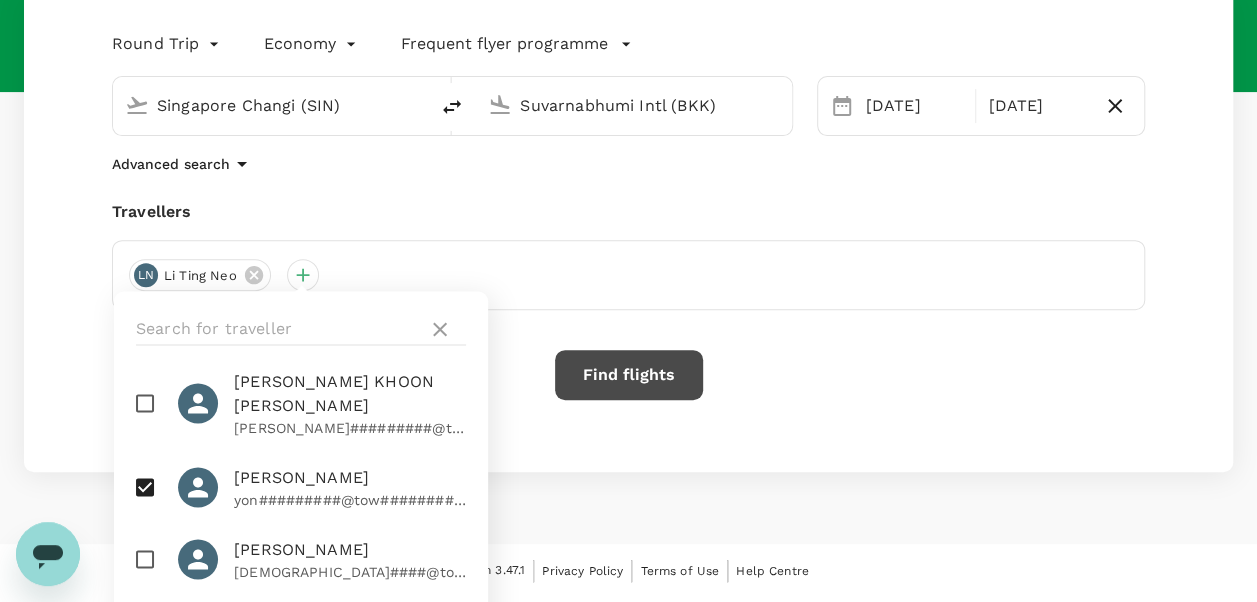 scroll, scrollTop: 347, scrollLeft: 0, axis: vertical 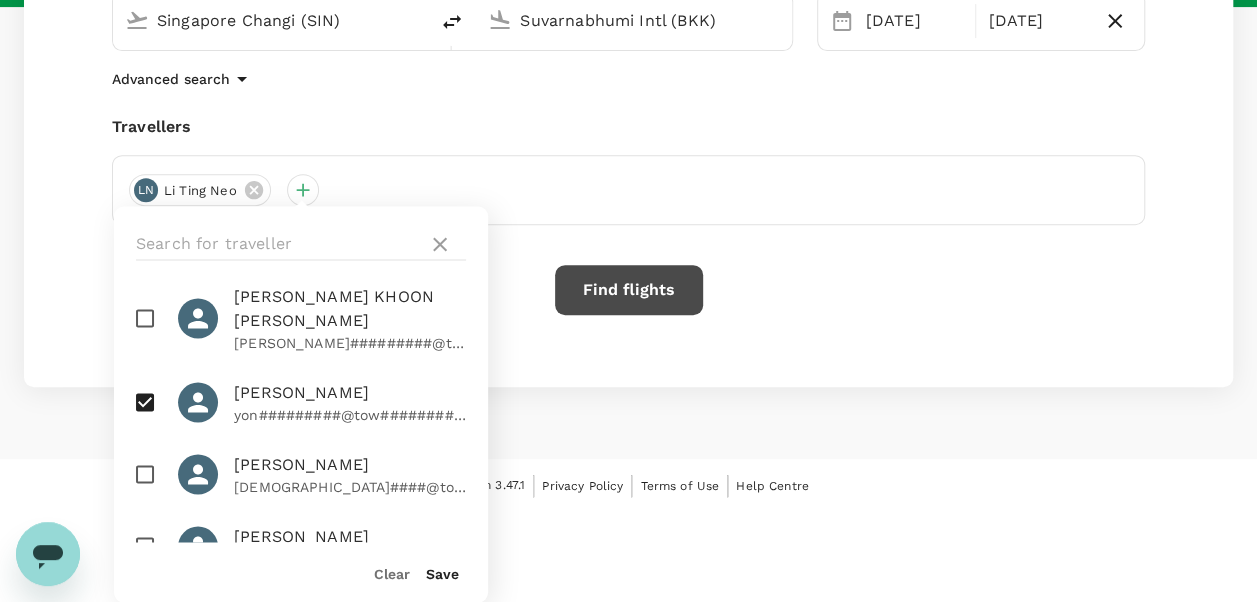 click on "Save" at bounding box center [442, 573] 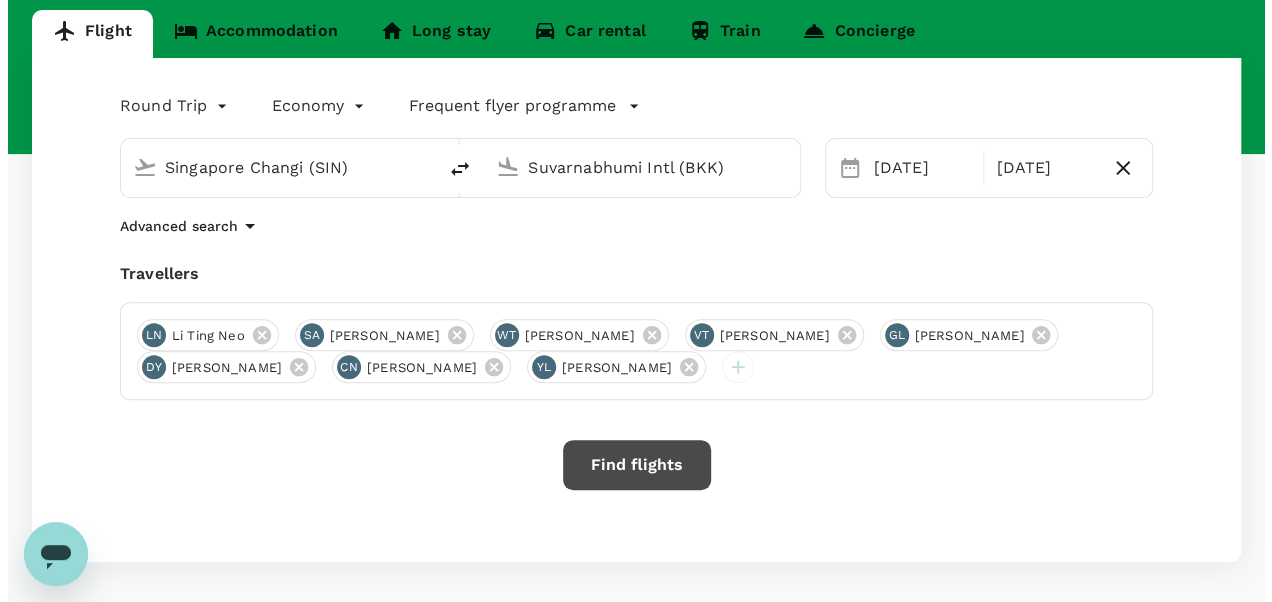 scroll, scrollTop: 156, scrollLeft: 0, axis: vertical 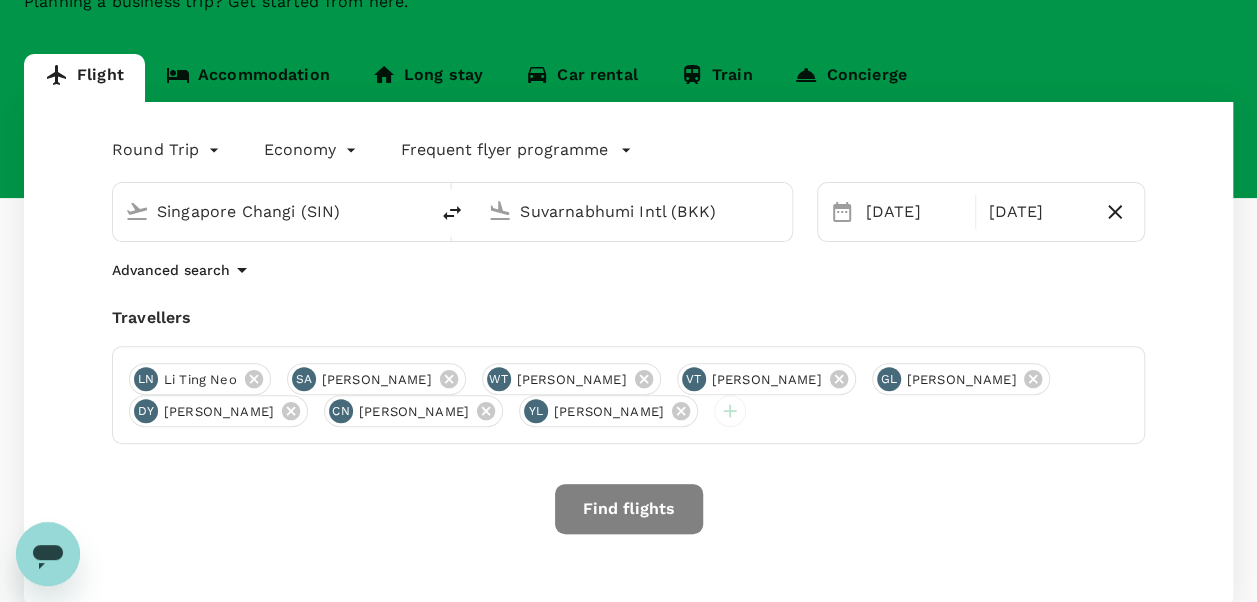 click on "Find flights" at bounding box center [629, 509] 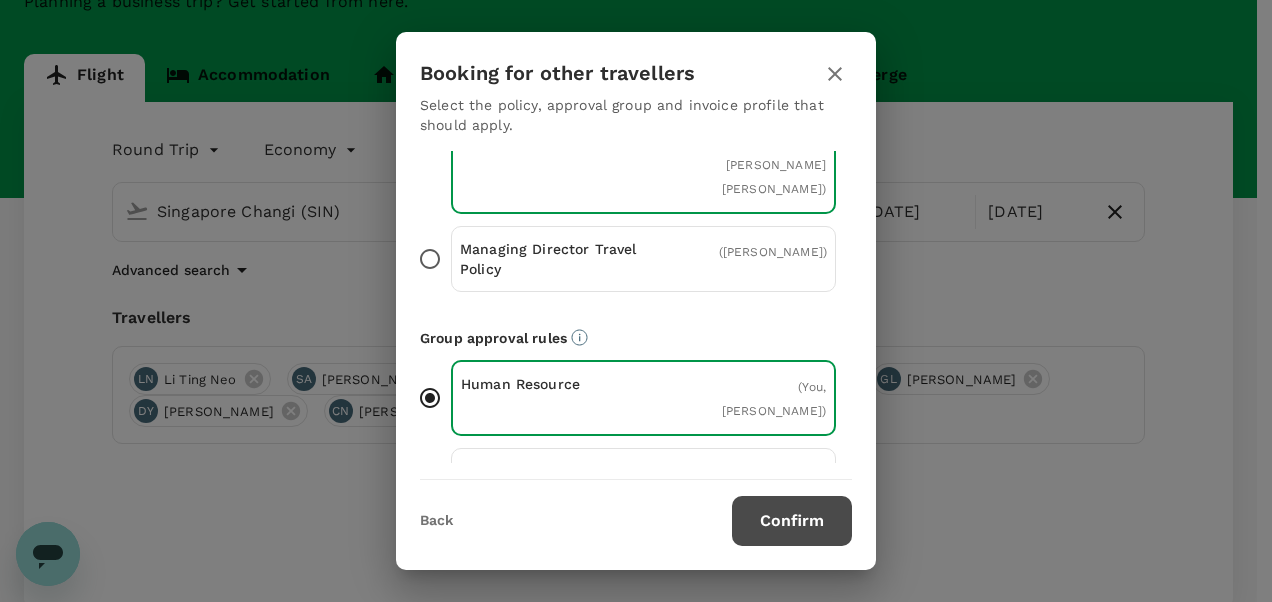 scroll, scrollTop: 200, scrollLeft: 0, axis: vertical 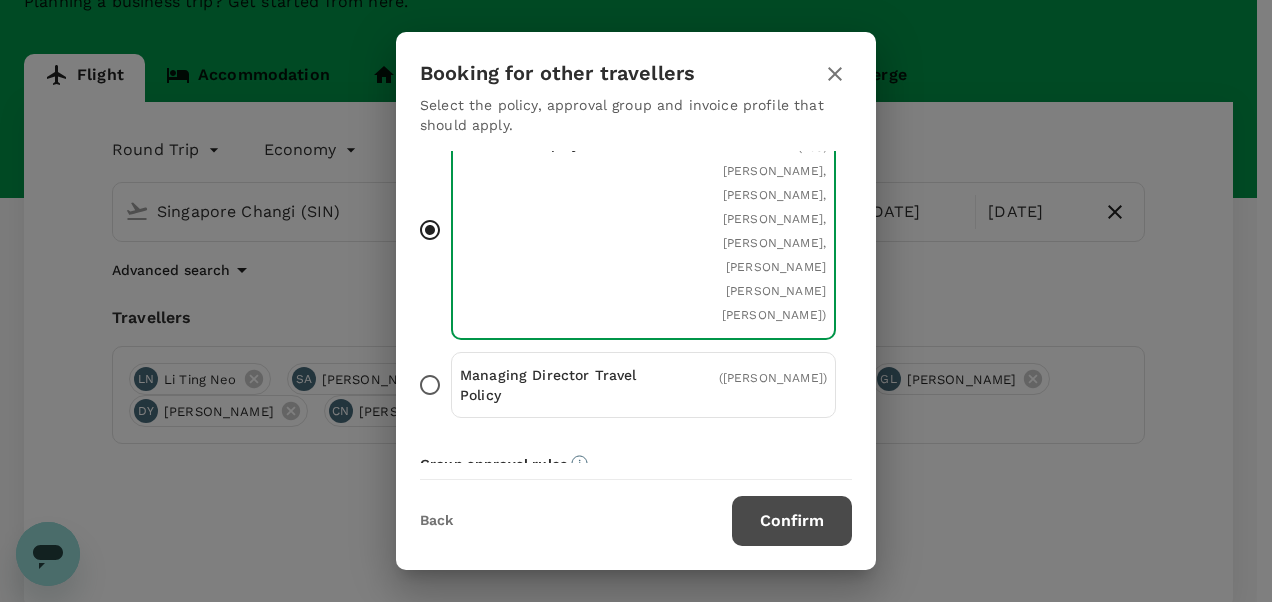 click on "( [PERSON_NAME] )" at bounding box center [766, 385] 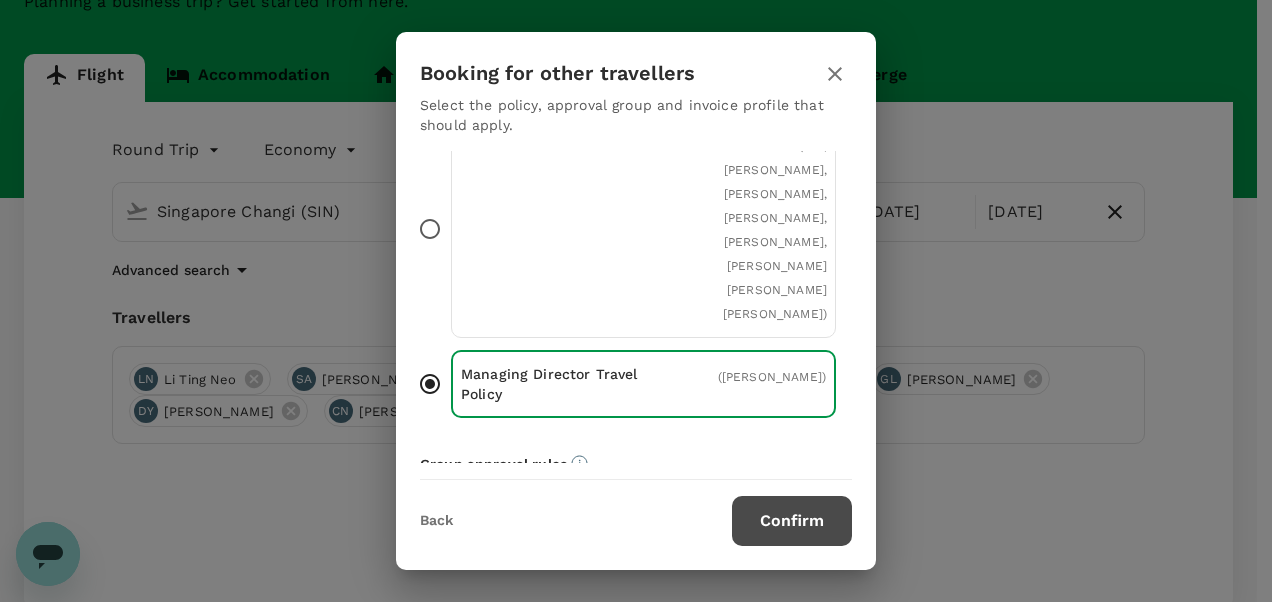 scroll, scrollTop: 0, scrollLeft: 0, axis: both 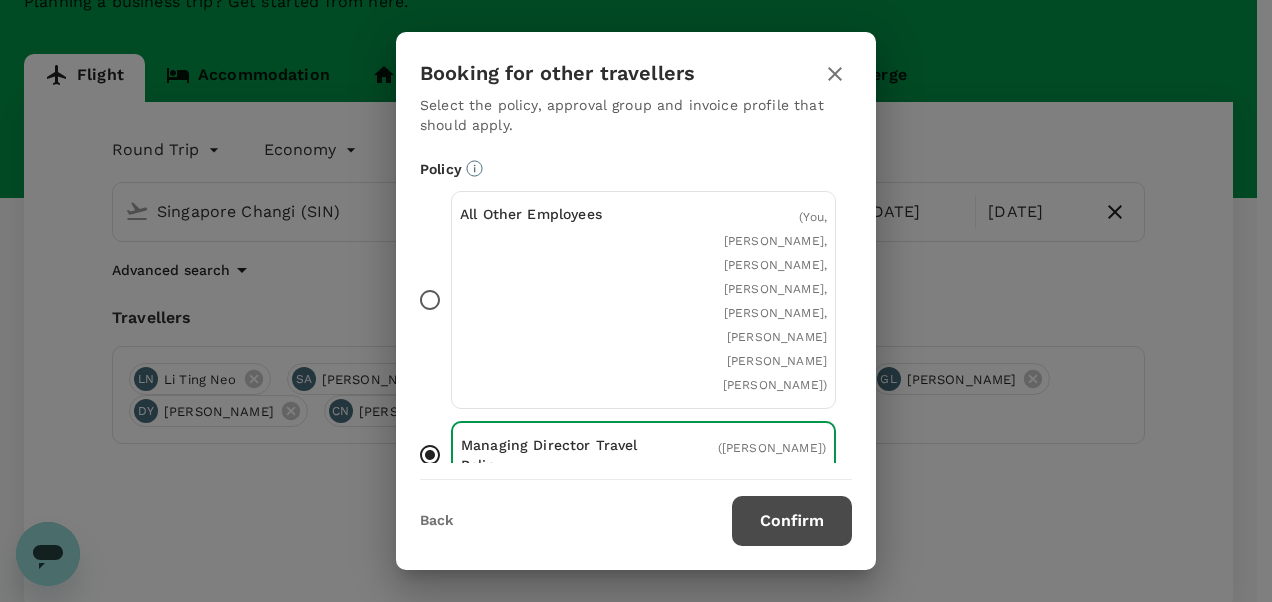click on "All Other Employees ( You, [PERSON_NAME], [PERSON_NAME], [PERSON_NAME], [PERSON_NAME], [PERSON_NAME] [PERSON_NAME] [PERSON_NAME] )" at bounding box center (643, 300) 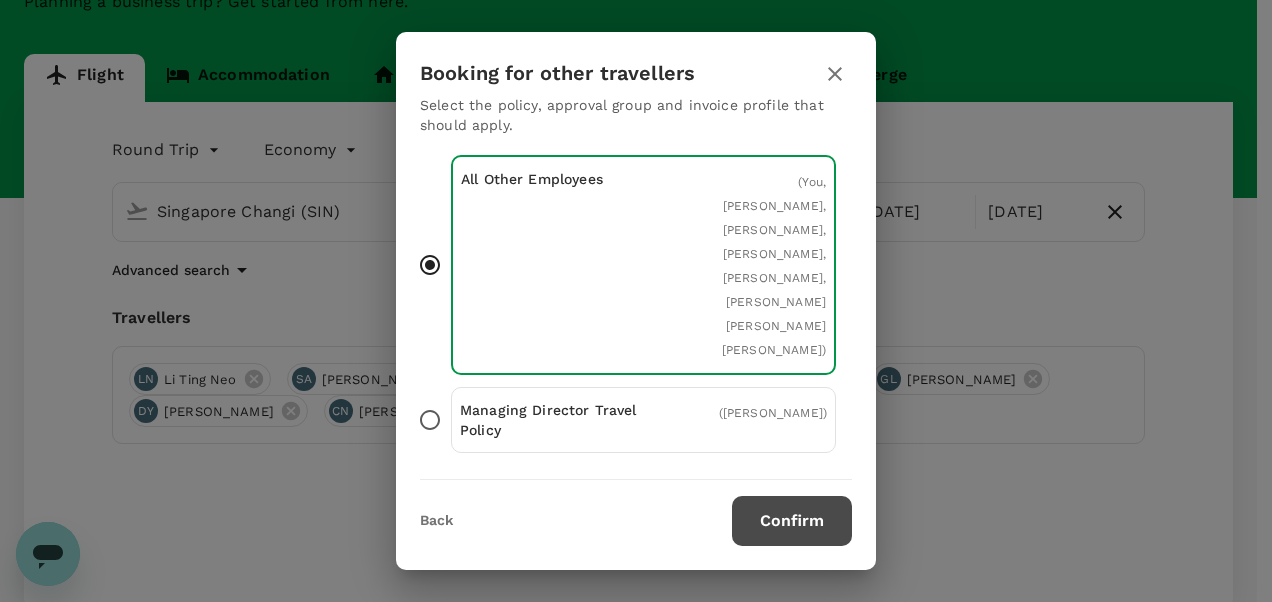 scroll, scrollTop: 0, scrollLeft: 0, axis: both 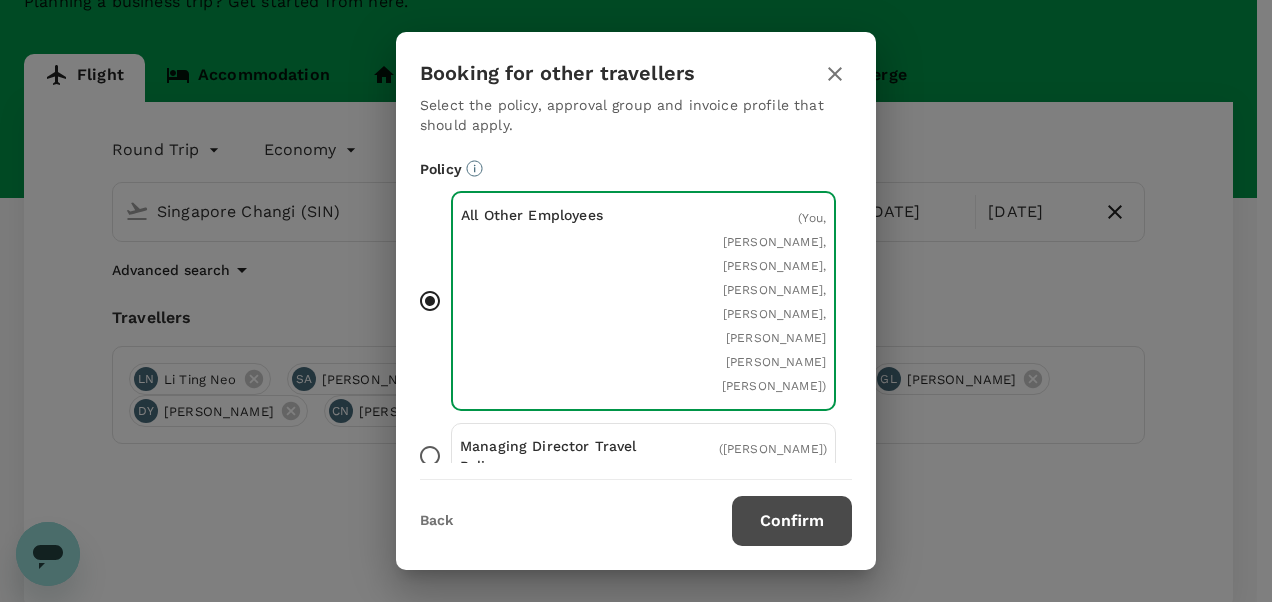 click on "( [PERSON_NAME] )" at bounding box center (766, 456) 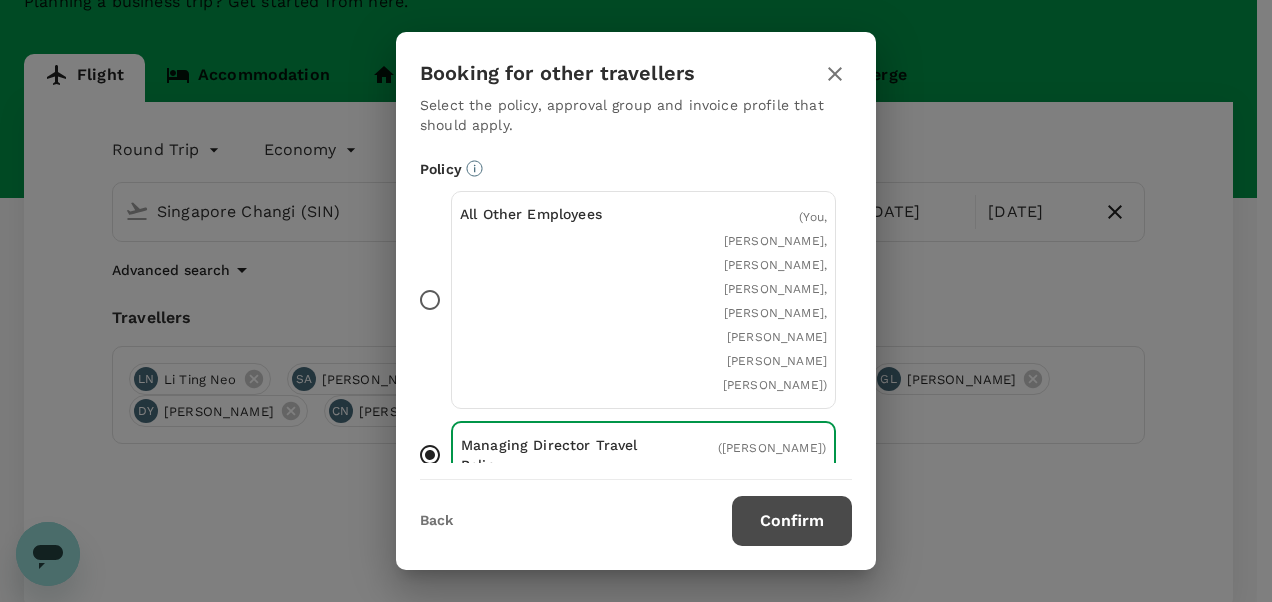 click on "( You, [PERSON_NAME], [PERSON_NAME], [PERSON_NAME], [PERSON_NAME], [PERSON_NAME] [PERSON_NAME] [PERSON_NAME] )" at bounding box center [766, 300] 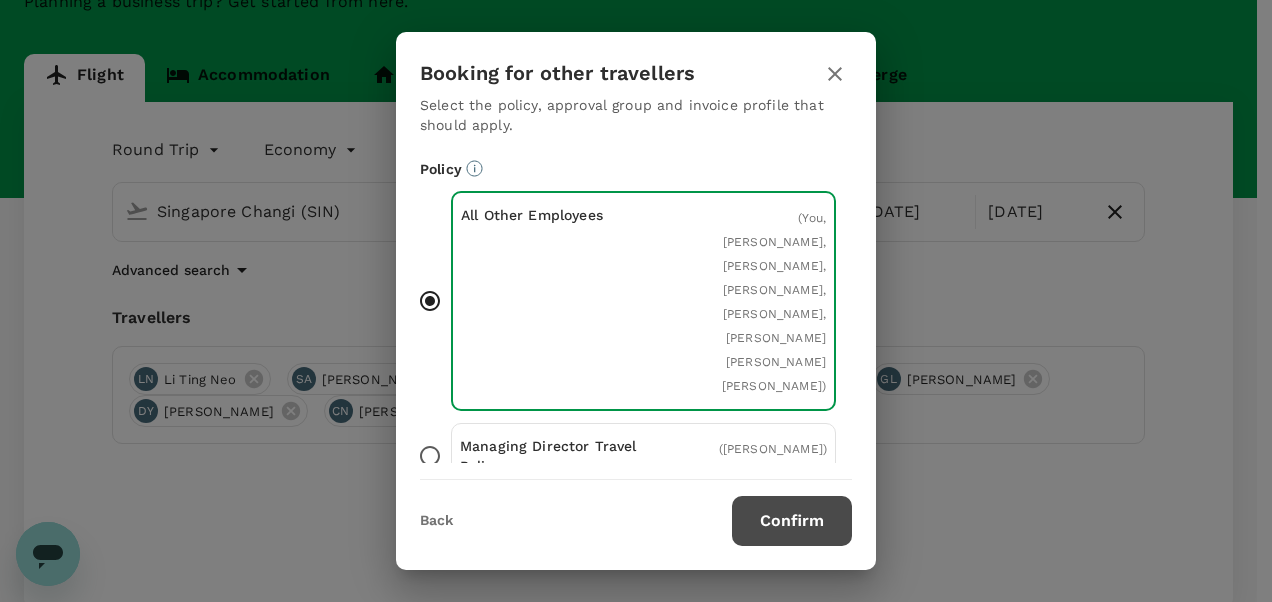 click on "( [PERSON_NAME] )" at bounding box center (773, 449) 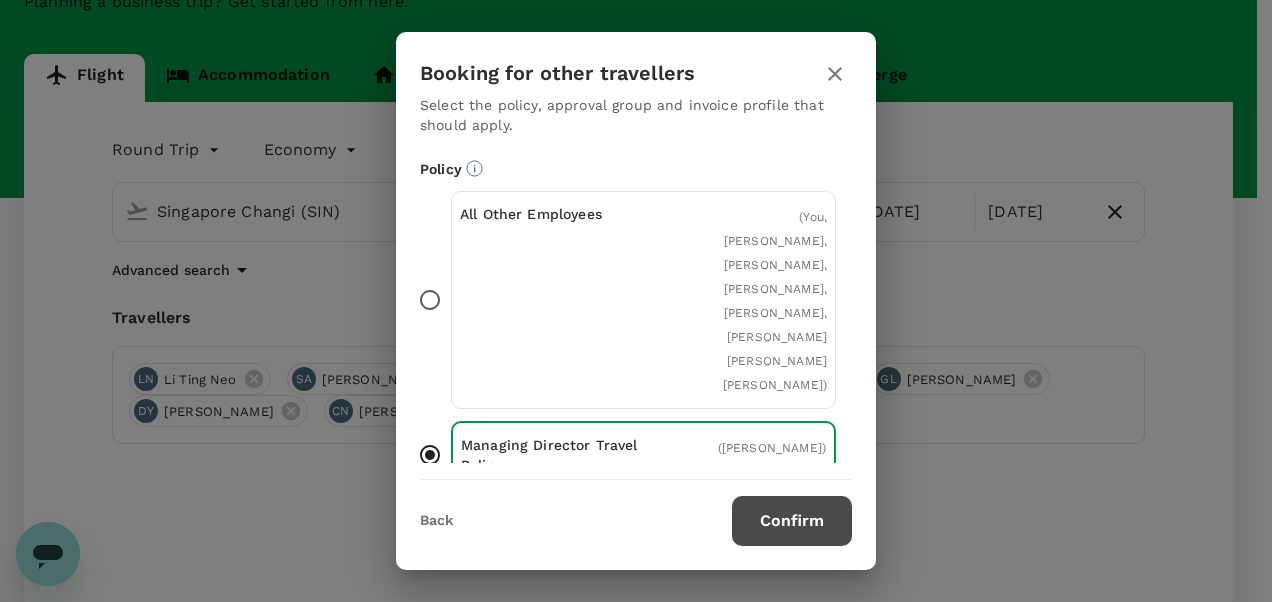 click on "( You, [PERSON_NAME], [PERSON_NAME], [PERSON_NAME], [PERSON_NAME], [PERSON_NAME] [PERSON_NAME] [PERSON_NAME] )" at bounding box center (766, 300) 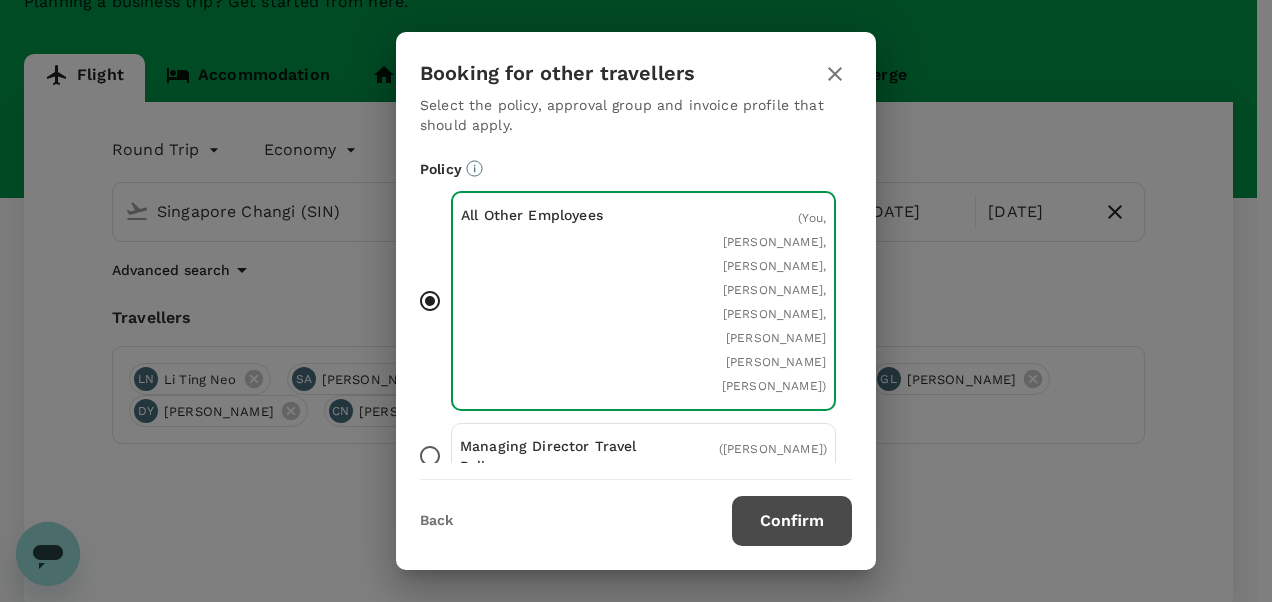 click 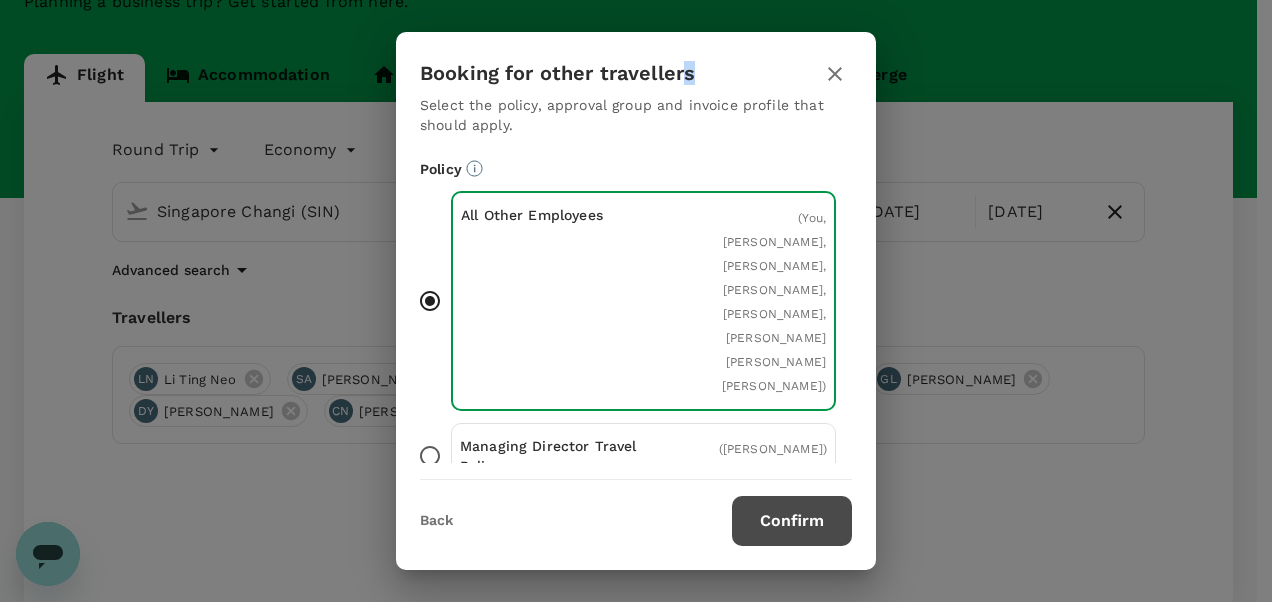 drag, startPoint x: 705, startPoint y: 50, endPoint x: 687, endPoint y: 36, distance: 22.803509 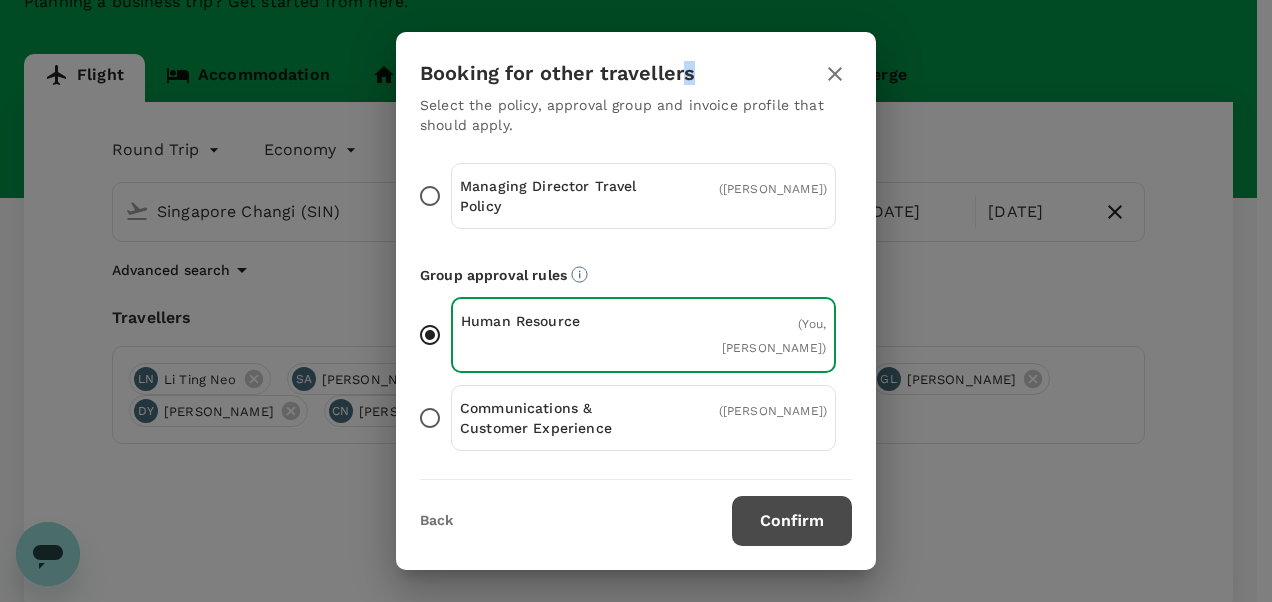 scroll, scrollTop: 300, scrollLeft: 0, axis: vertical 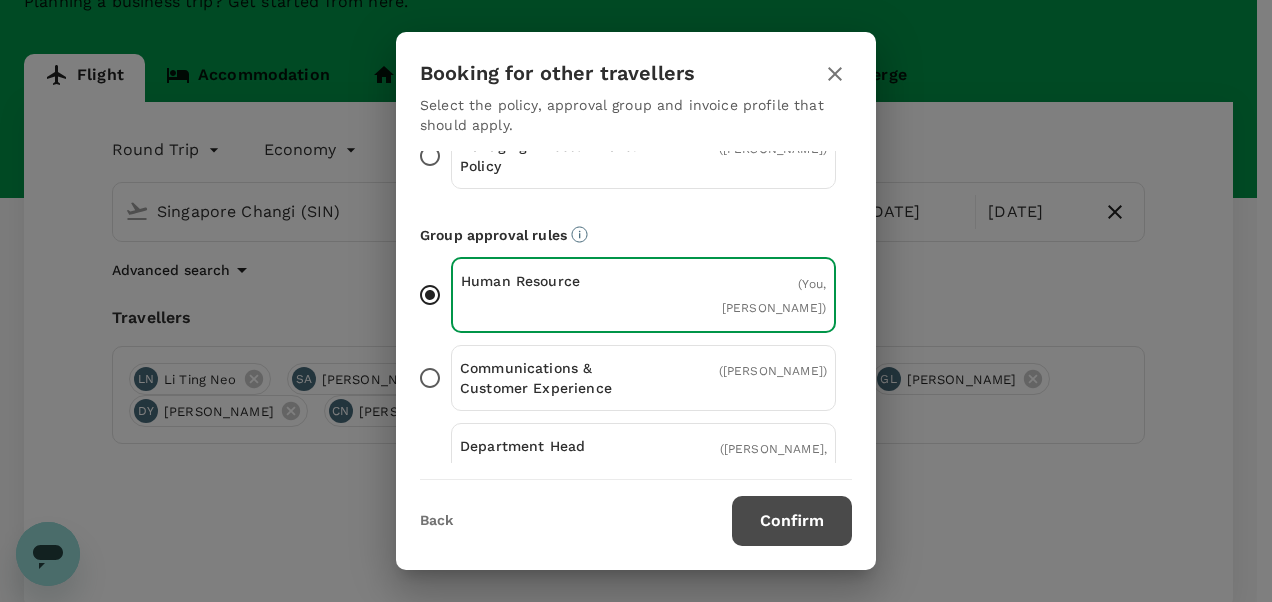 click on "( [PERSON_NAME] )" at bounding box center [766, 378] 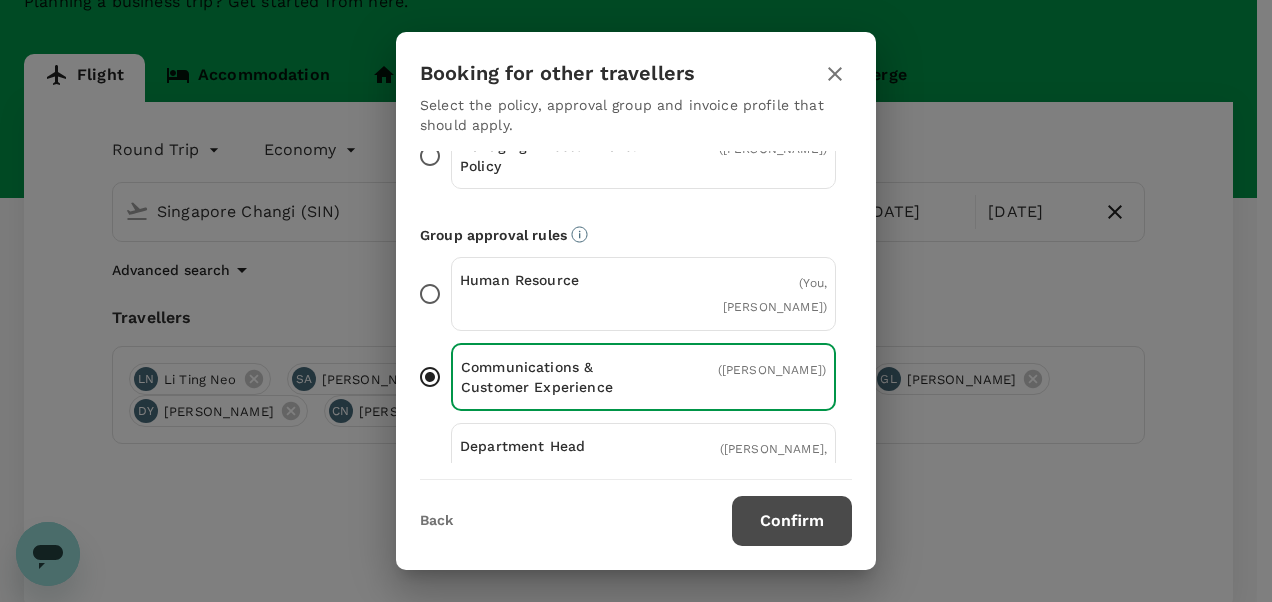 click on "( [PERSON_NAME], [PERSON_NAME], [PERSON_NAME], [PERSON_NAME] )" at bounding box center (766, 484) 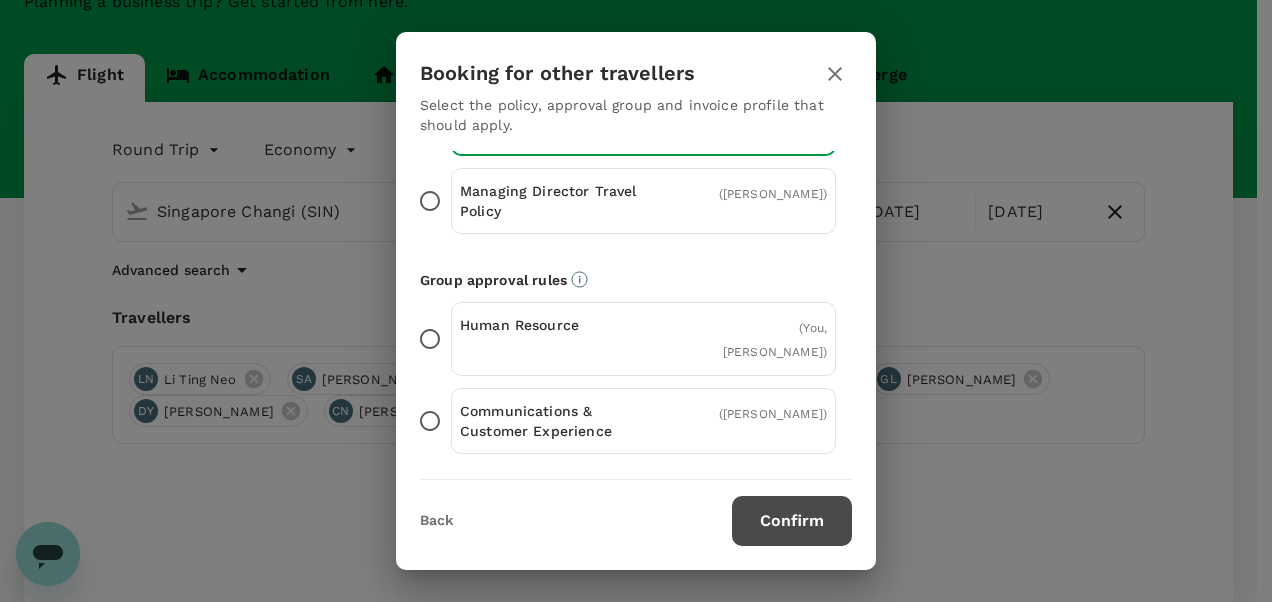 click on "( You, [PERSON_NAME] )" at bounding box center [775, 340] 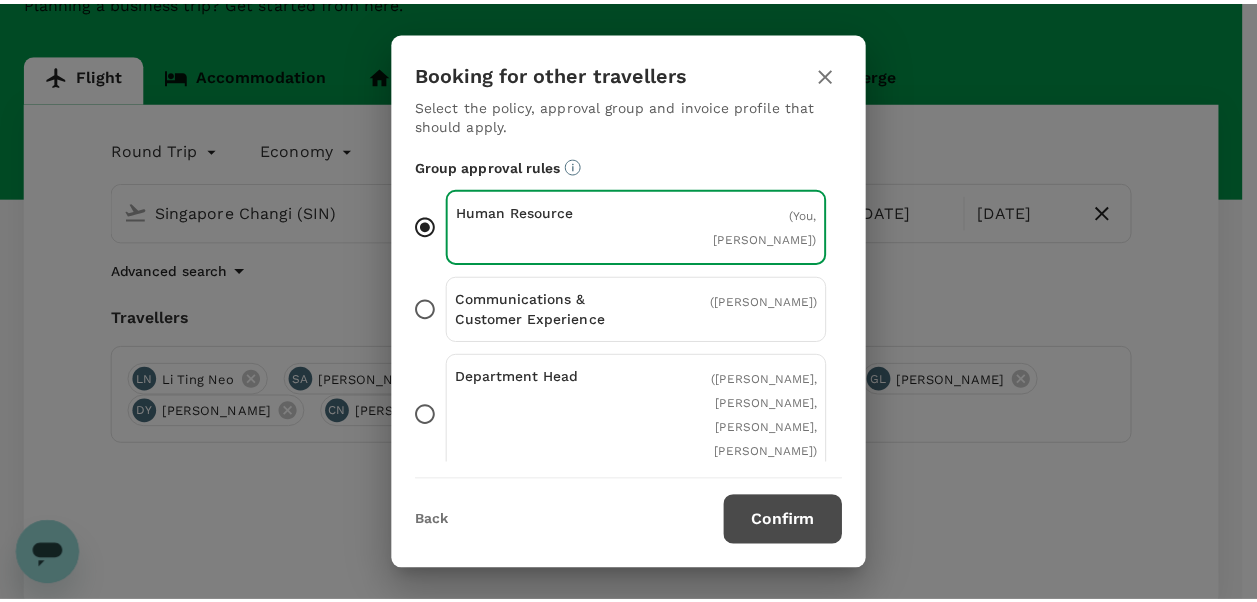 scroll, scrollTop: 455, scrollLeft: 0, axis: vertical 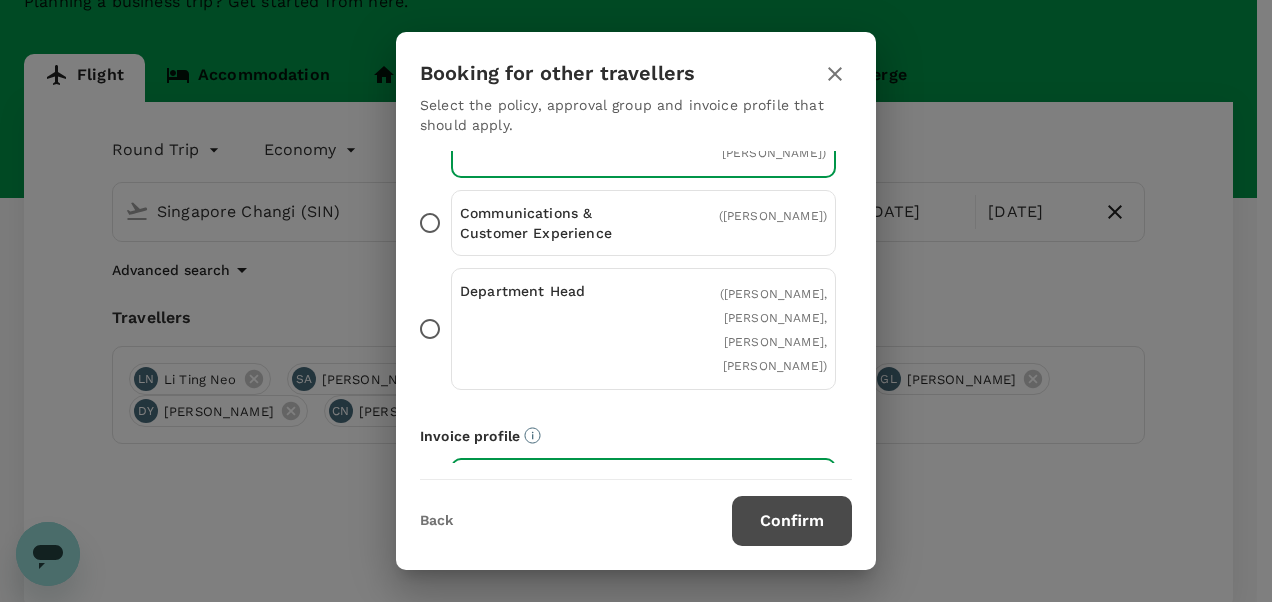 click on "Confirm" at bounding box center (792, 521) 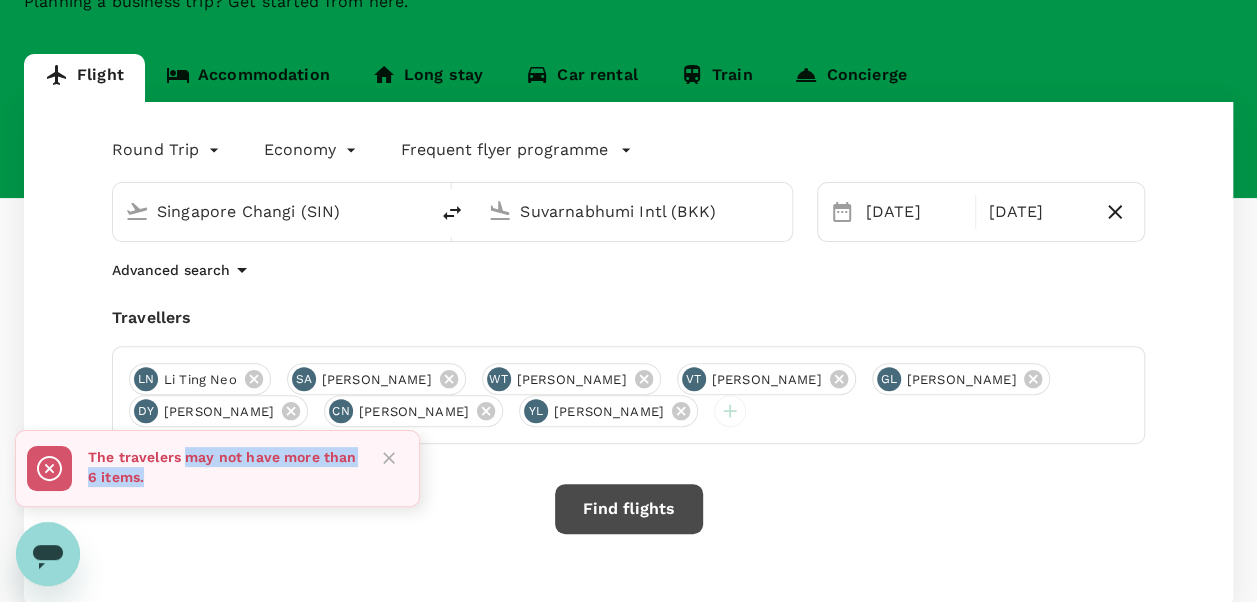 drag, startPoint x: 197, startPoint y: 454, endPoint x: 280, endPoint y: 487, distance: 89.31965 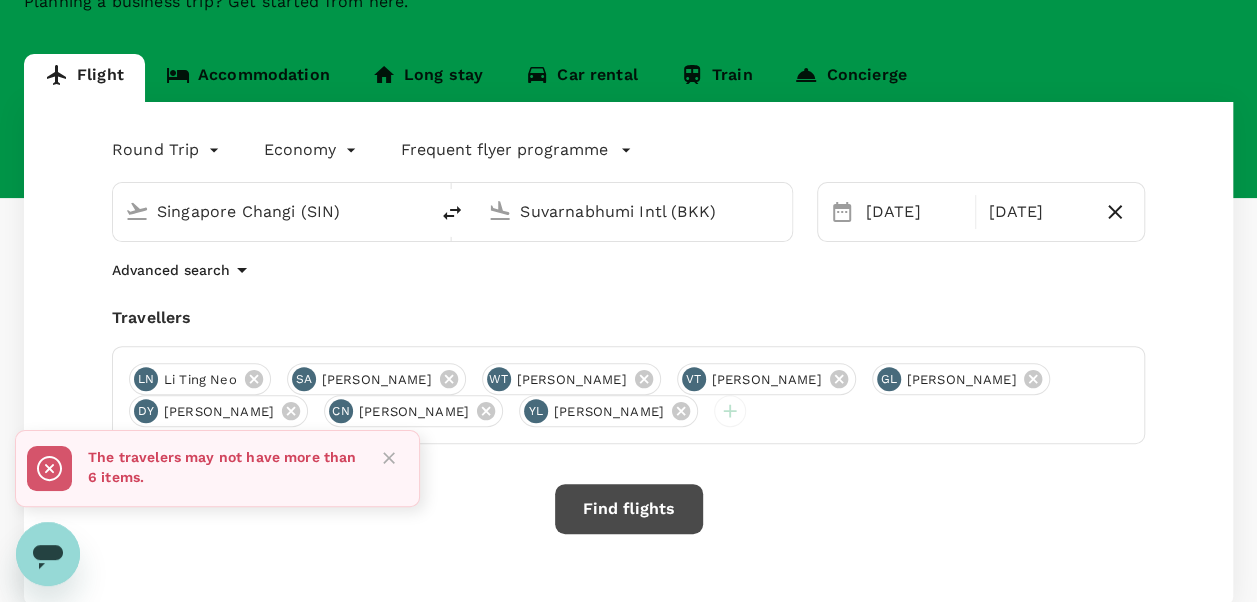 click on "The travelers may not have more than 6 items." at bounding box center [223, 467] 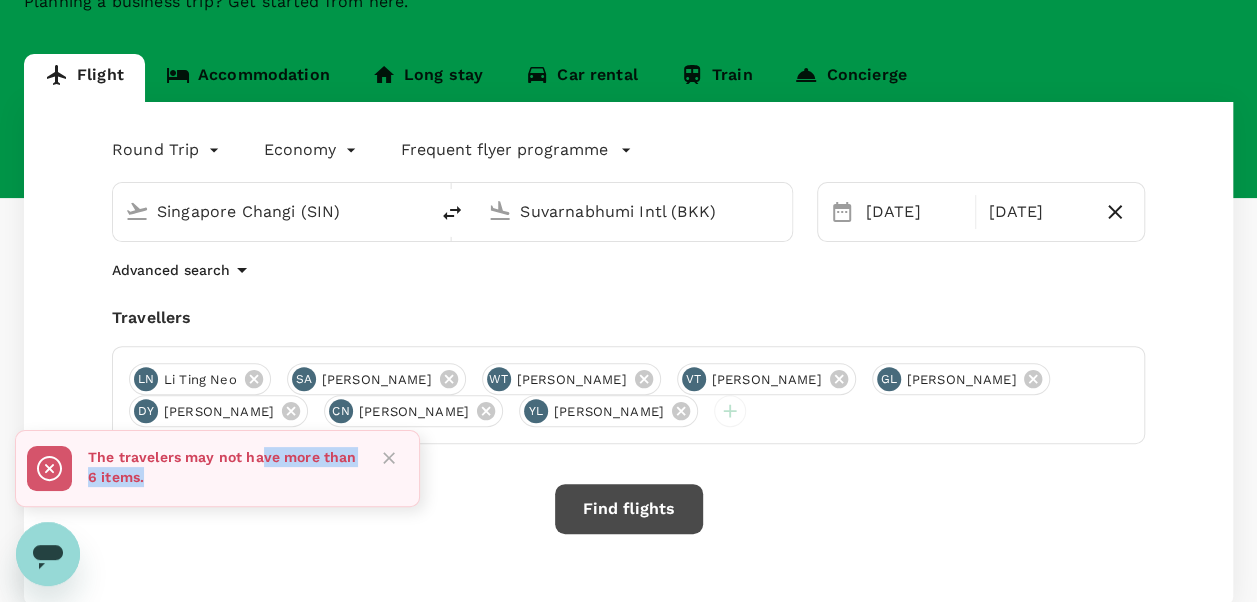 drag, startPoint x: 260, startPoint y: 458, endPoint x: 289, endPoint y: 482, distance: 37.64306 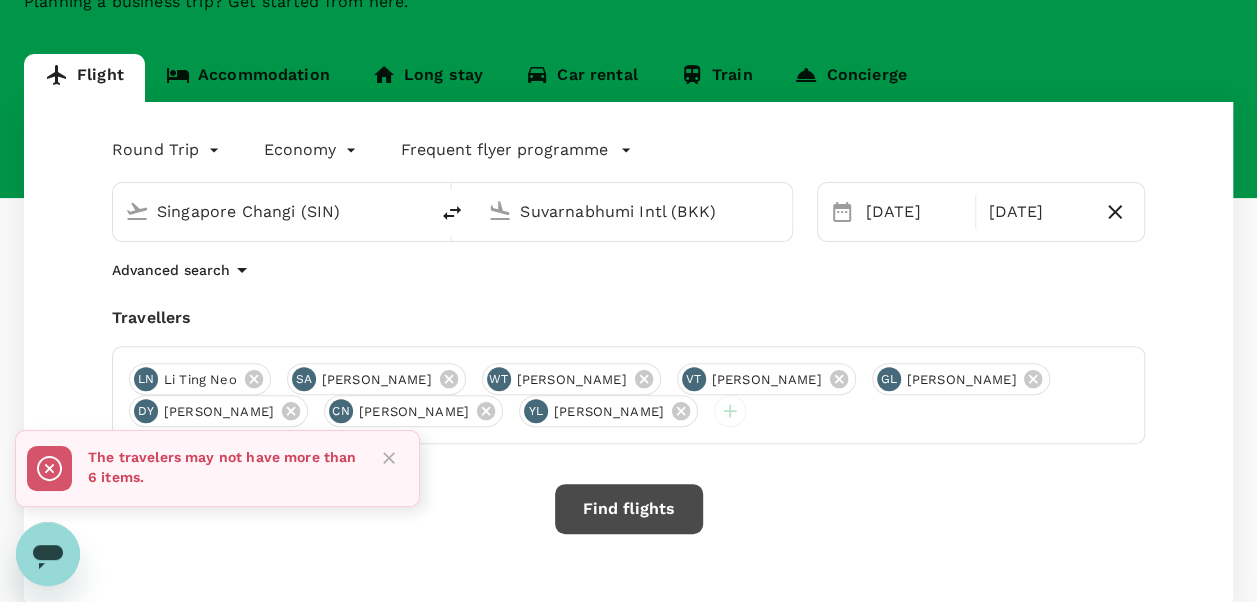 click on "Find flights" at bounding box center [628, 509] 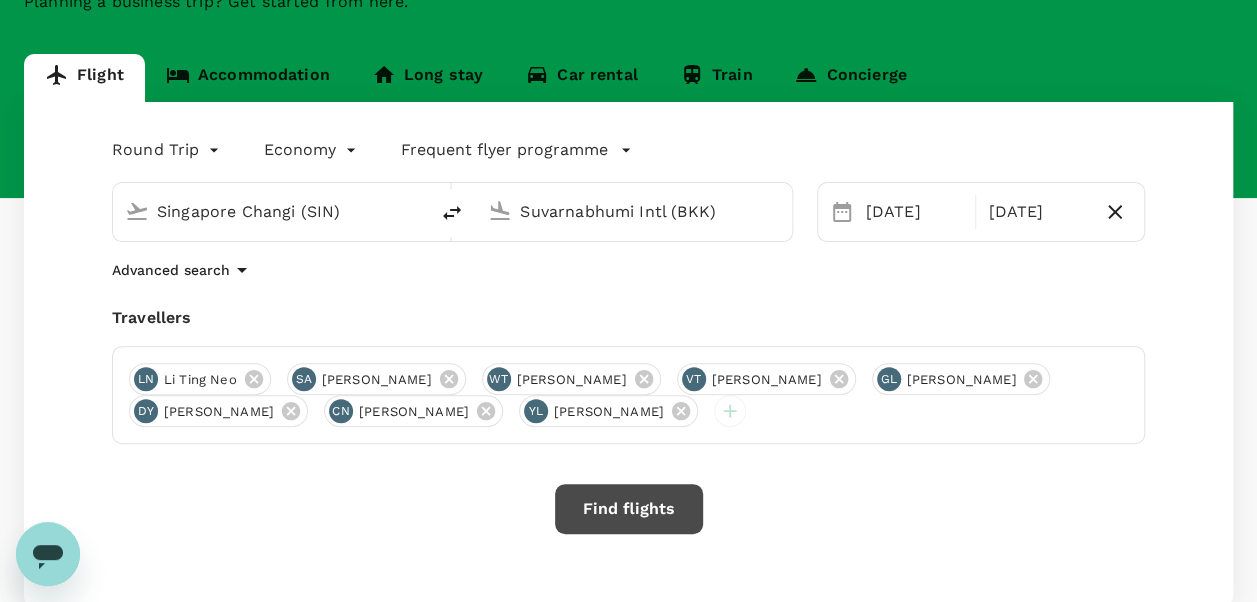 click on "Advanced search" at bounding box center [628, 270] 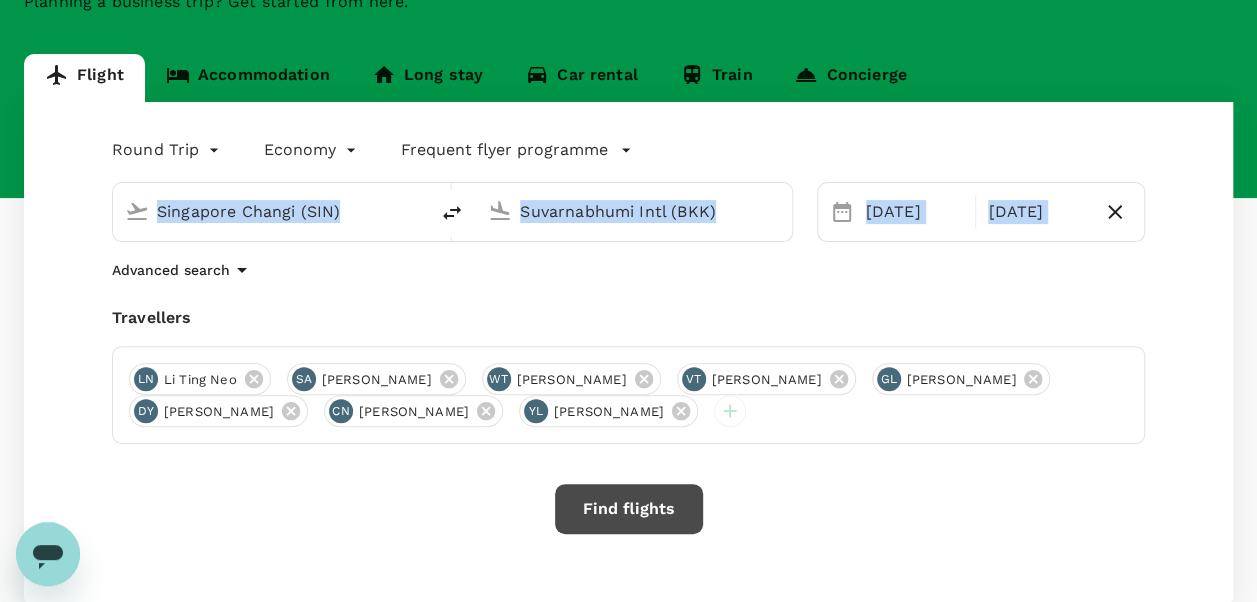 drag, startPoint x: 802, startPoint y: 154, endPoint x: 1142, endPoint y: 271, distance: 359.5678 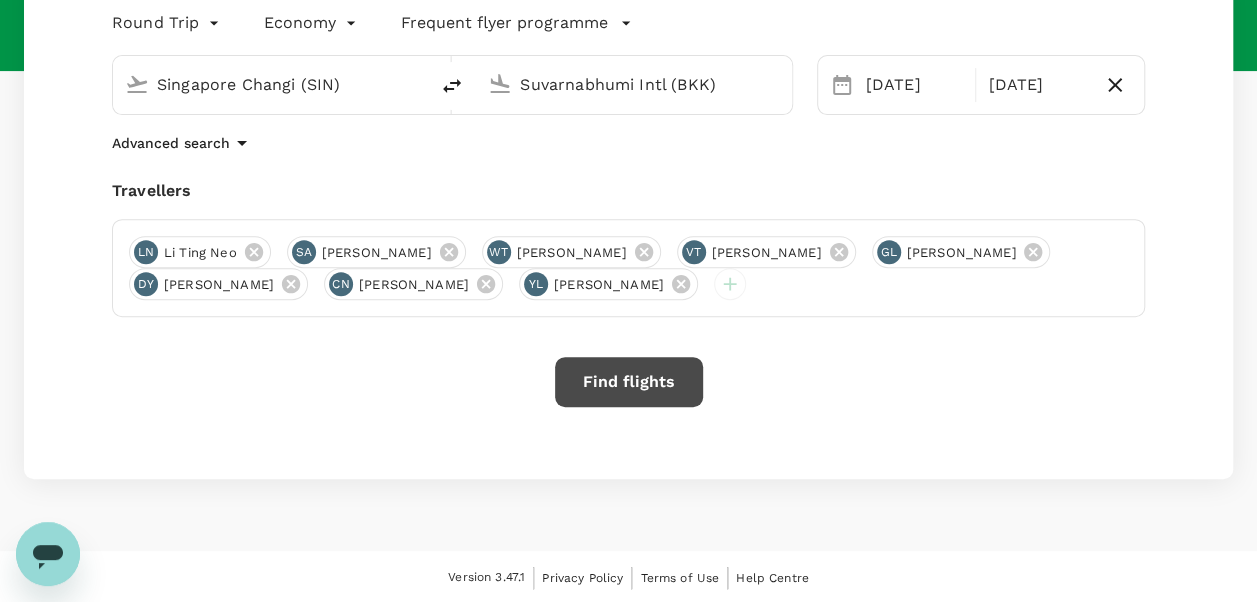 scroll, scrollTop: 284, scrollLeft: 0, axis: vertical 